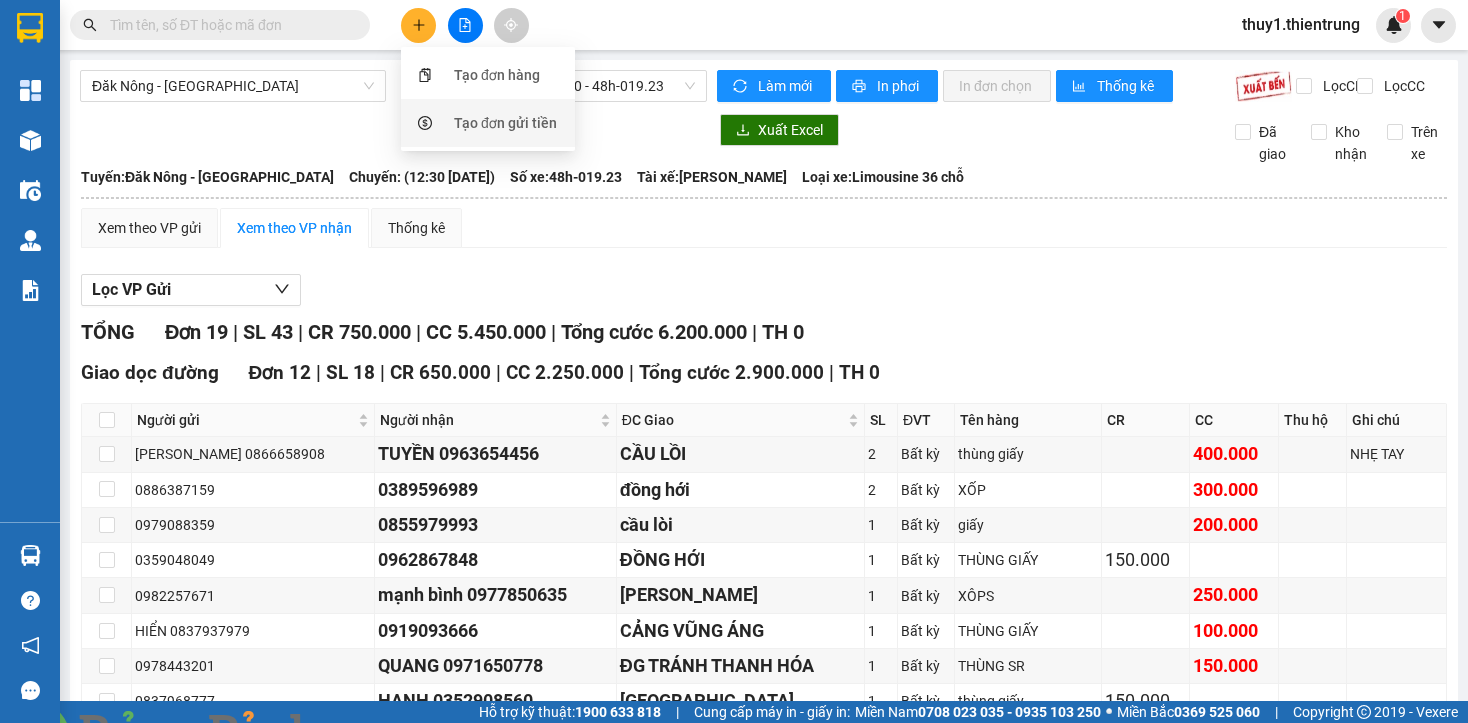 scroll, scrollTop: 0, scrollLeft: 0, axis: both 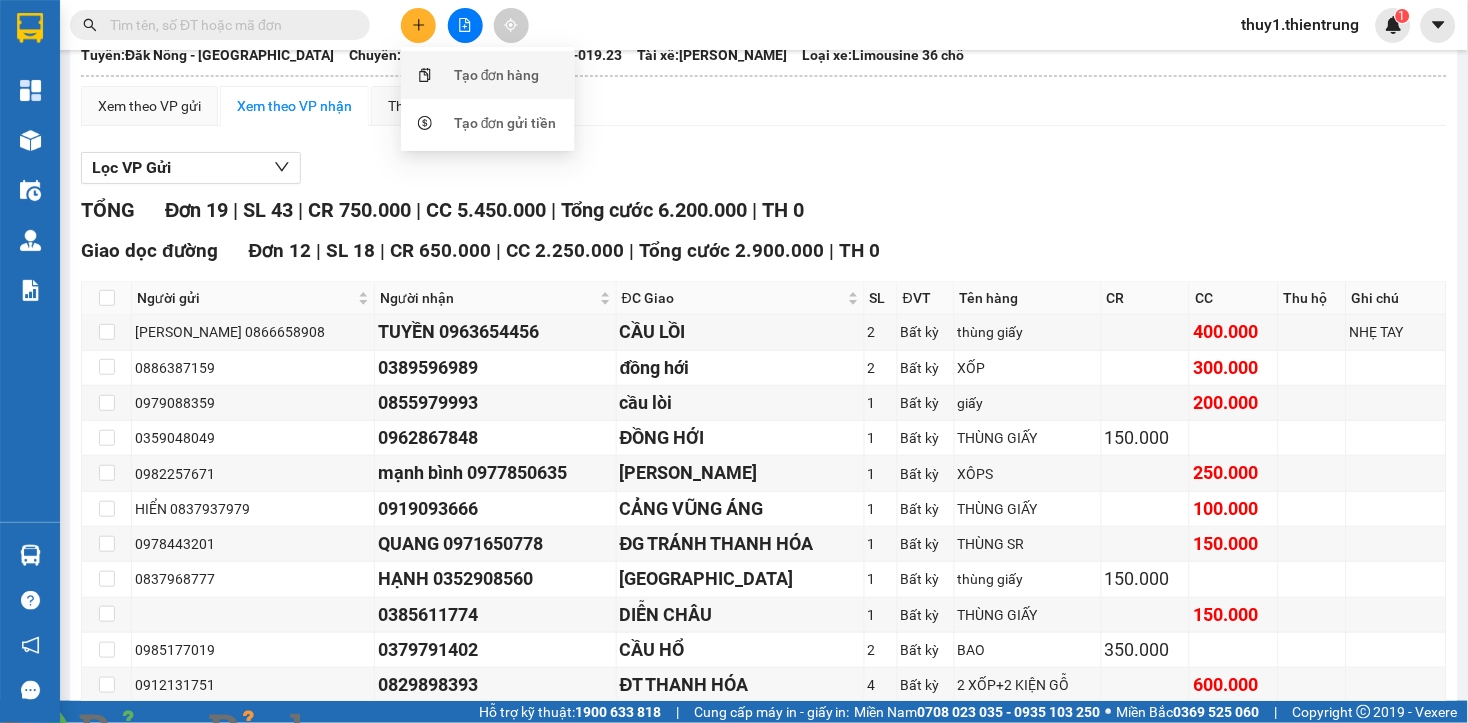 click on "Tạo đơn hàng" at bounding box center (497, 75) 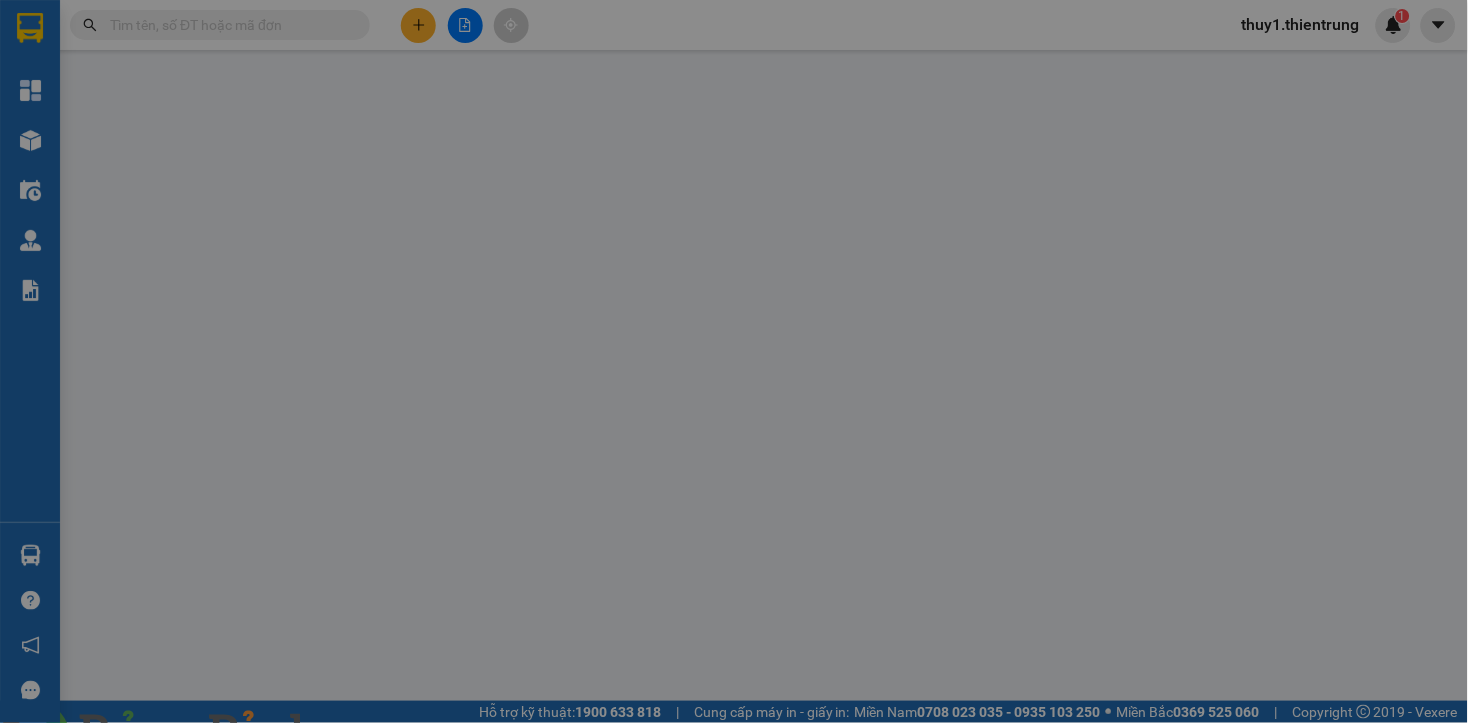 scroll, scrollTop: 0, scrollLeft: 0, axis: both 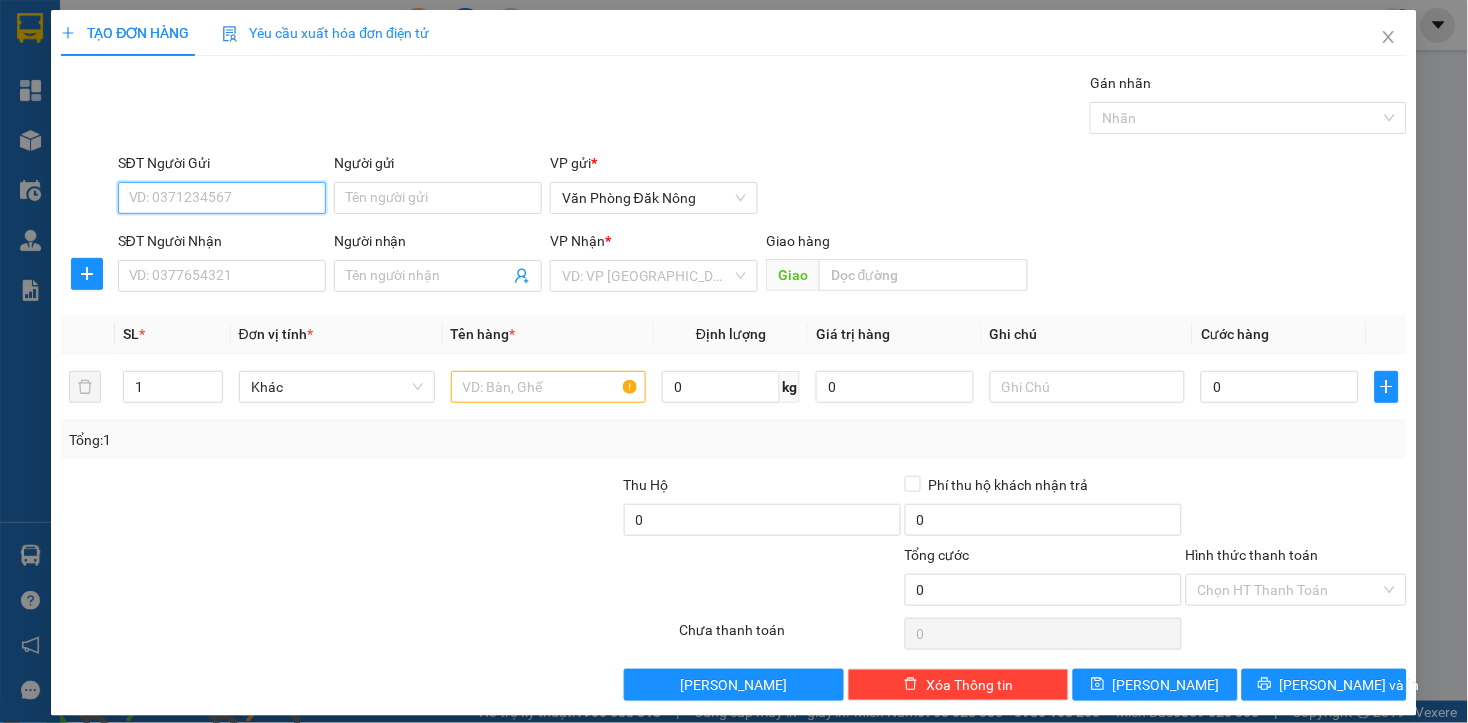 click on "SĐT Người Gửi" at bounding box center (222, 198) 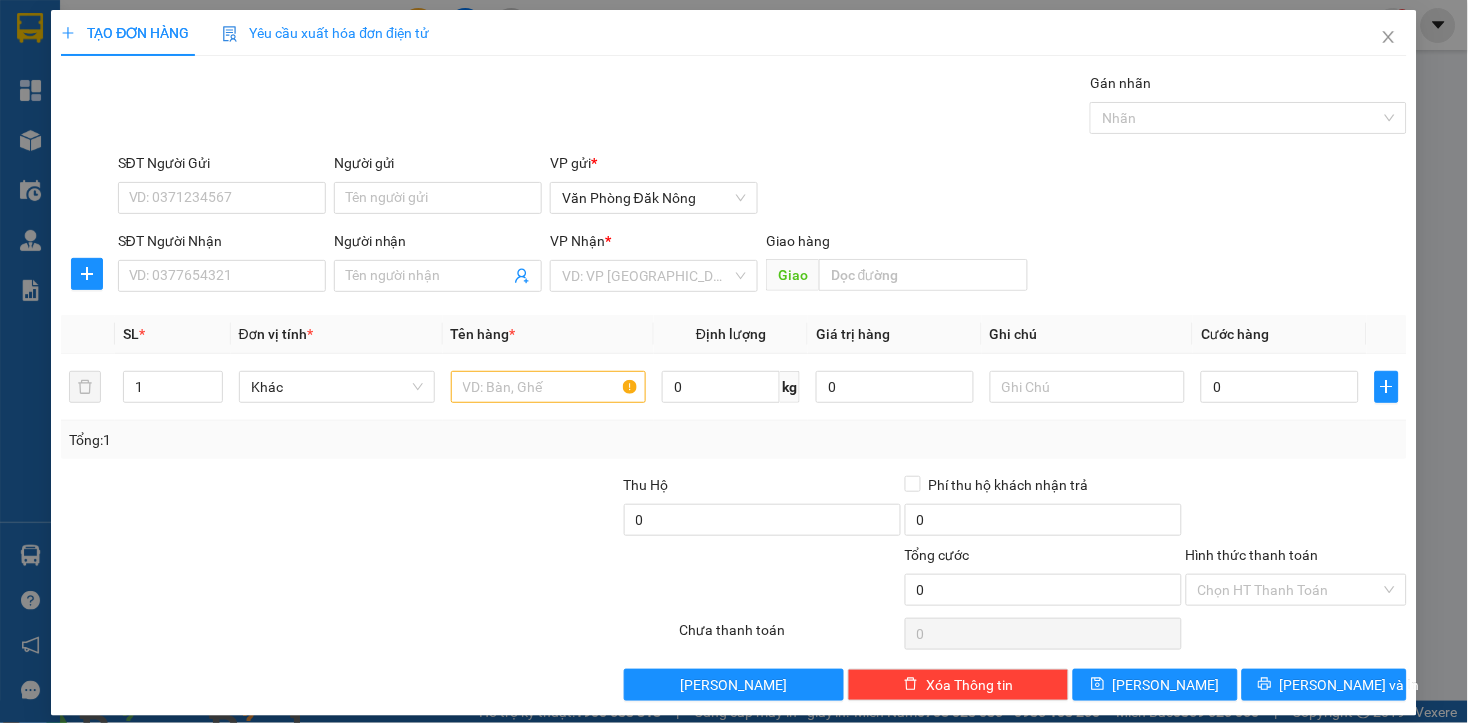 drag, startPoint x: 67, startPoint y: 484, endPoint x: 75, endPoint y: 474, distance: 12.806249 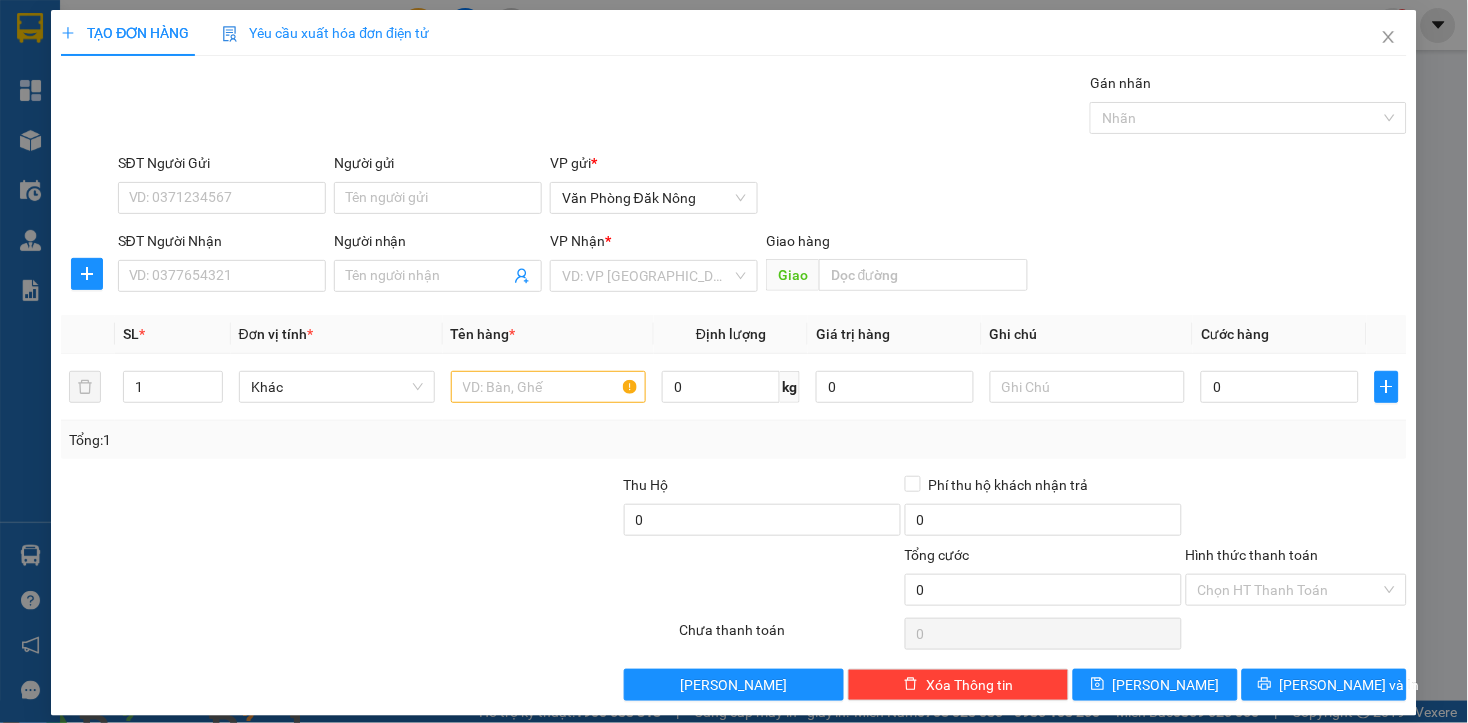 click at bounding box center [362, 735] 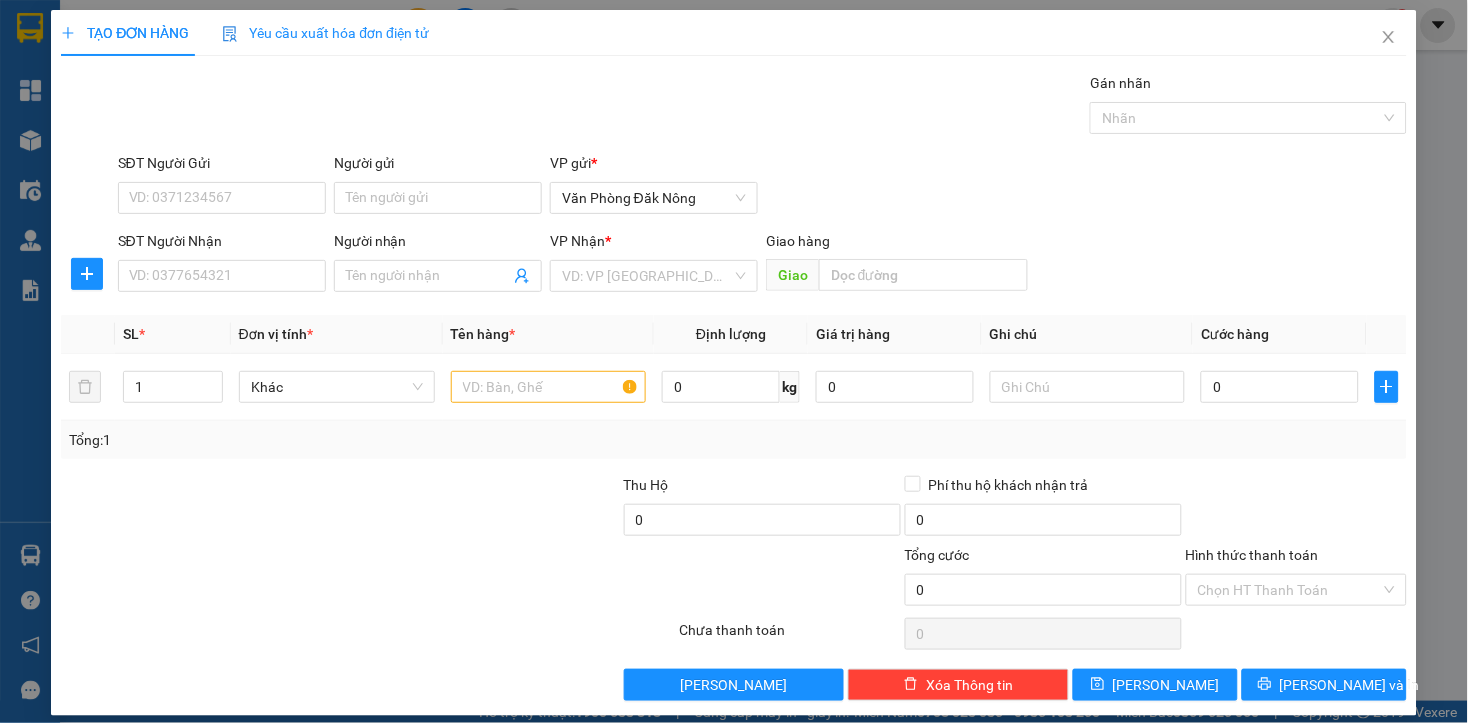 click at bounding box center (480, 509) 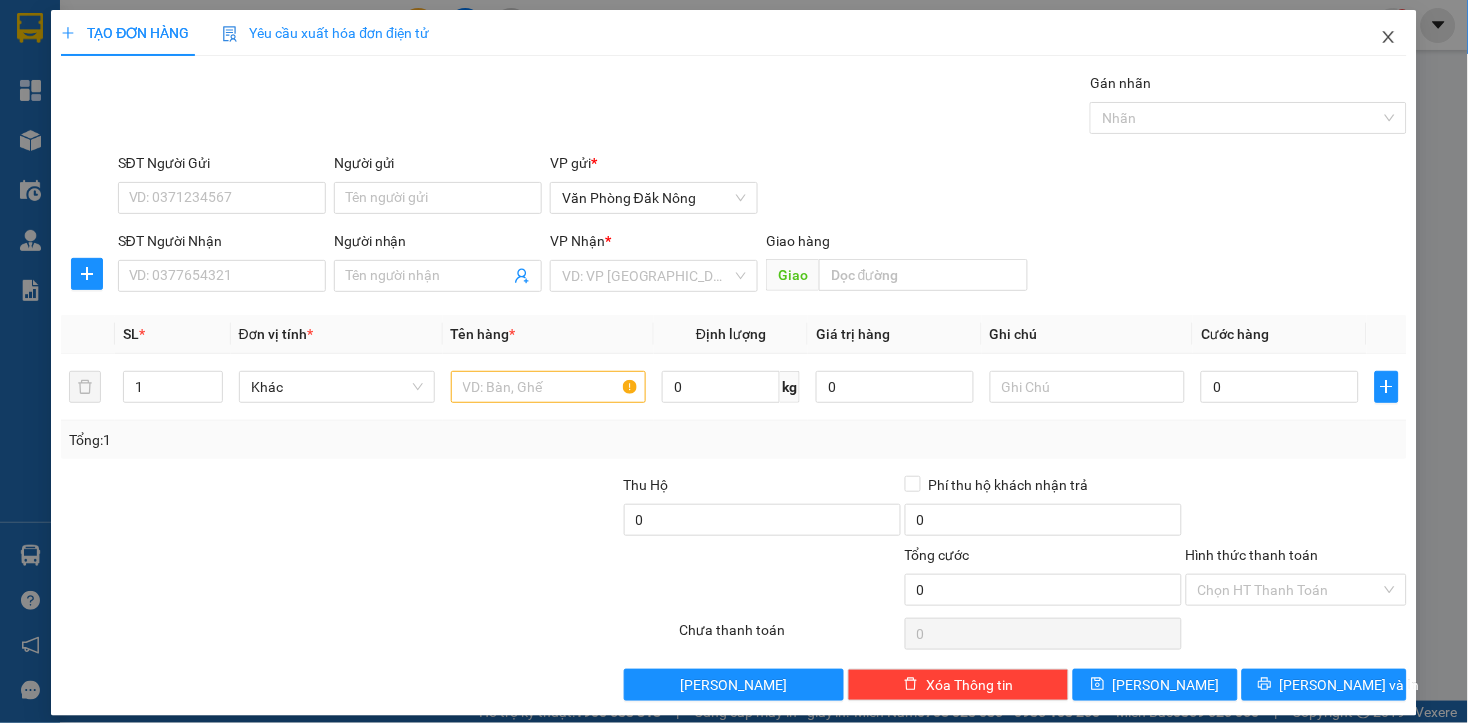 click 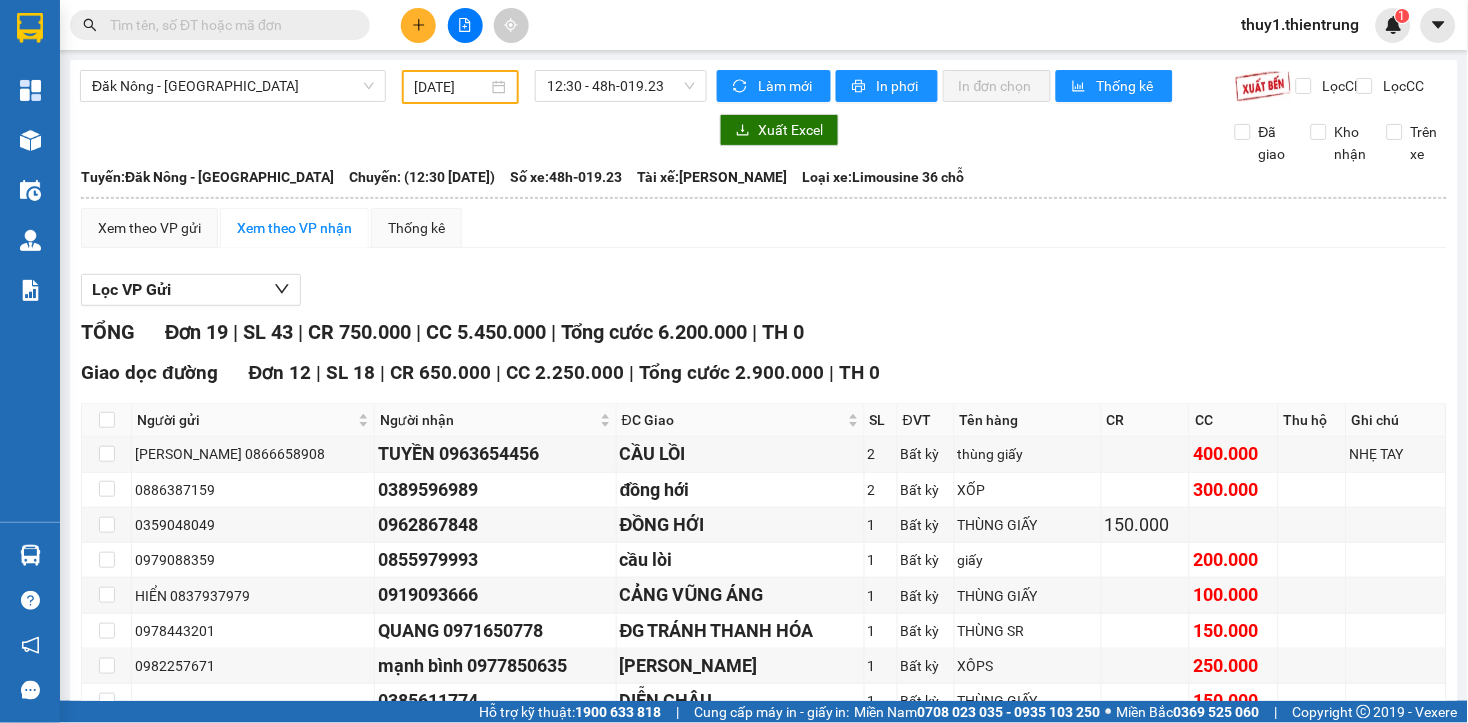 click on "TỔNG Đơn   19 | SL   43 | CR   750.000 | CC   5.450.000 | Tổng cước   6.200.000 | TH   0" at bounding box center (764, 332) 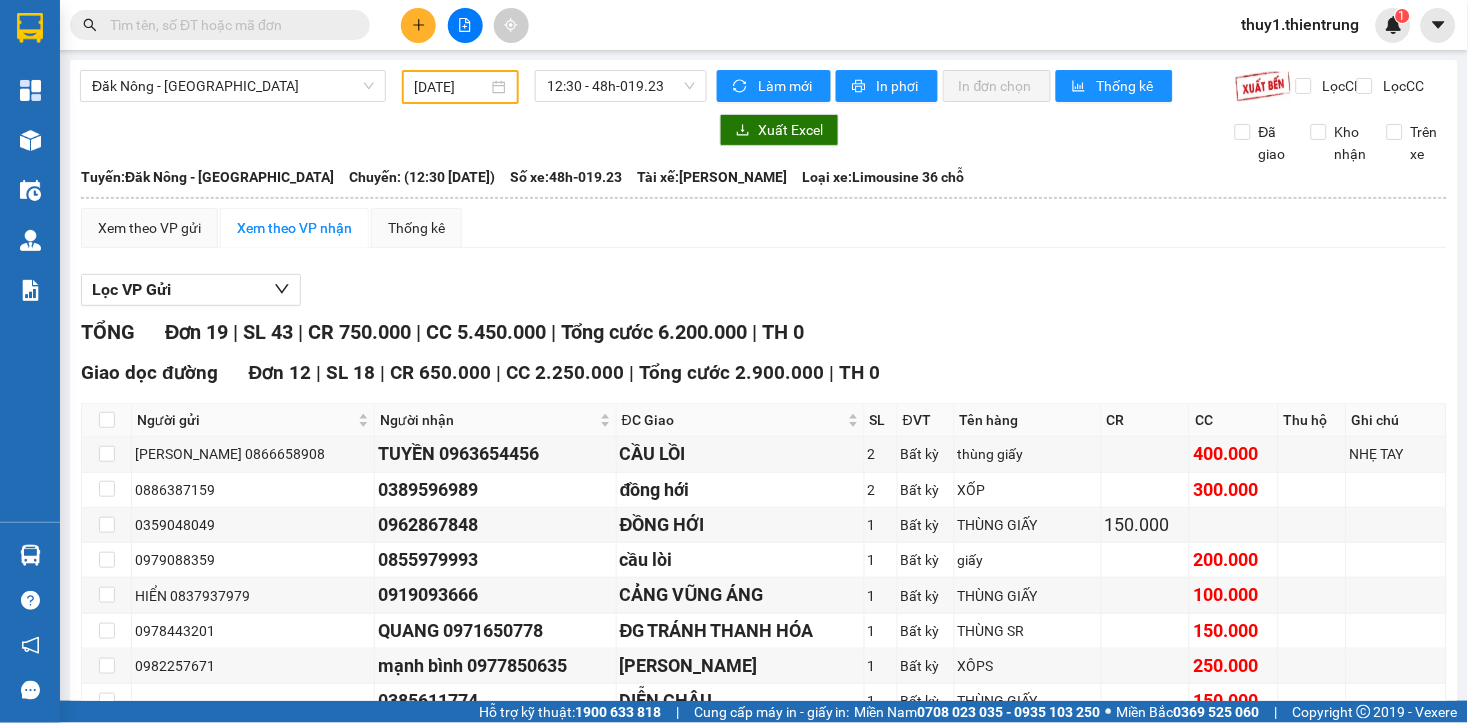 click on "[DATE]" at bounding box center [452, 87] 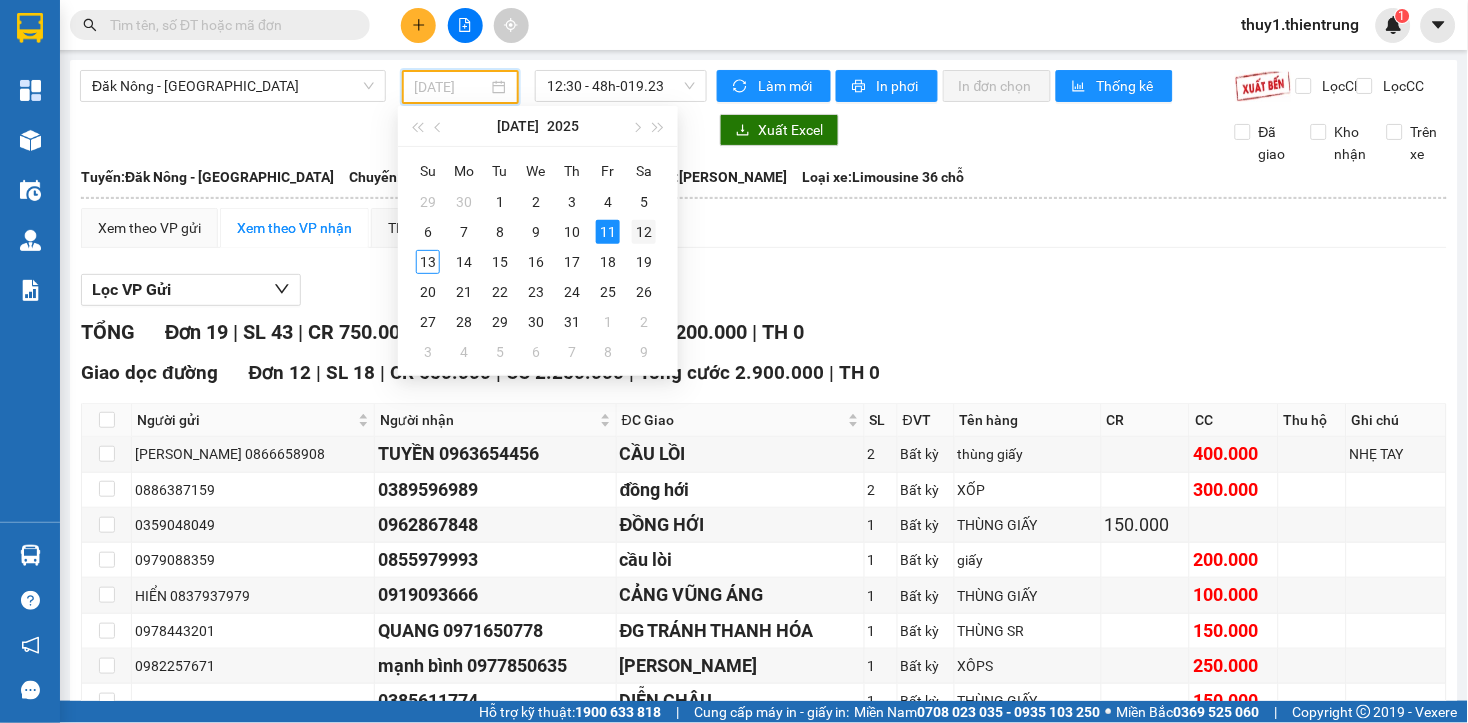 click on "12" at bounding box center (644, 232) 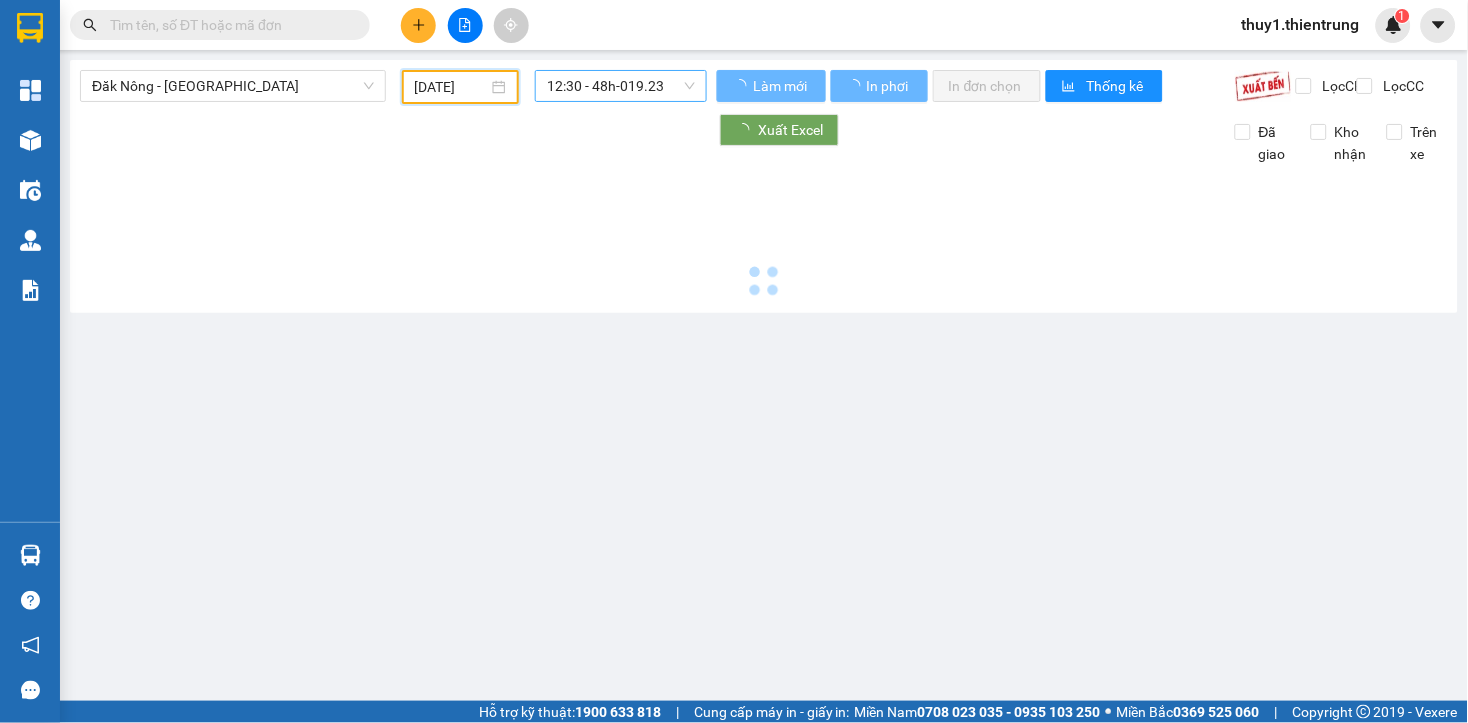 type on "[DATE]" 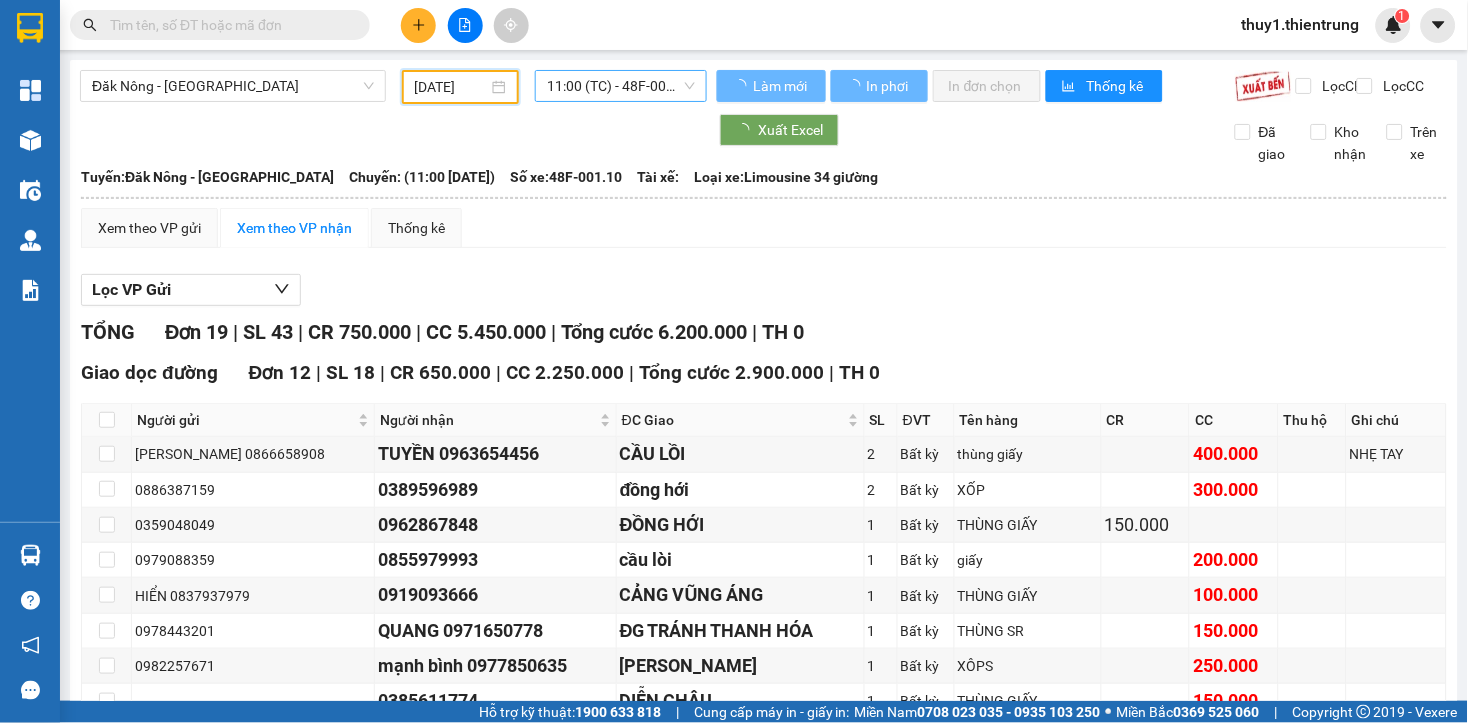 click on "11:00   (TC)   - 48F-001.10" at bounding box center [621, 86] 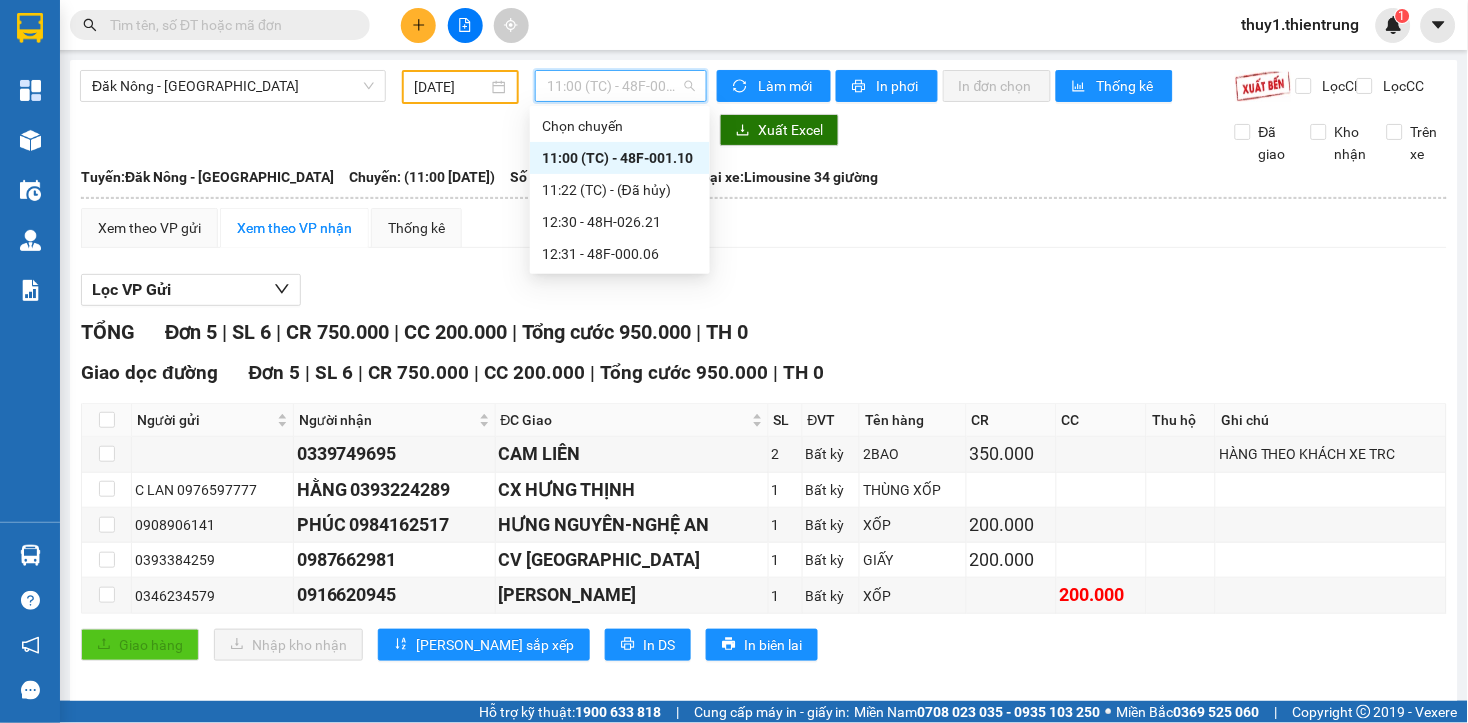 click on "Lọc VP Gửi" at bounding box center [764, 290] 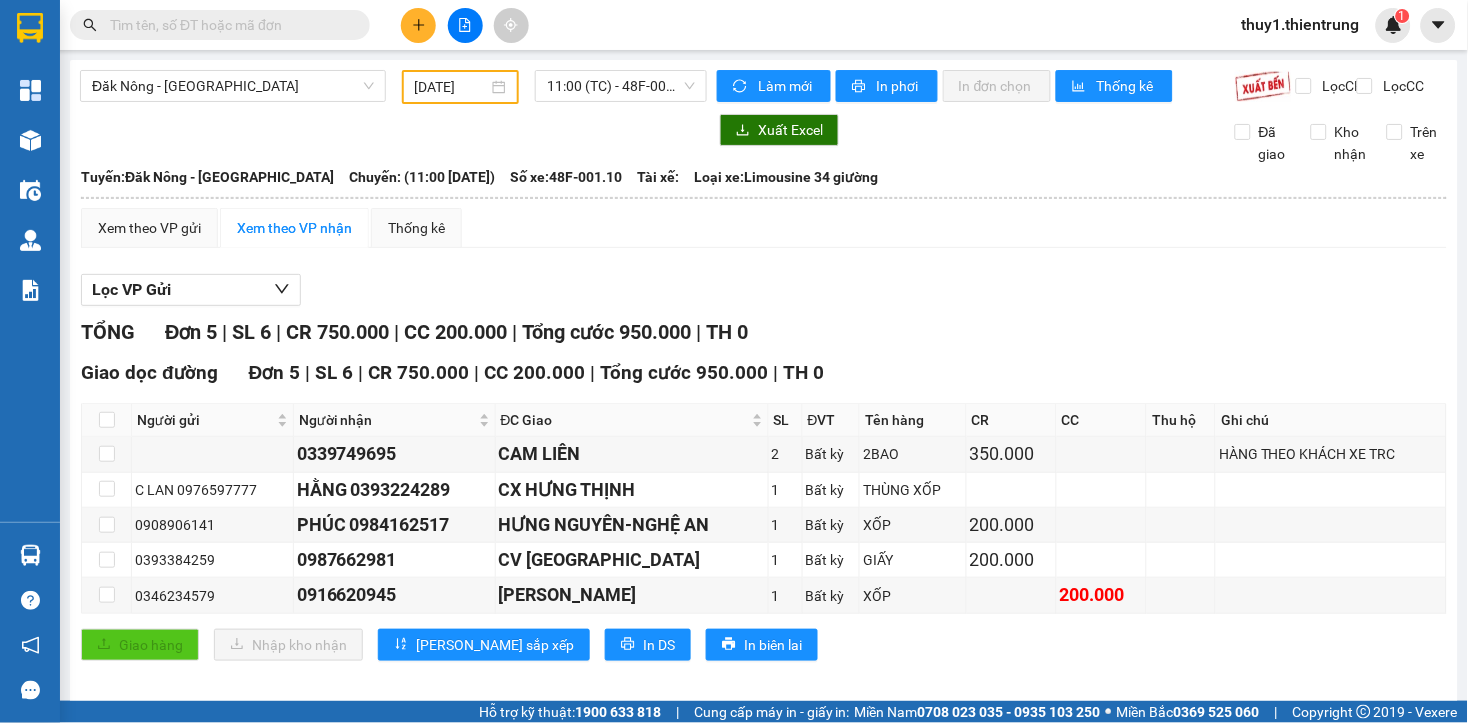 click at bounding box center (418, 25) 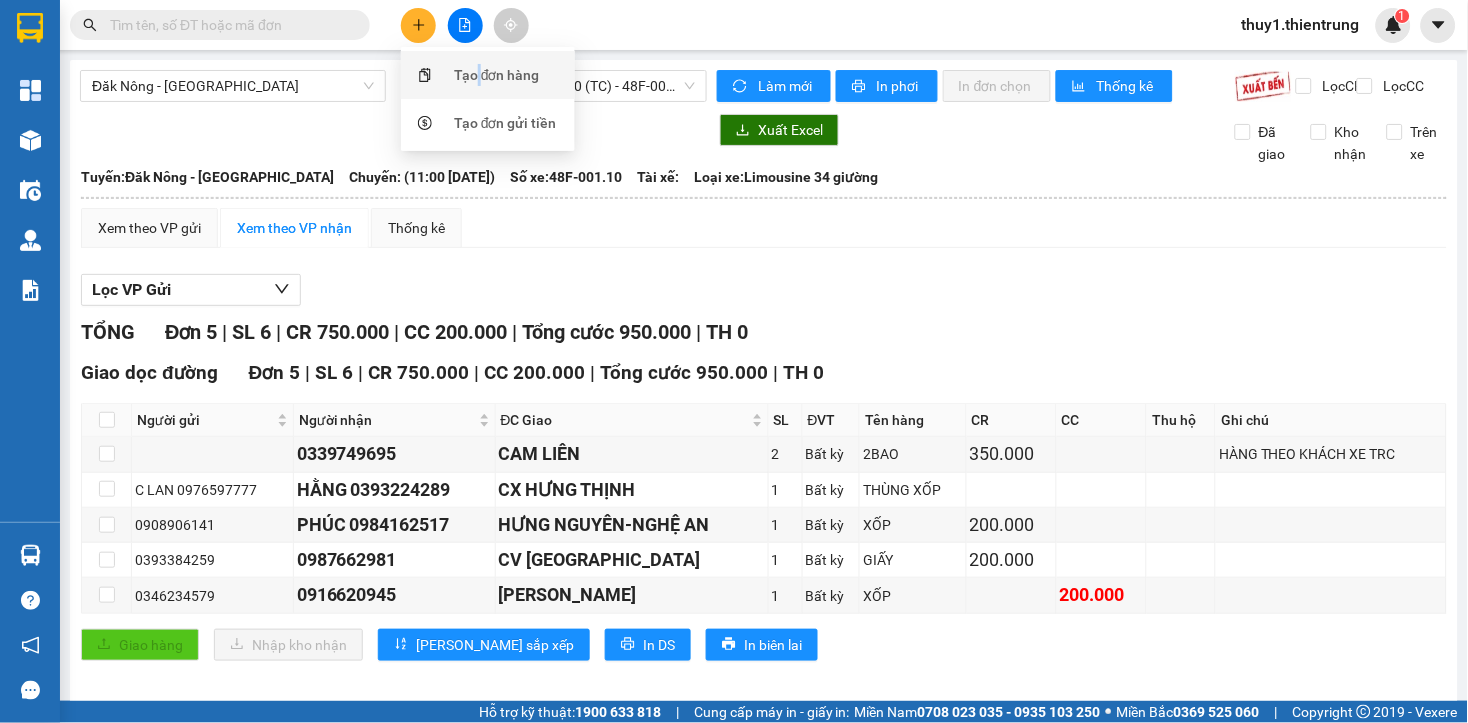 click on "Tạo đơn hàng" at bounding box center (488, 75) 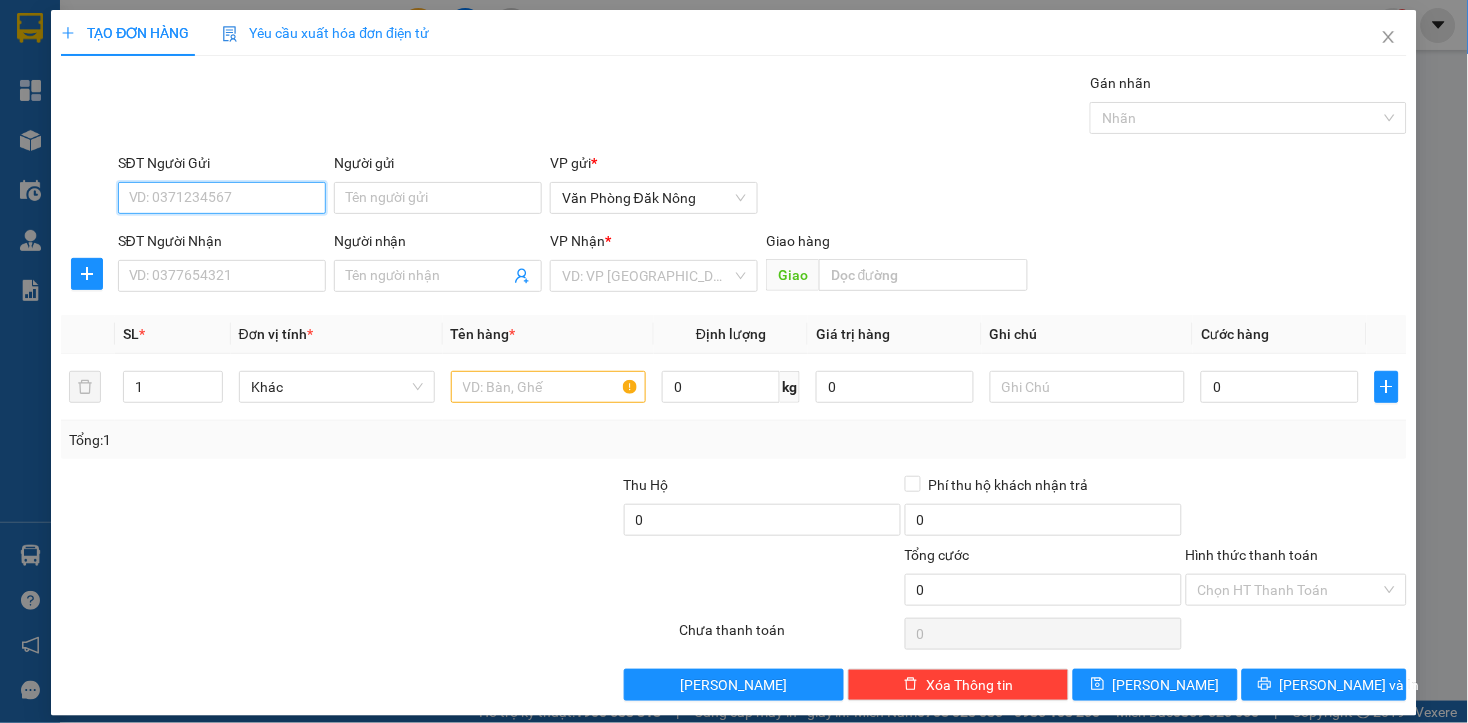 click on "SĐT Người Gửi" at bounding box center (222, 198) 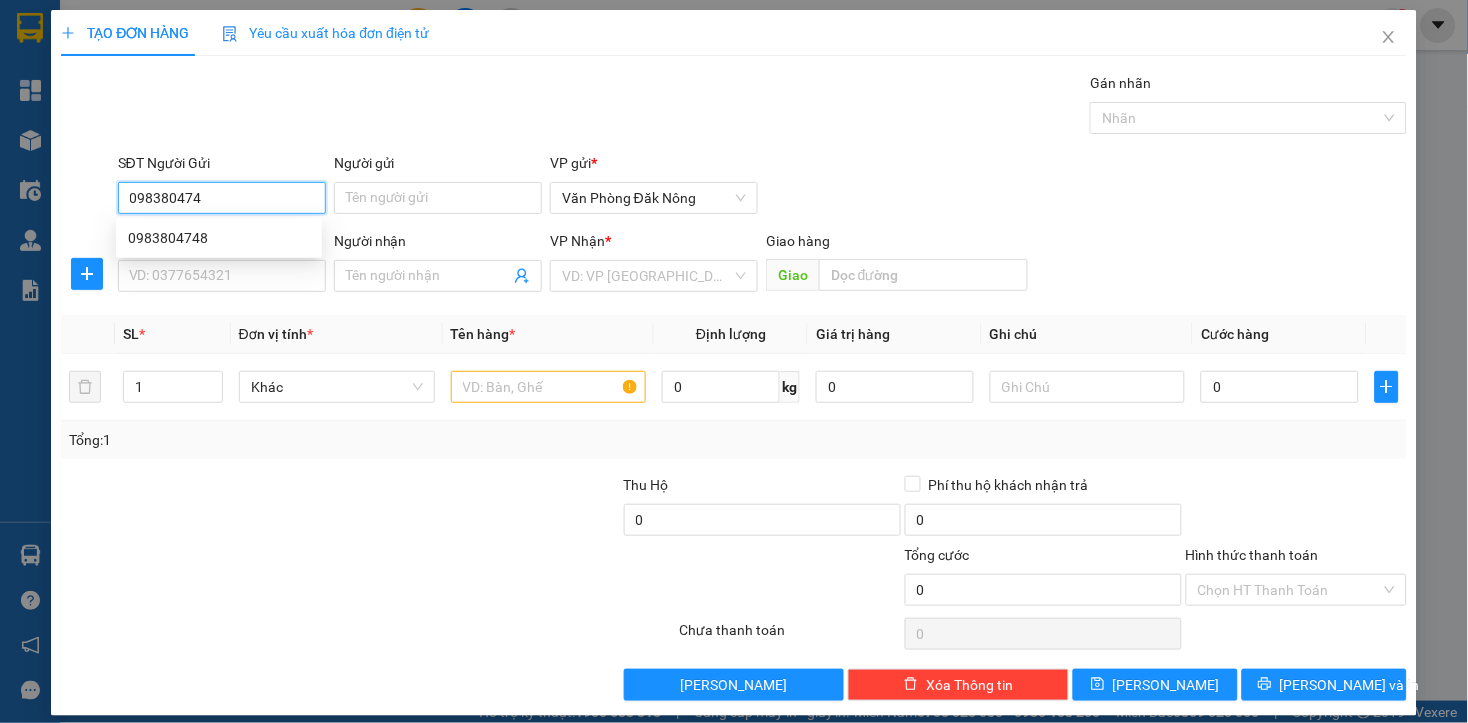 type on "0983804748" 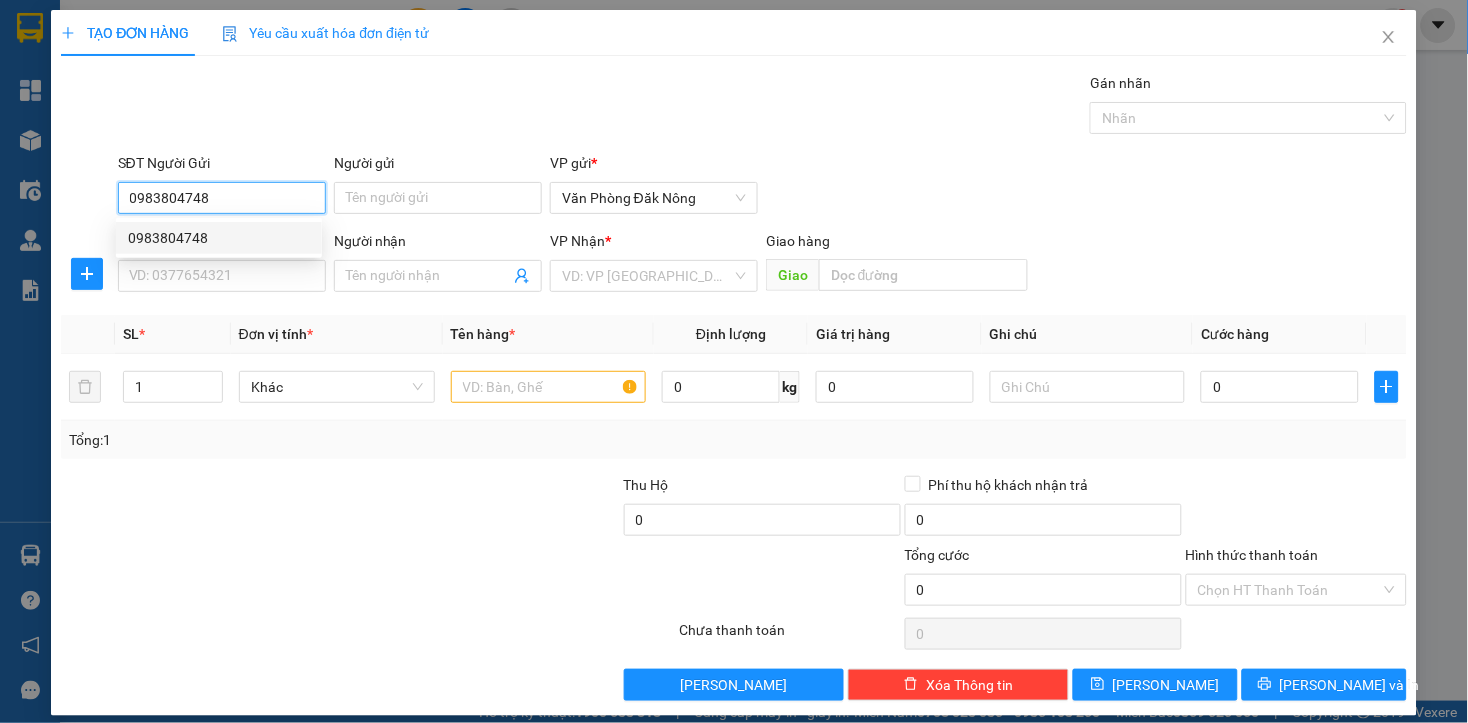 click on "0983804748" at bounding box center (219, 238) 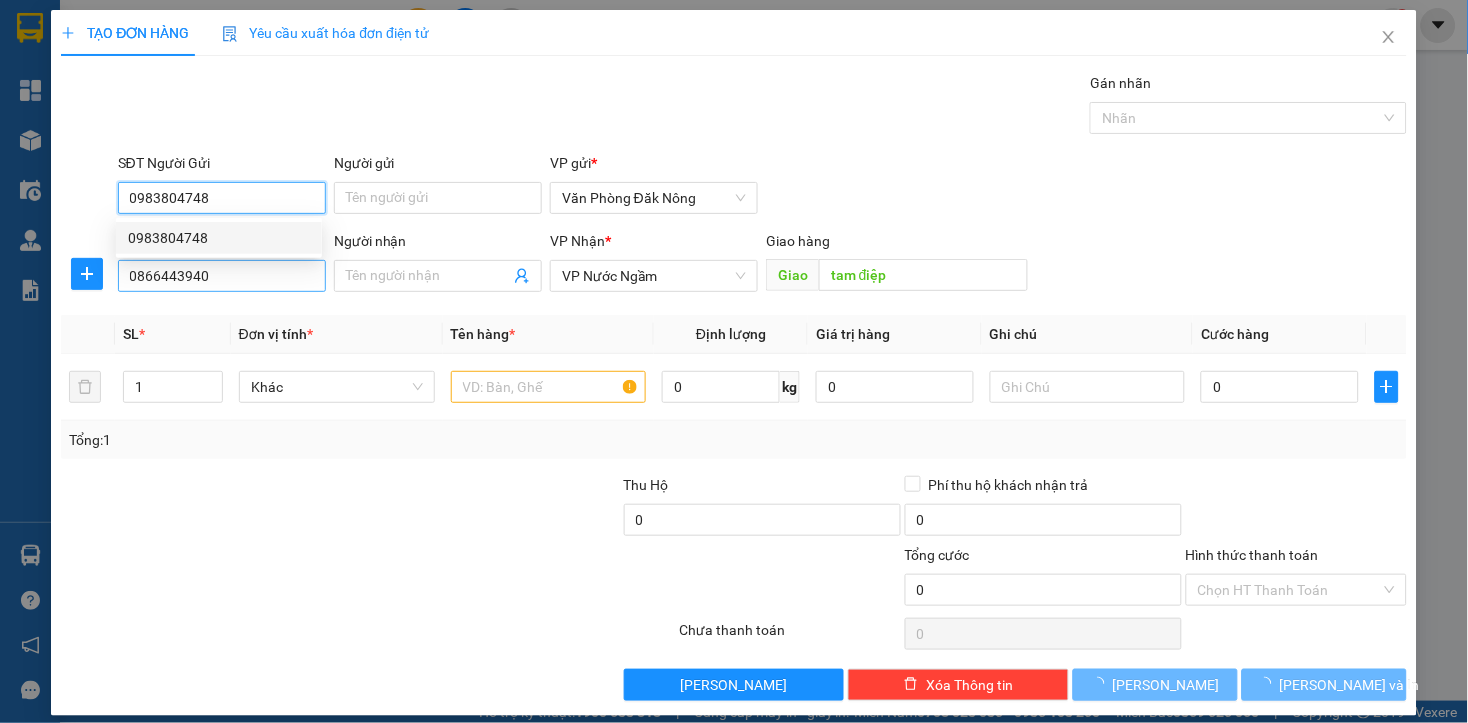 type on "0983804748" 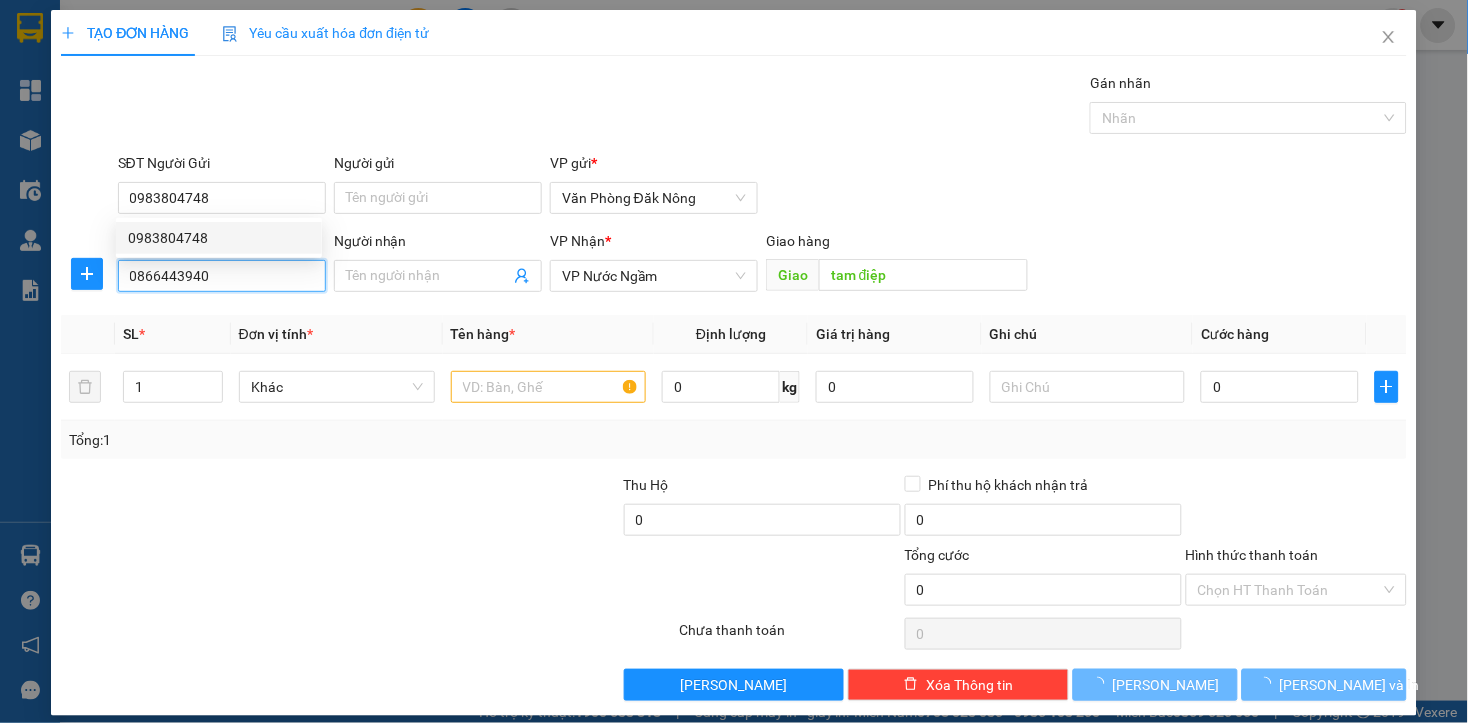 click on "0866443940" at bounding box center [222, 276] 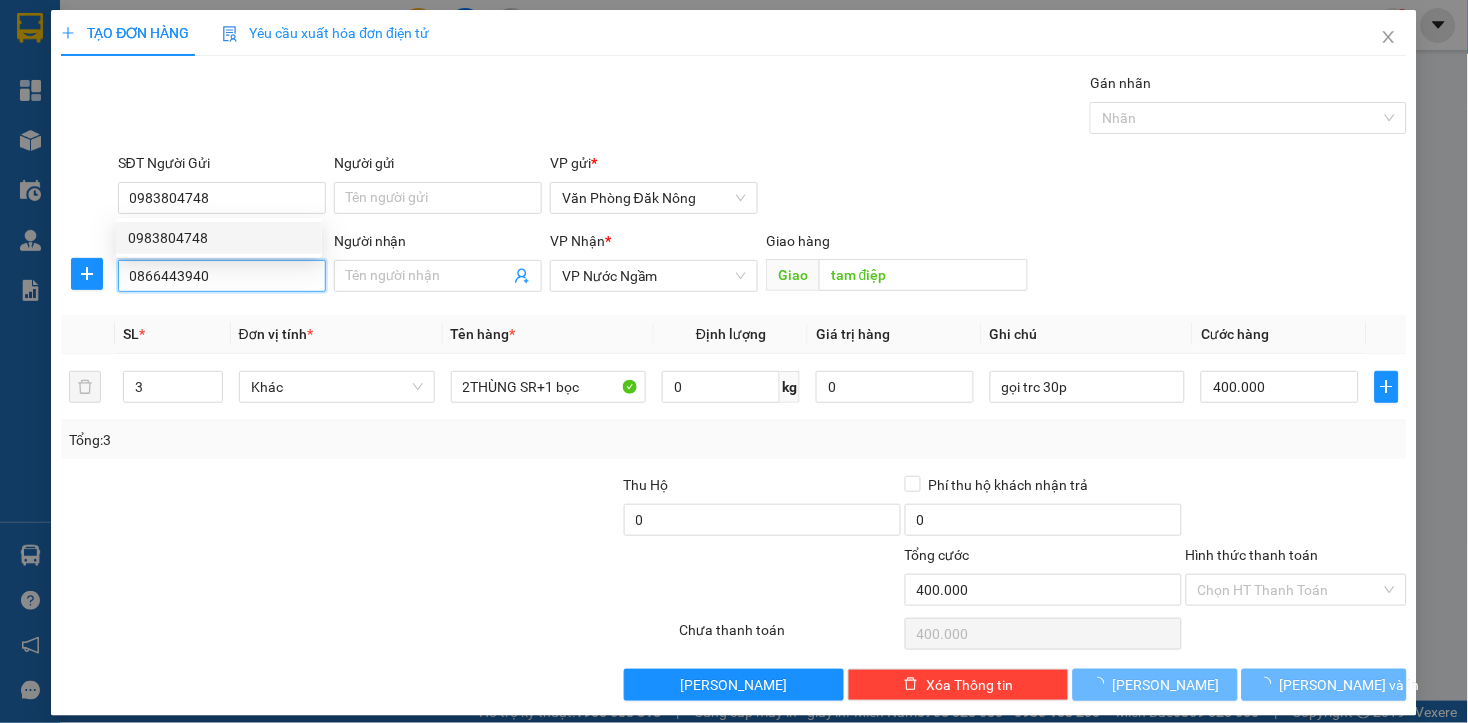 click on "0866443940" at bounding box center (222, 276) 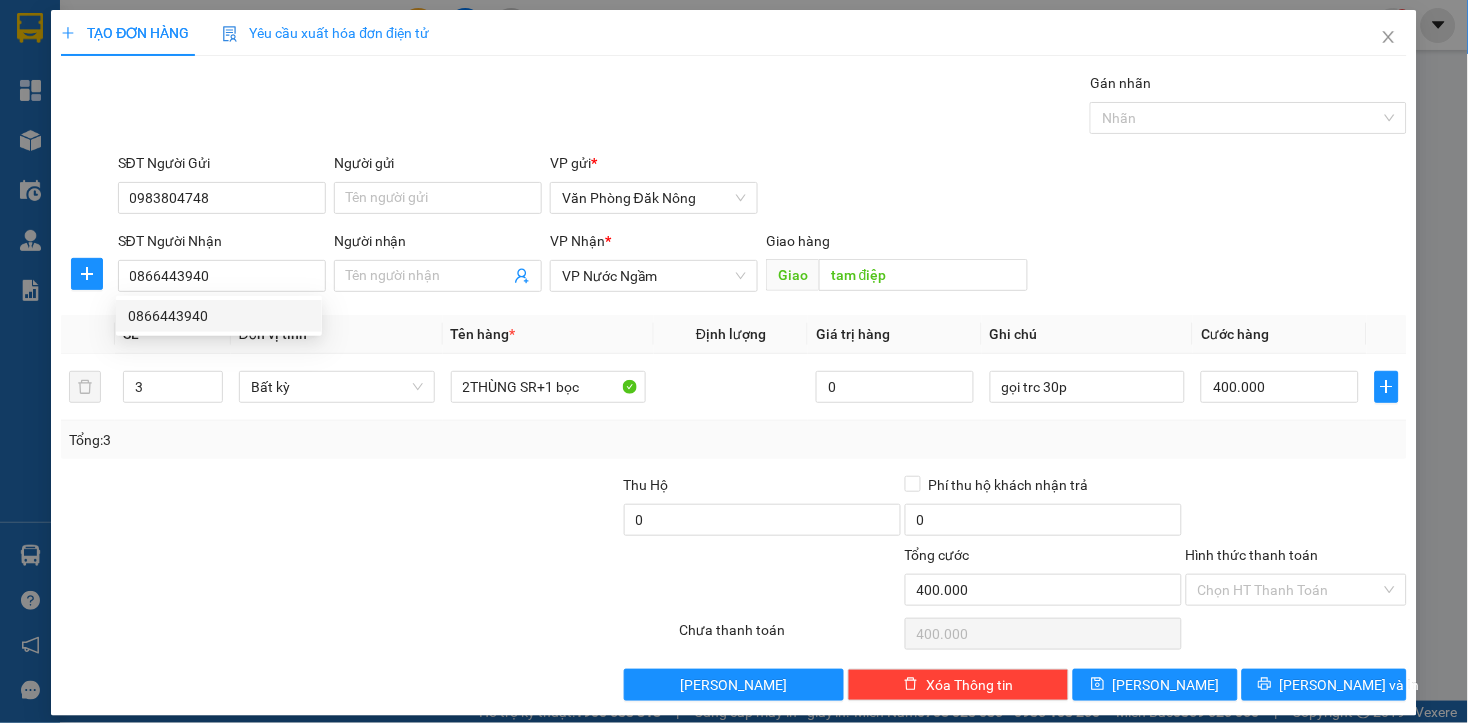 click at bounding box center [199, 509] 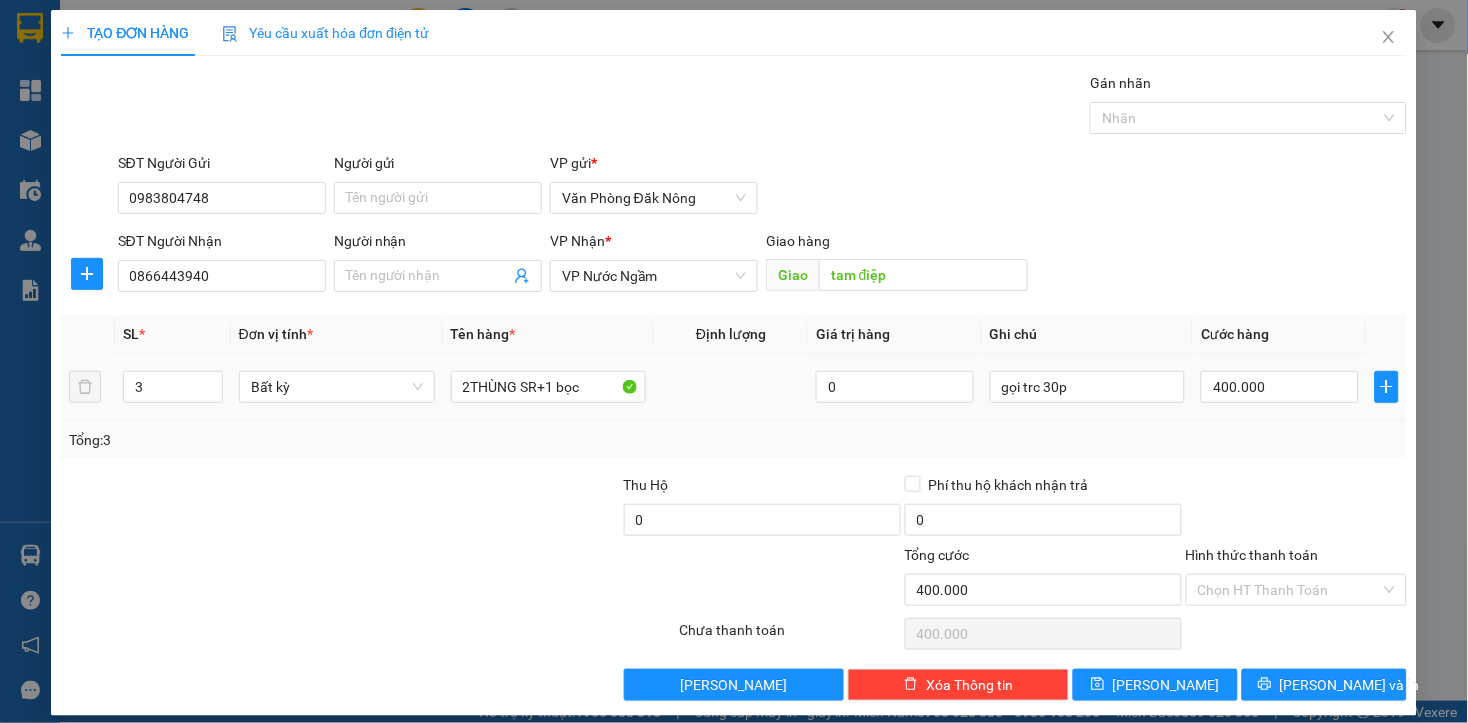 click on "3" at bounding box center (173, 387) 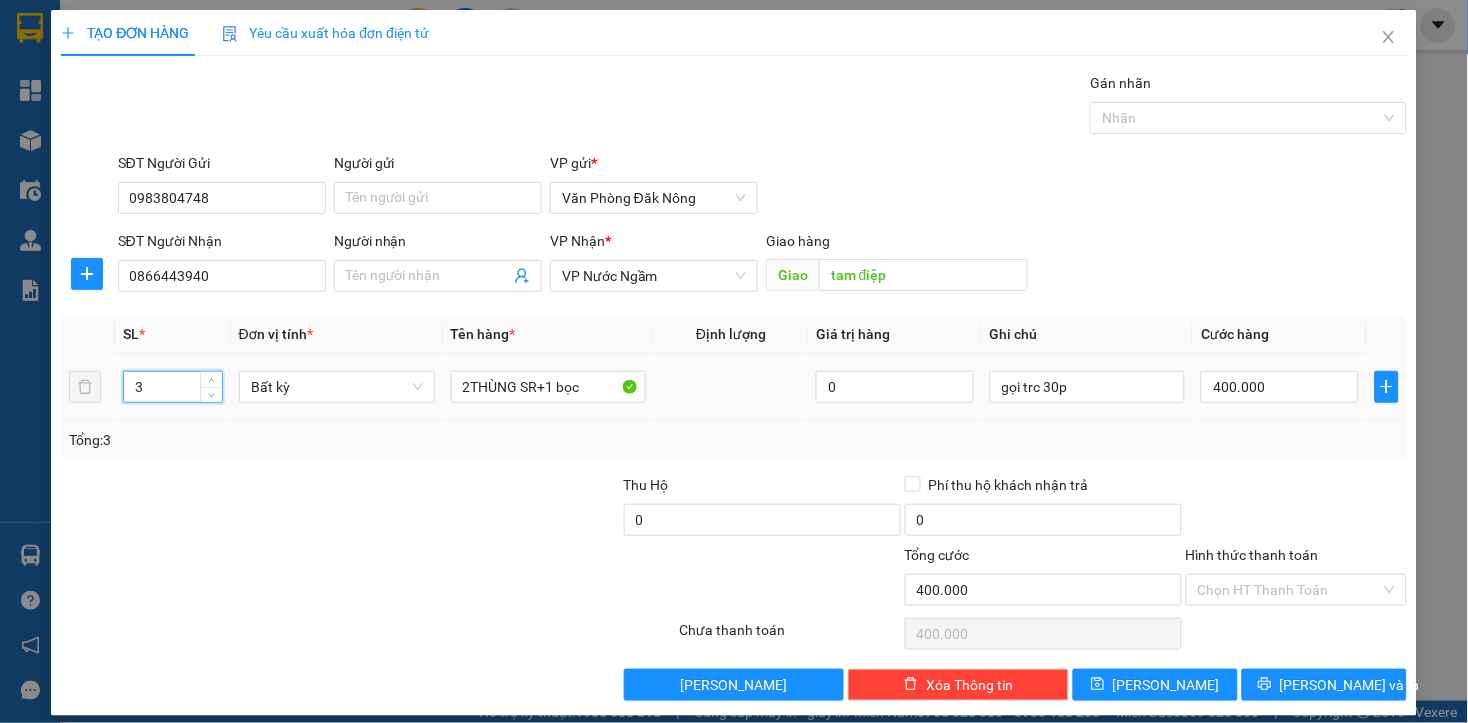 click on "3" at bounding box center (173, 387) 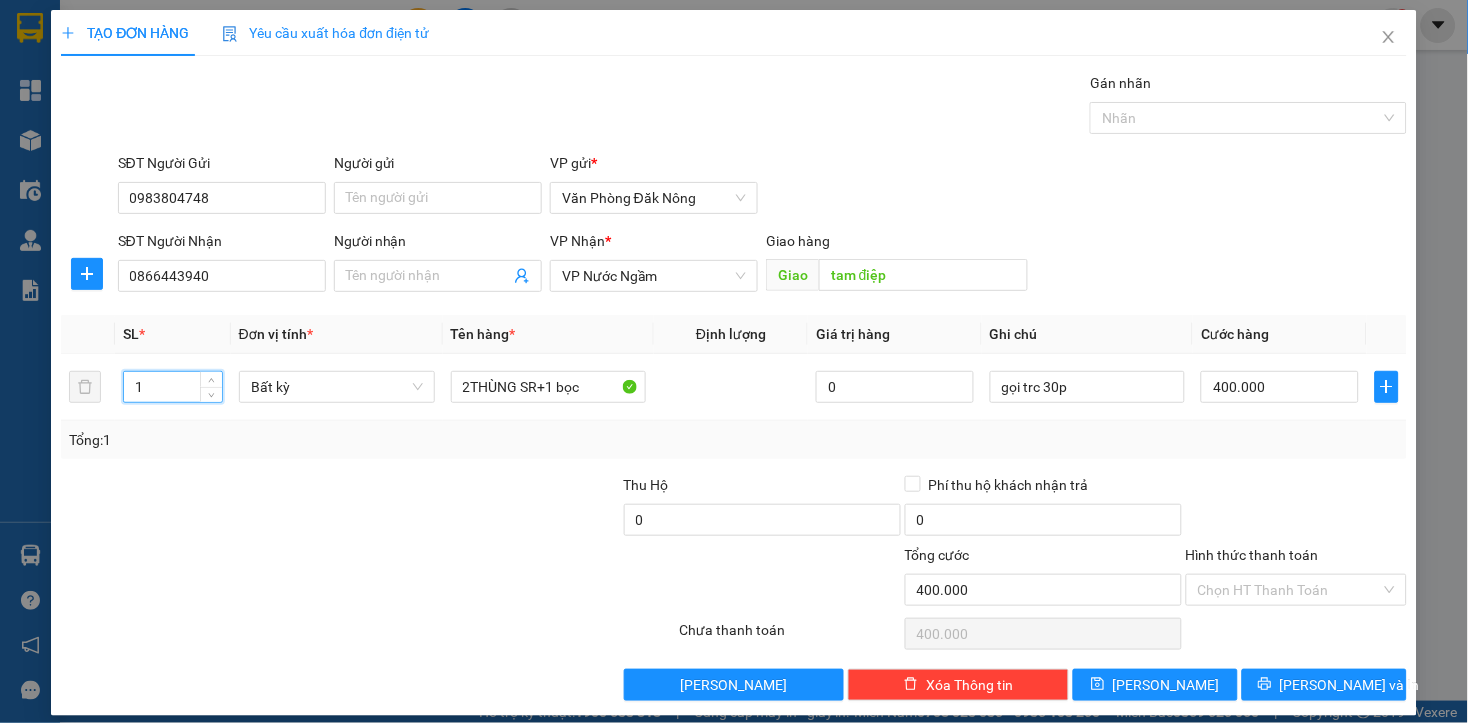 type on "1" 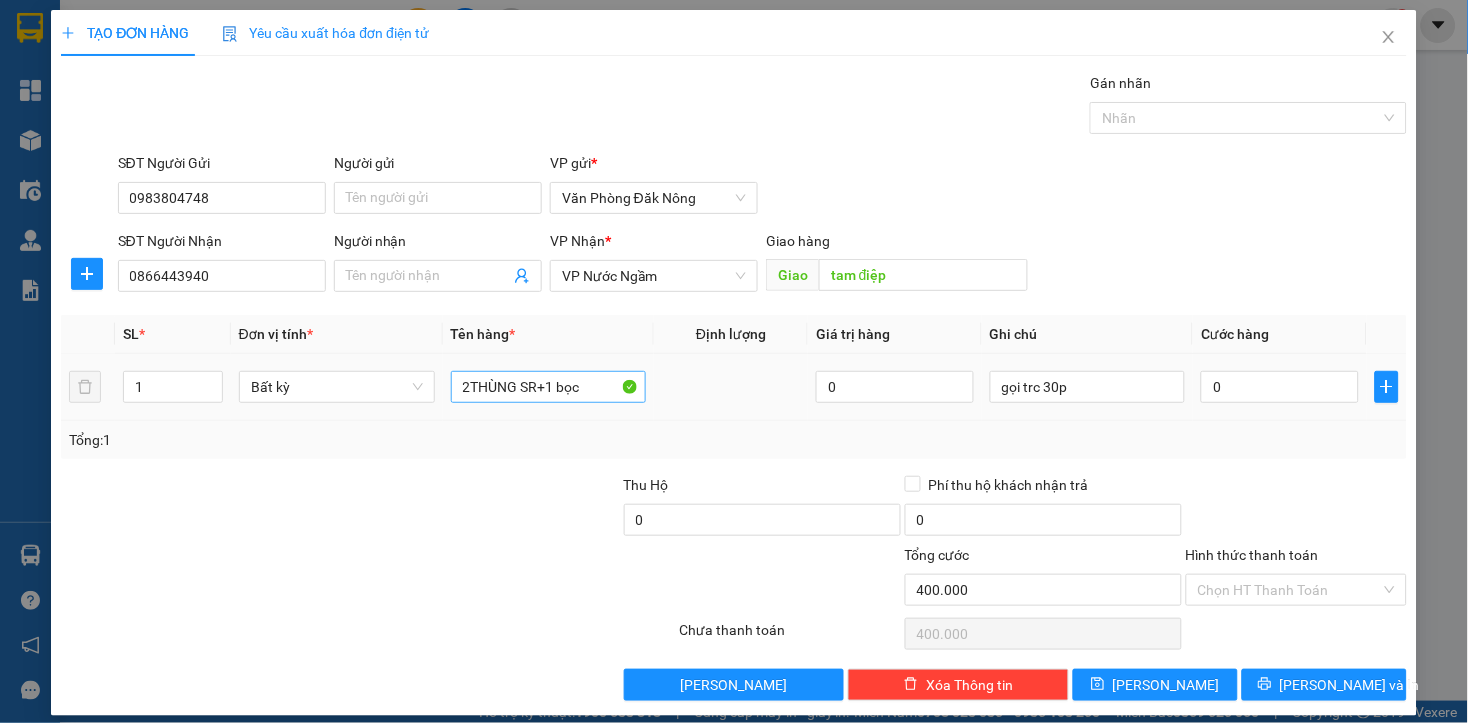 type on "0" 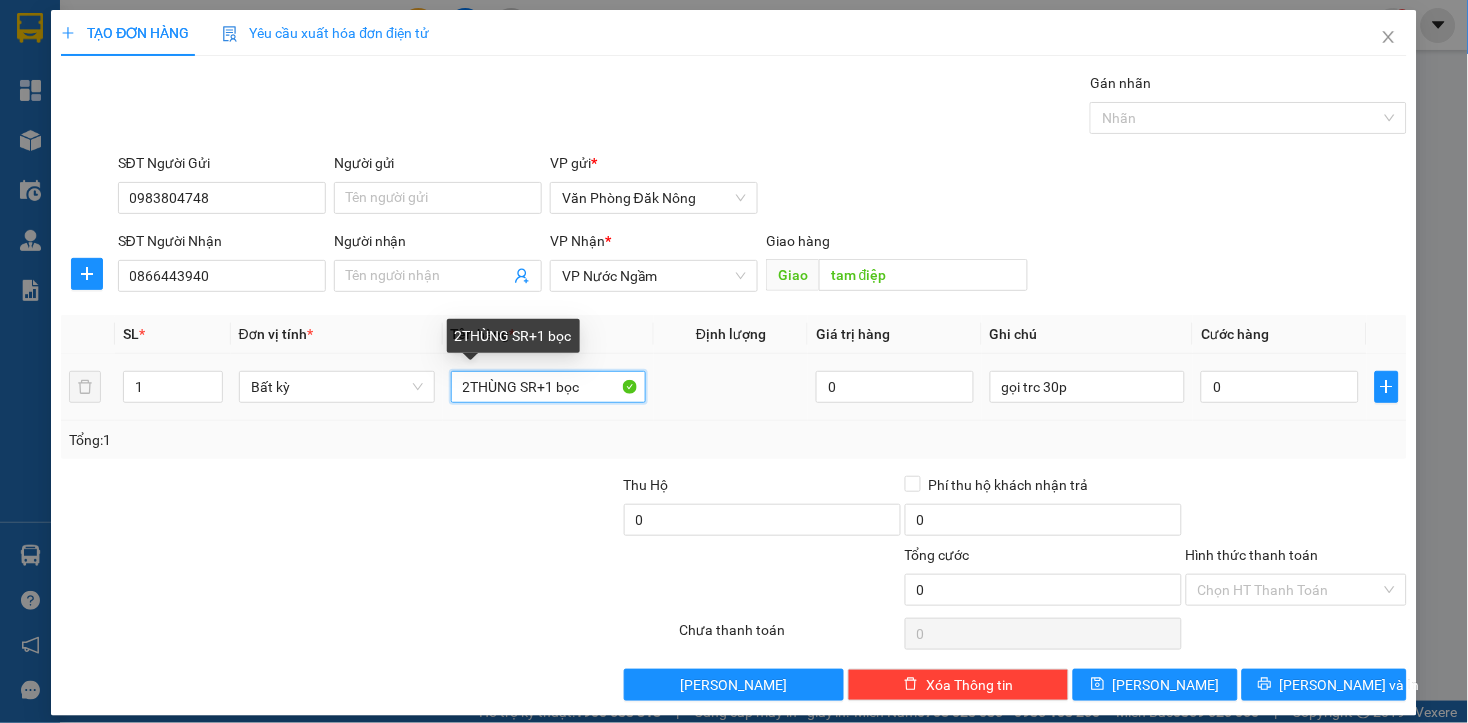 drag, startPoint x: 584, startPoint y: 381, endPoint x: 388, endPoint y: 407, distance: 197.71696 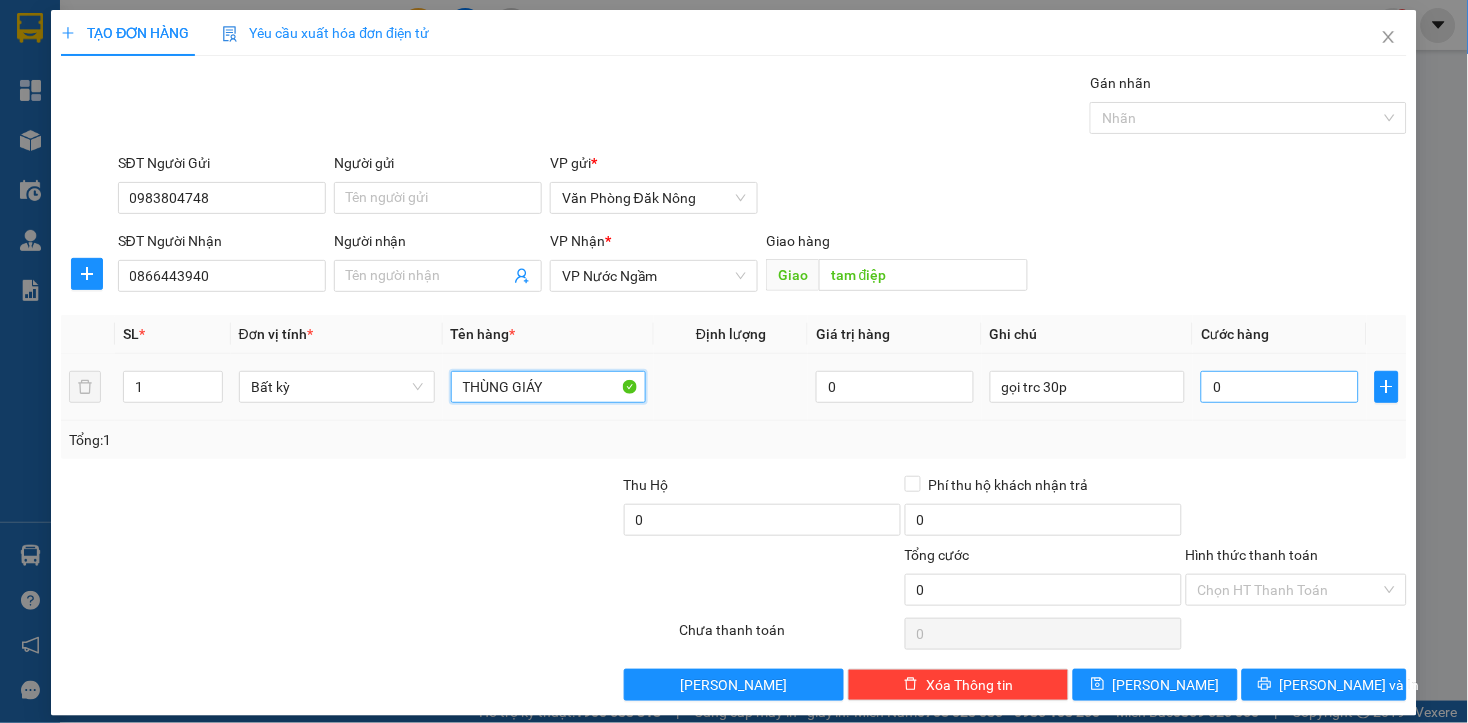 type on "THÙNG GIÁY" 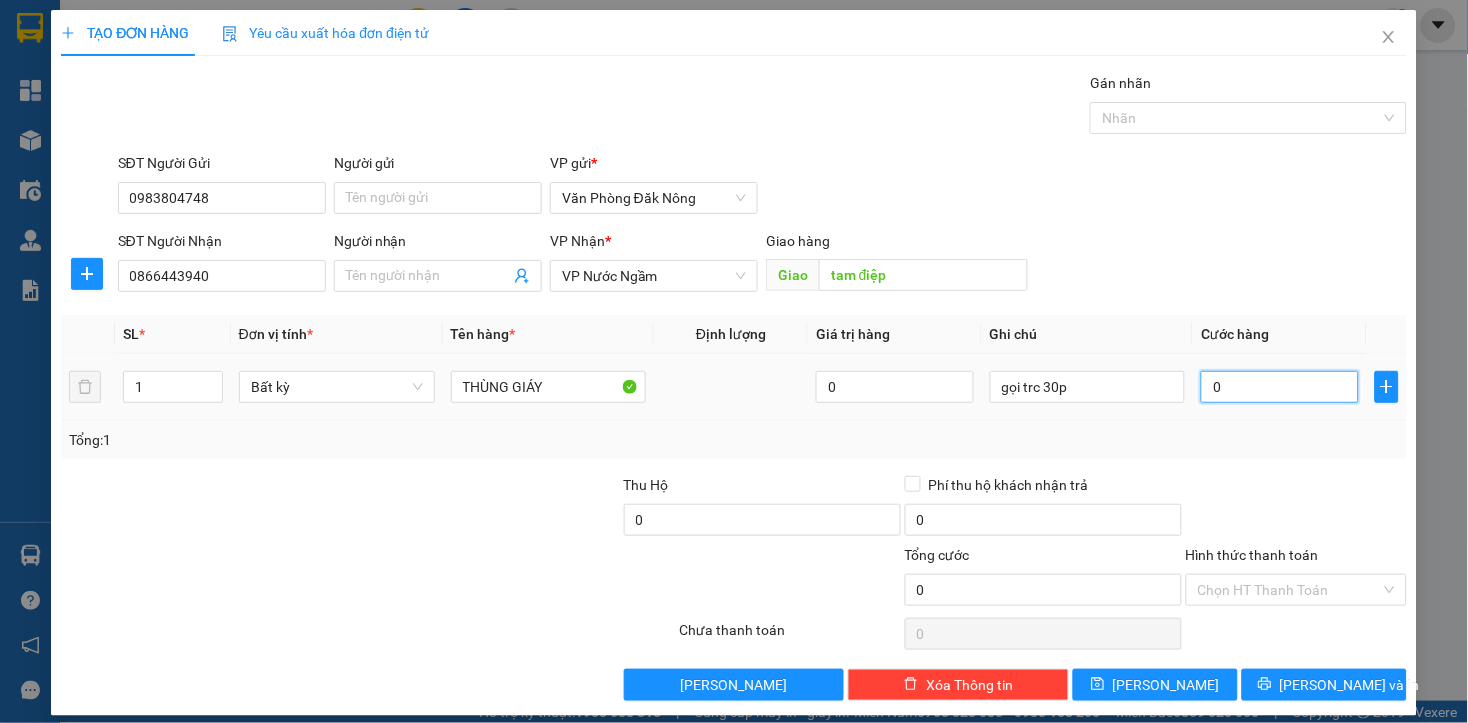 click on "0" at bounding box center [1279, 387] 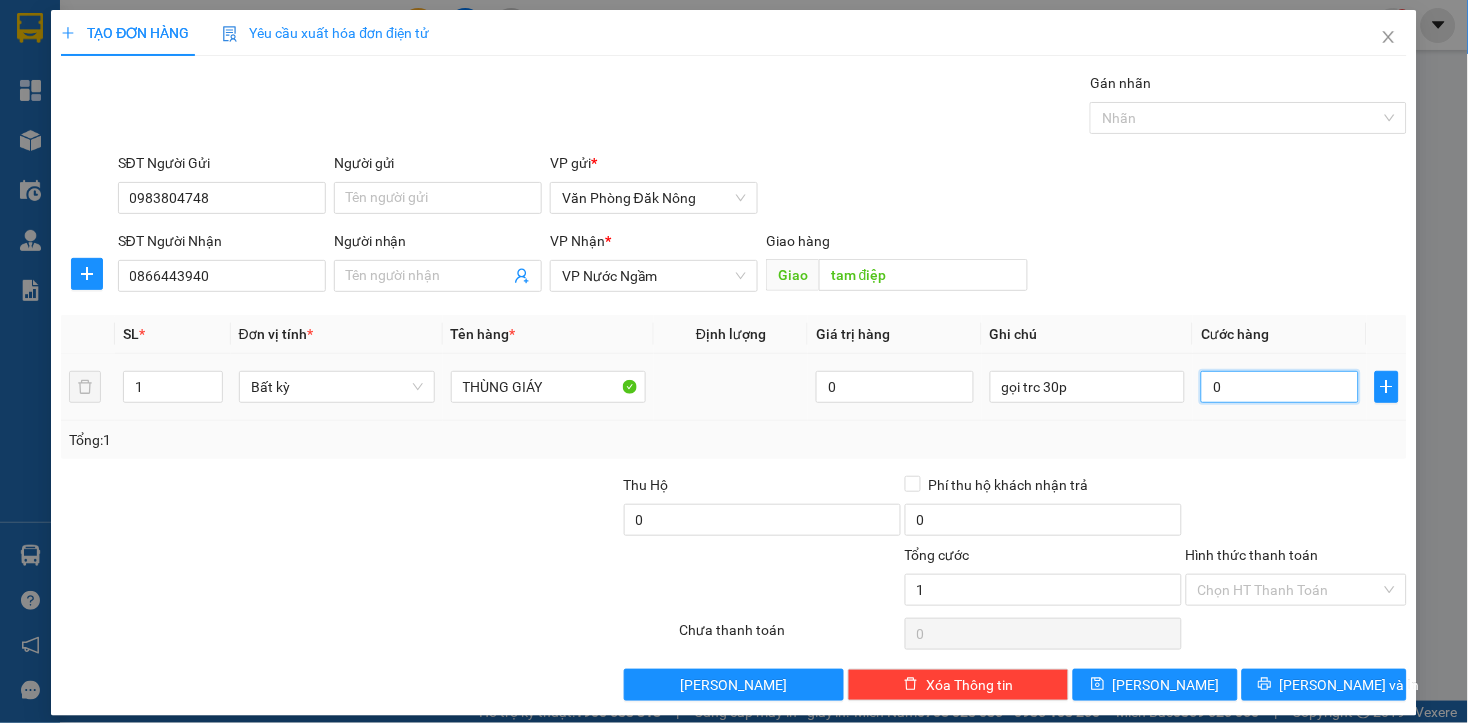 type on "1" 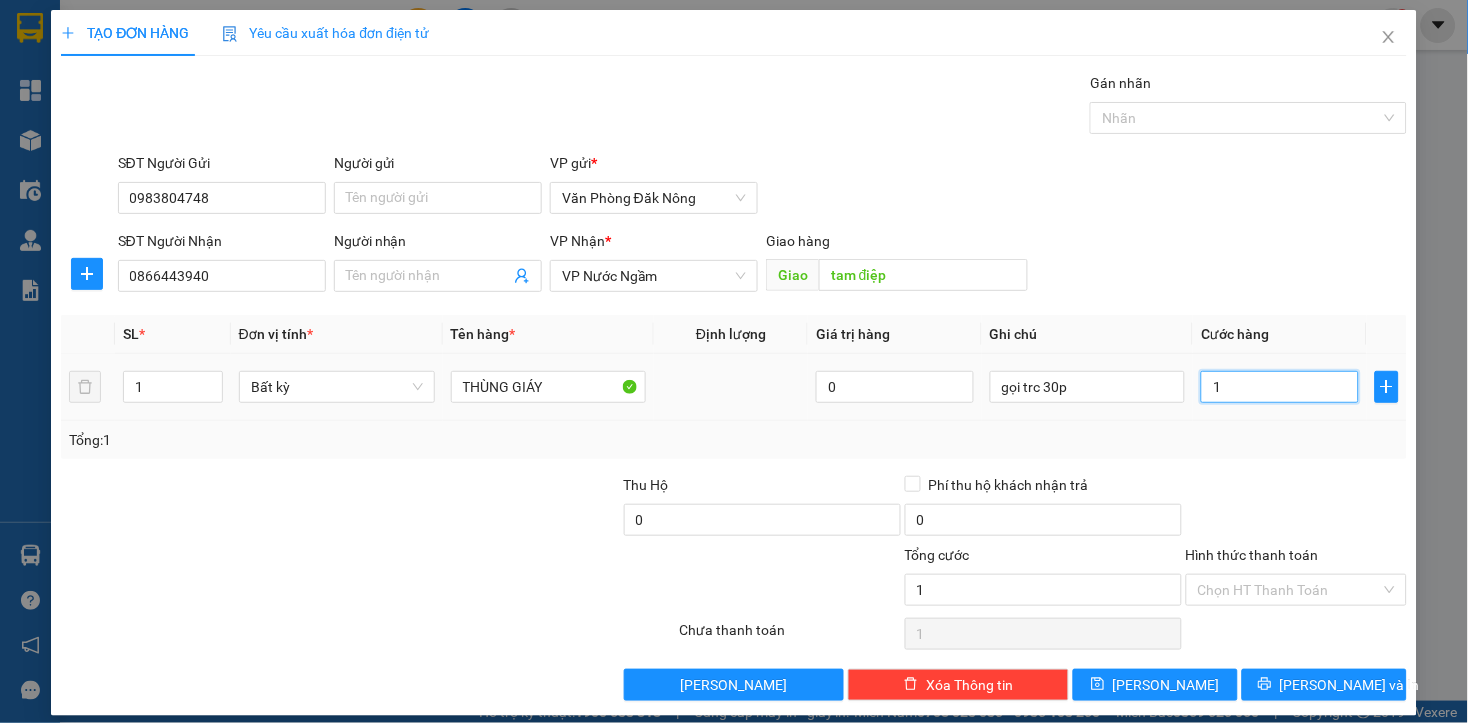 type on "15" 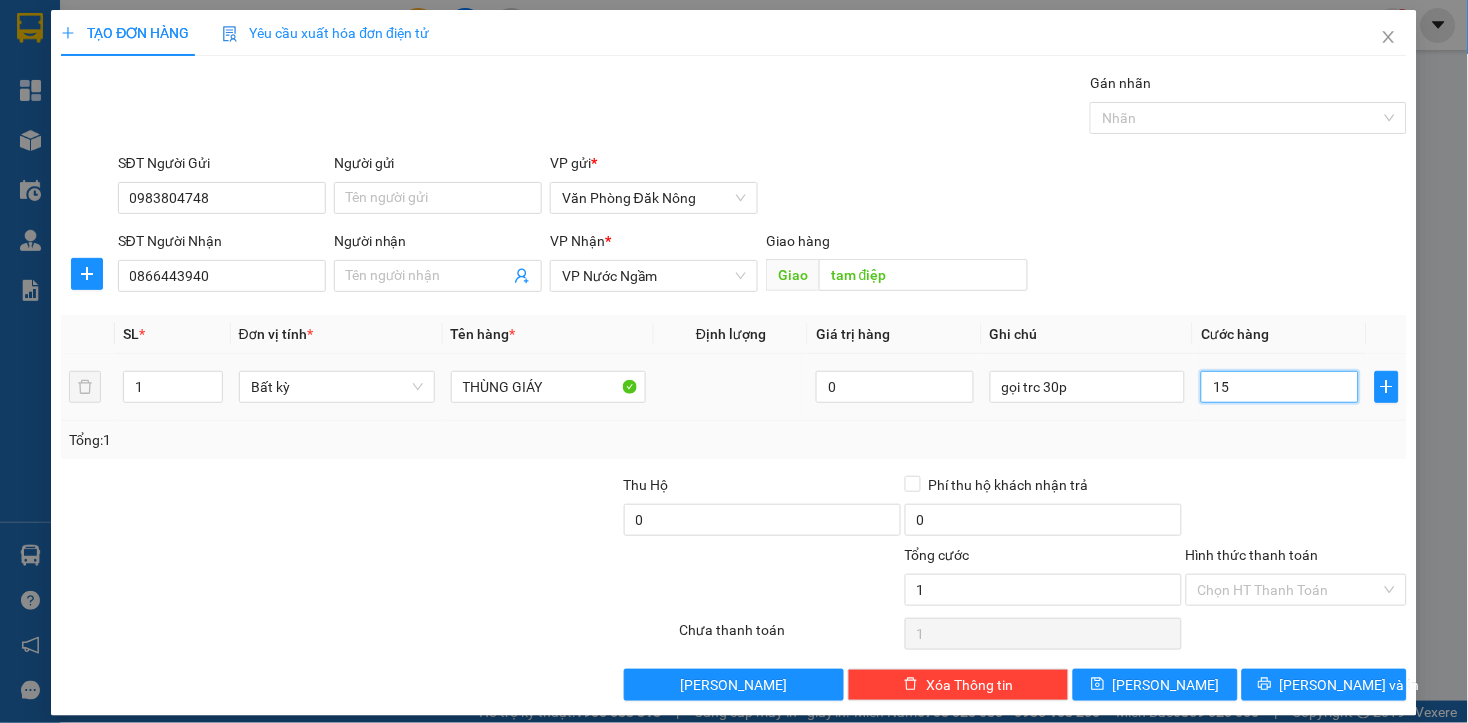 type on "15" 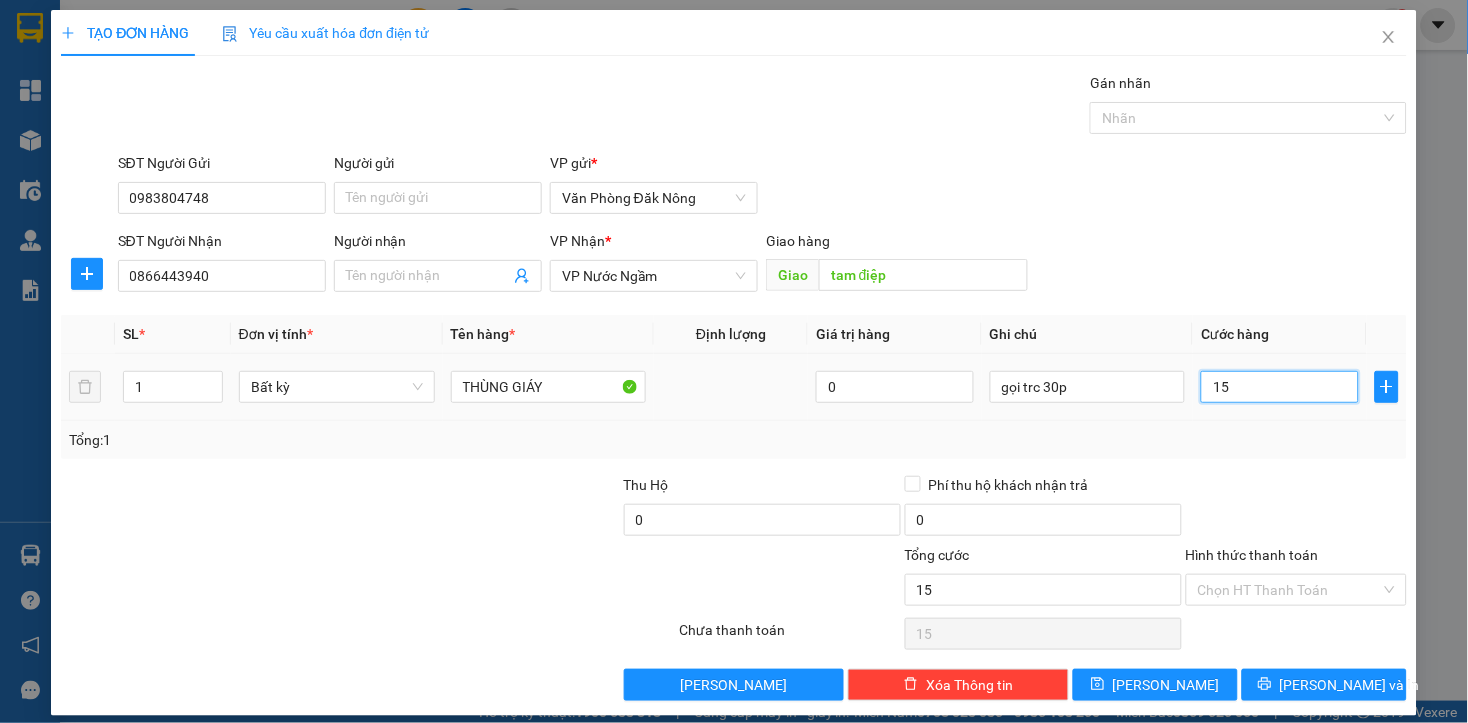 type on "150" 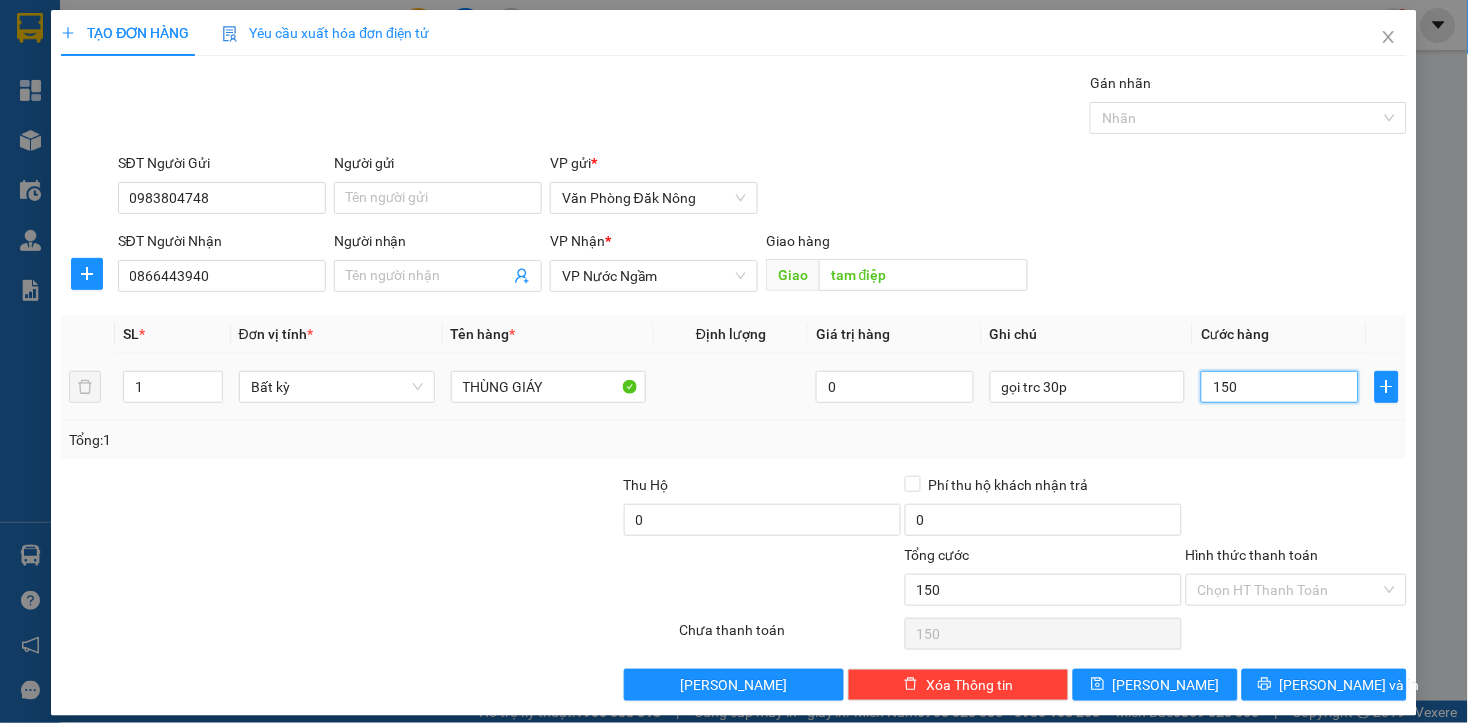 type on "1.500" 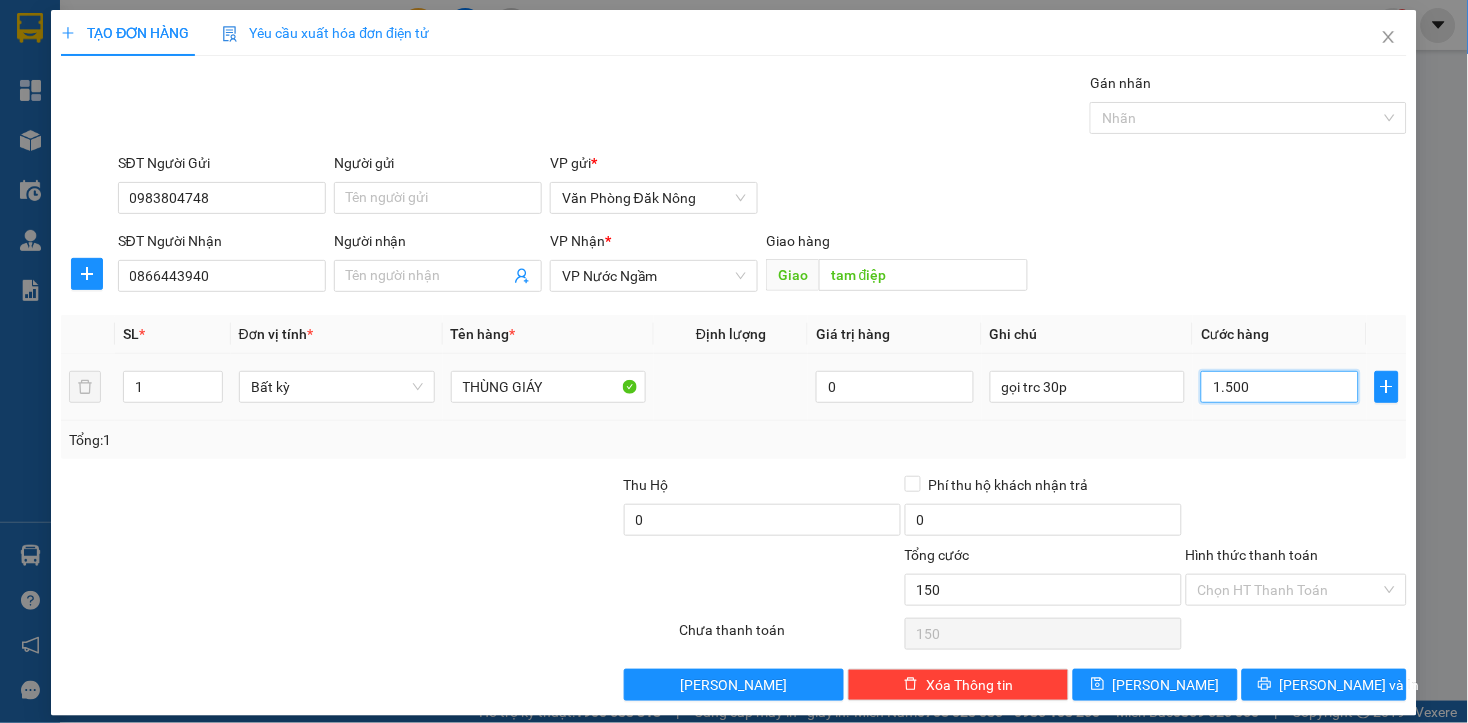 type on "1.500" 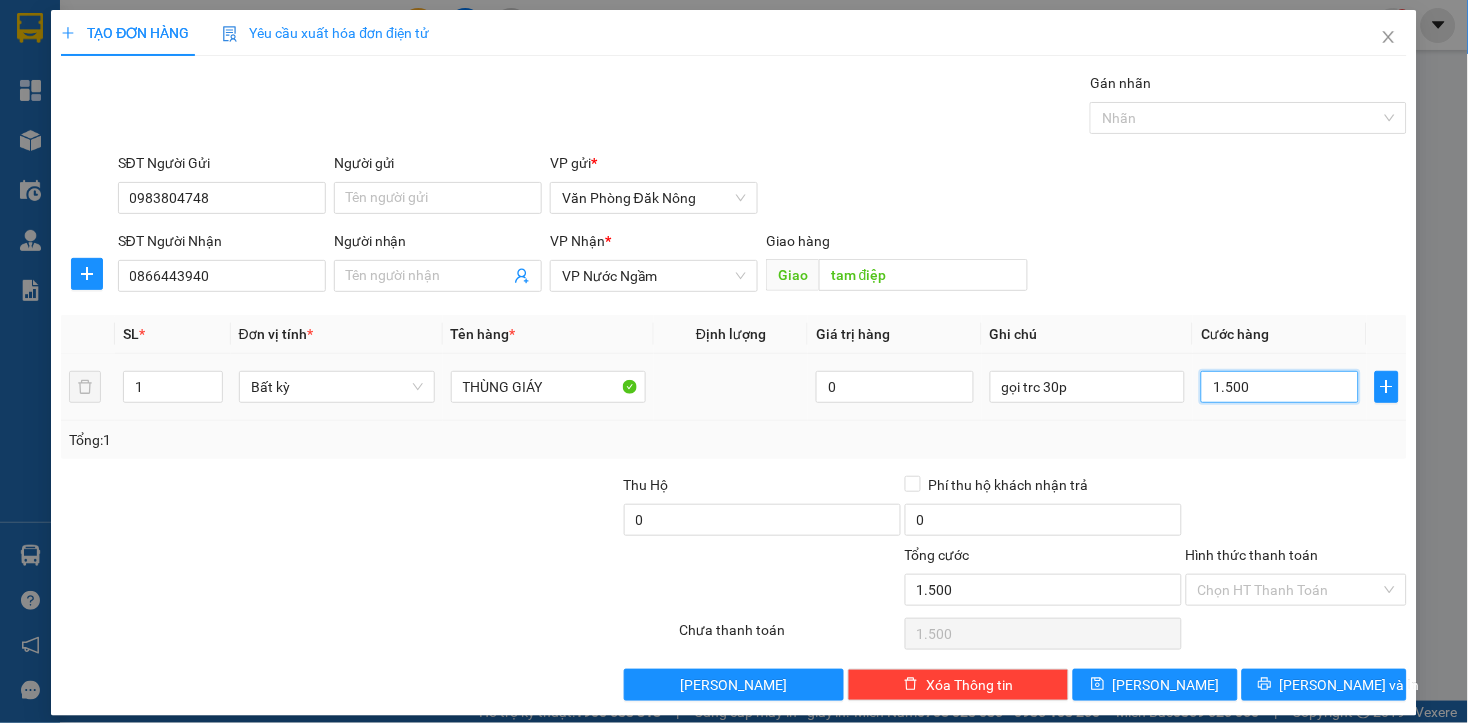 type on "15.000" 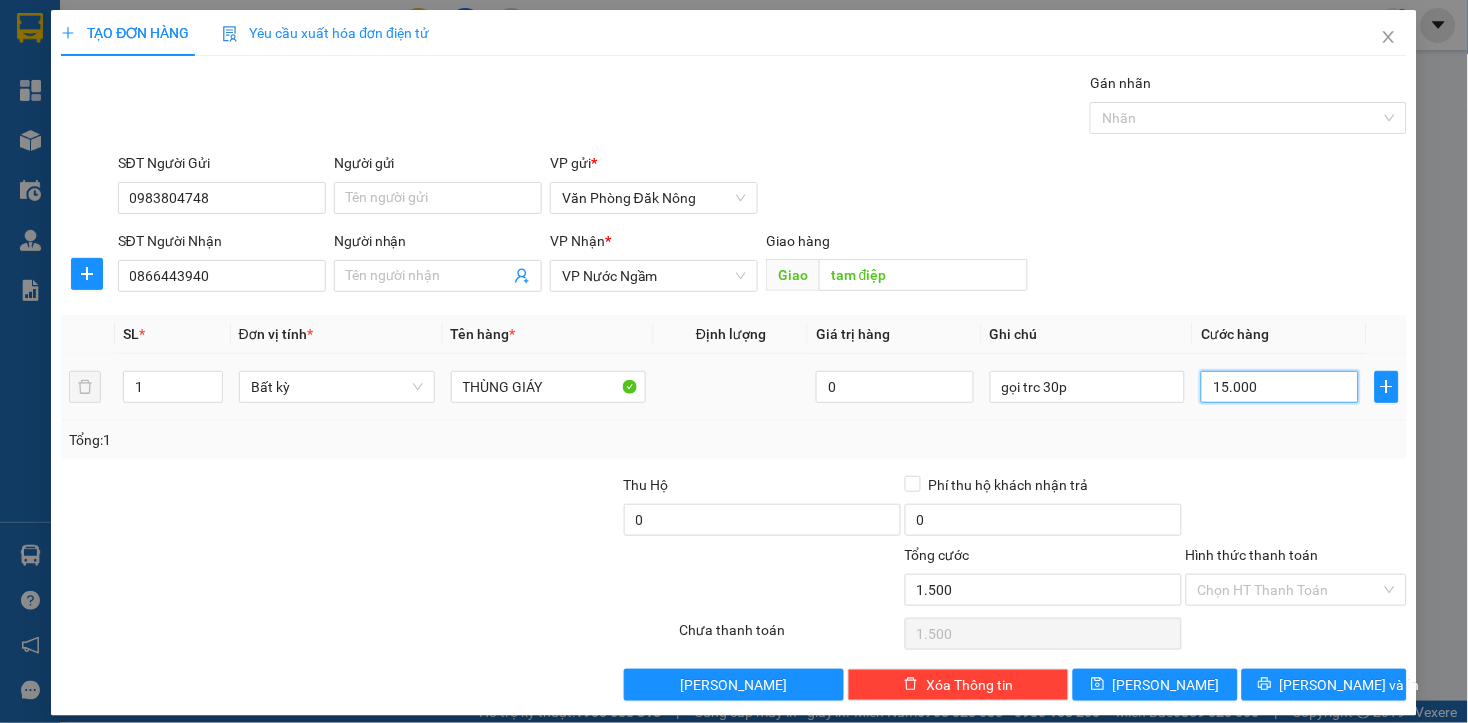 type on "15.000" 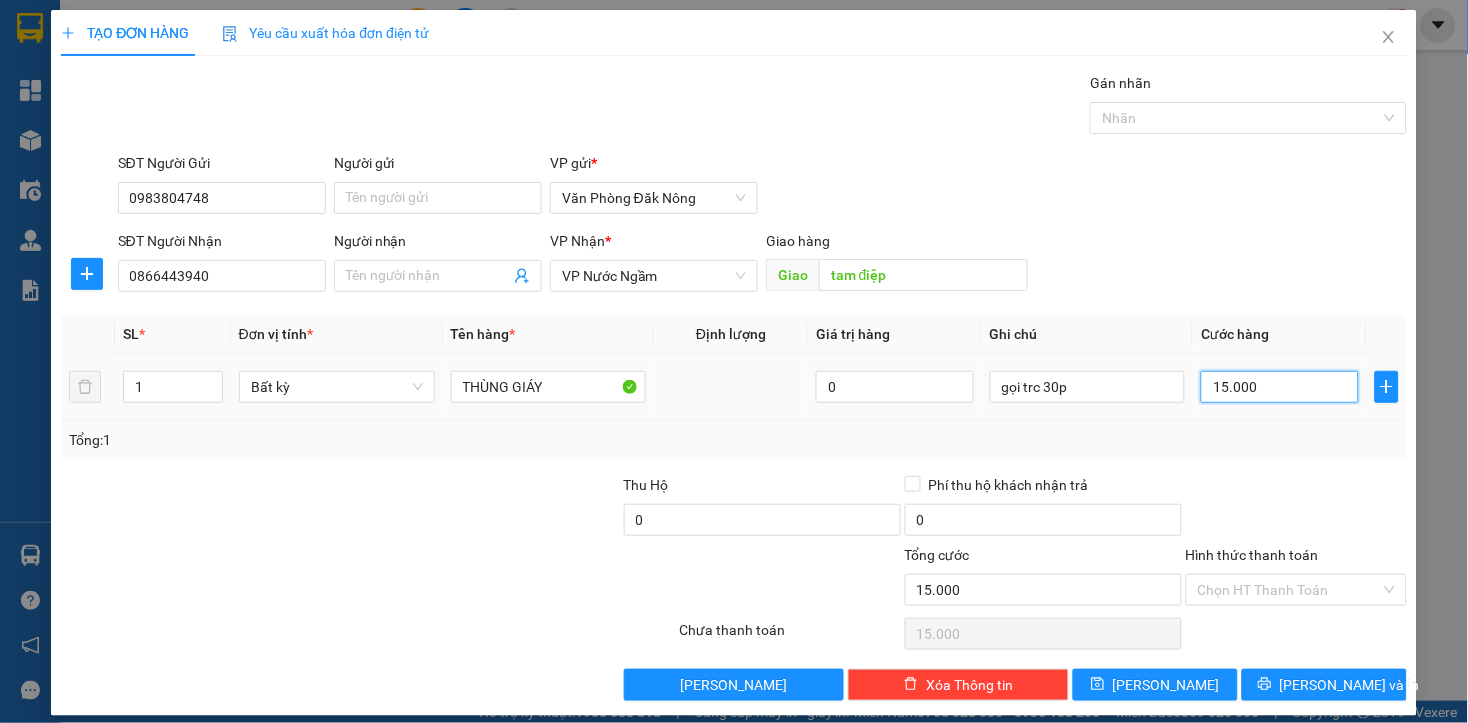 type on "150.000" 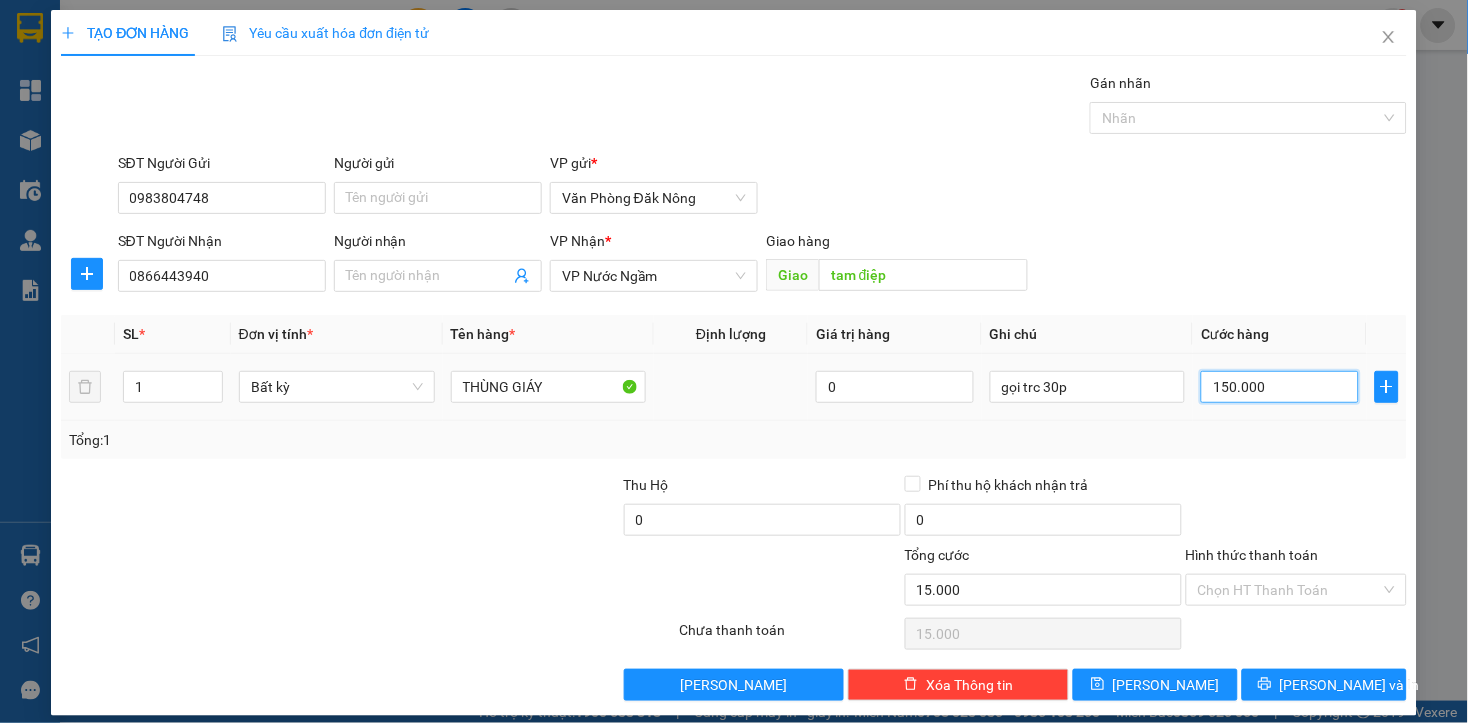type on "150.000" 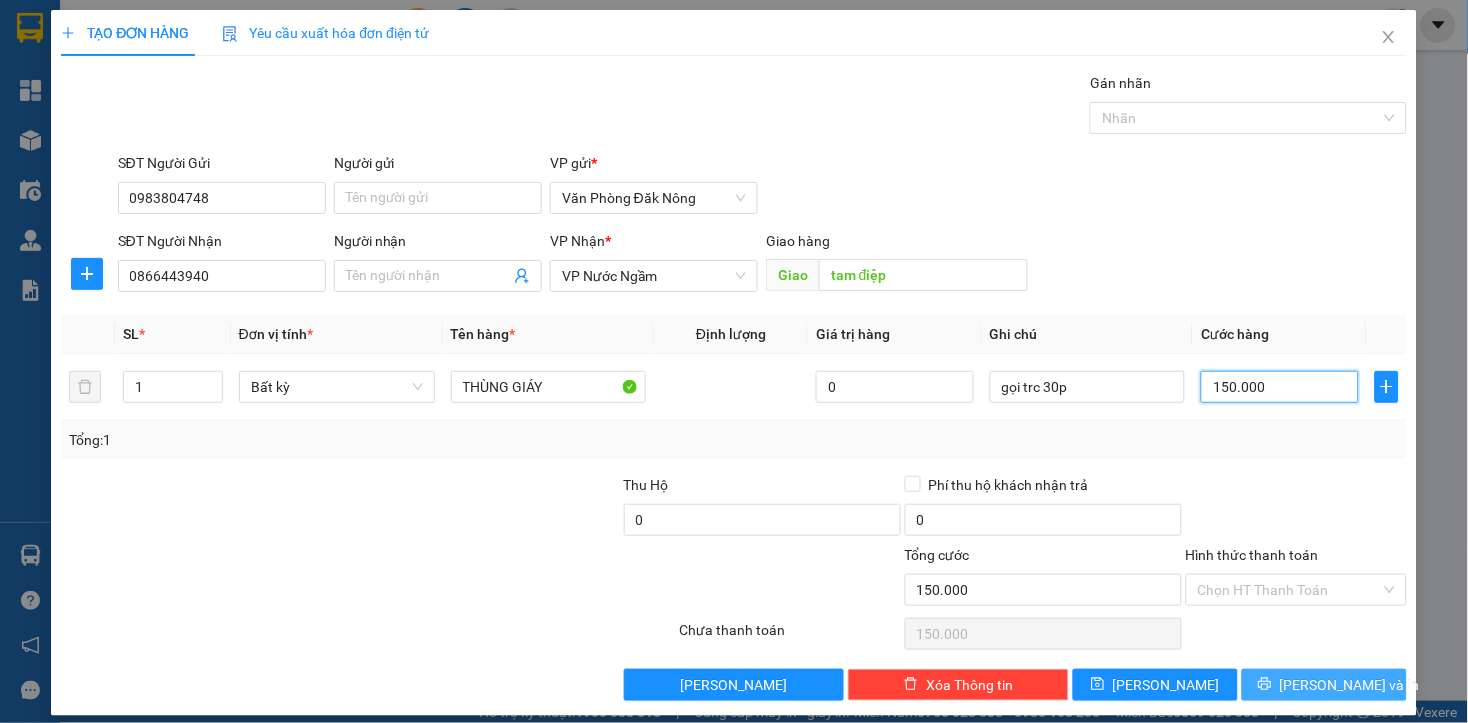 type on "150.000" 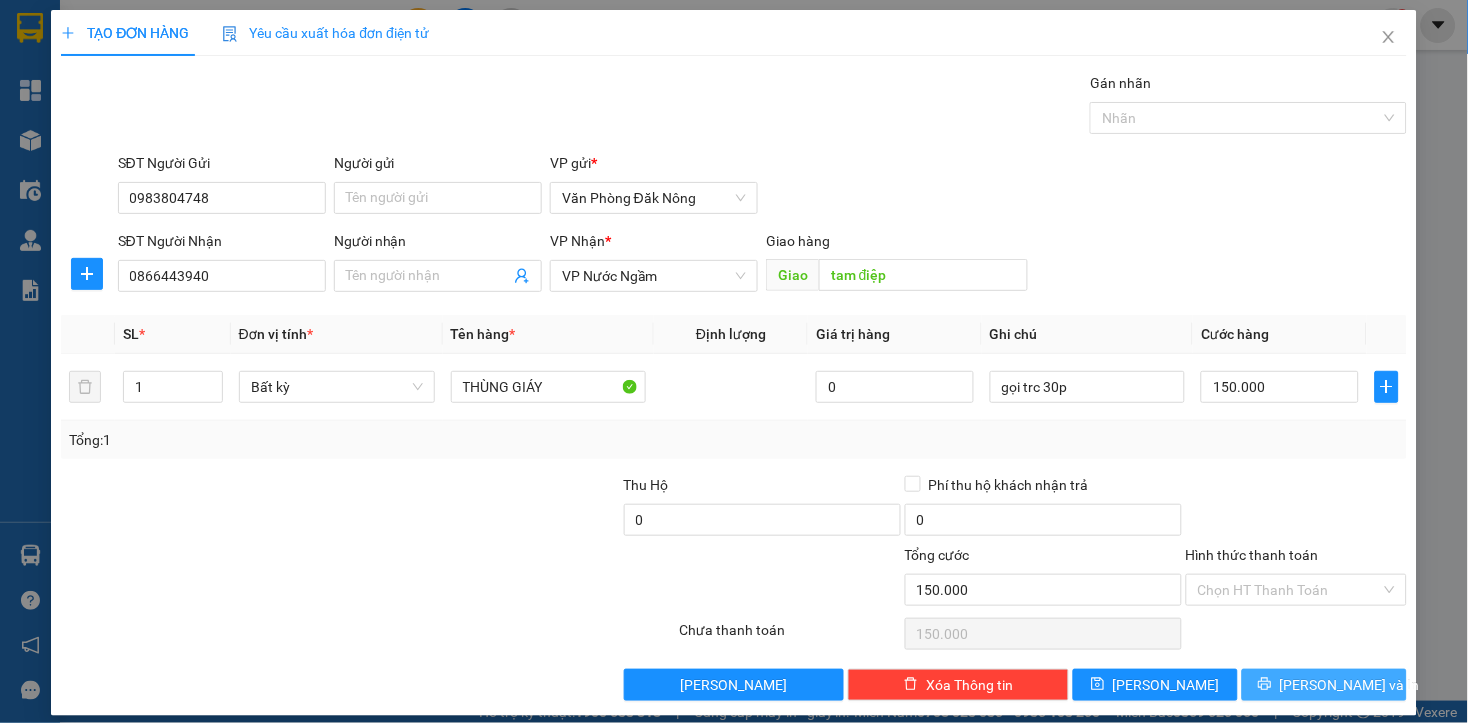 drag, startPoint x: 1323, startPoint y: 685, endPoint x: 1211, endPoint y: 657, distance: 115.44696 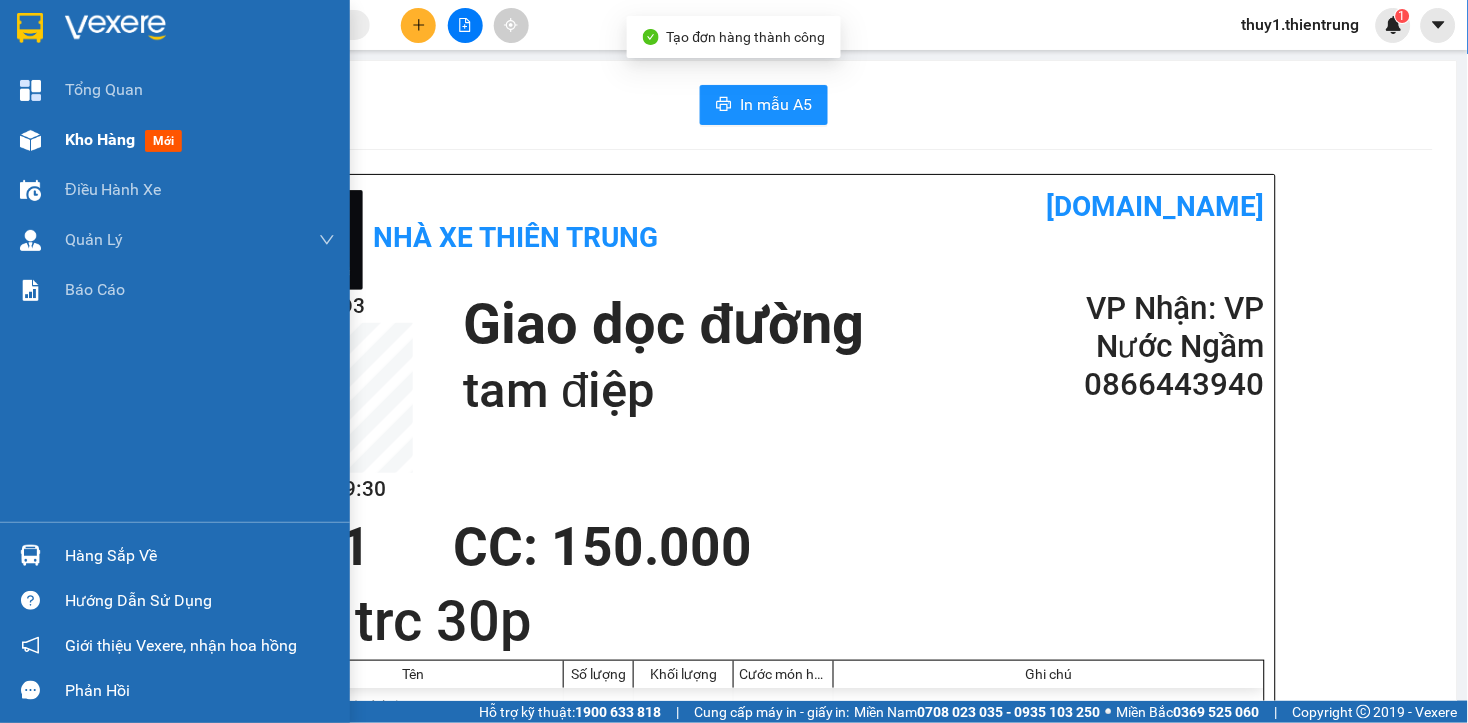 drag, startPoint x: 57, startPoint y: 131, endPoint x: 76, endPoint y: 140, distance: 21.023796 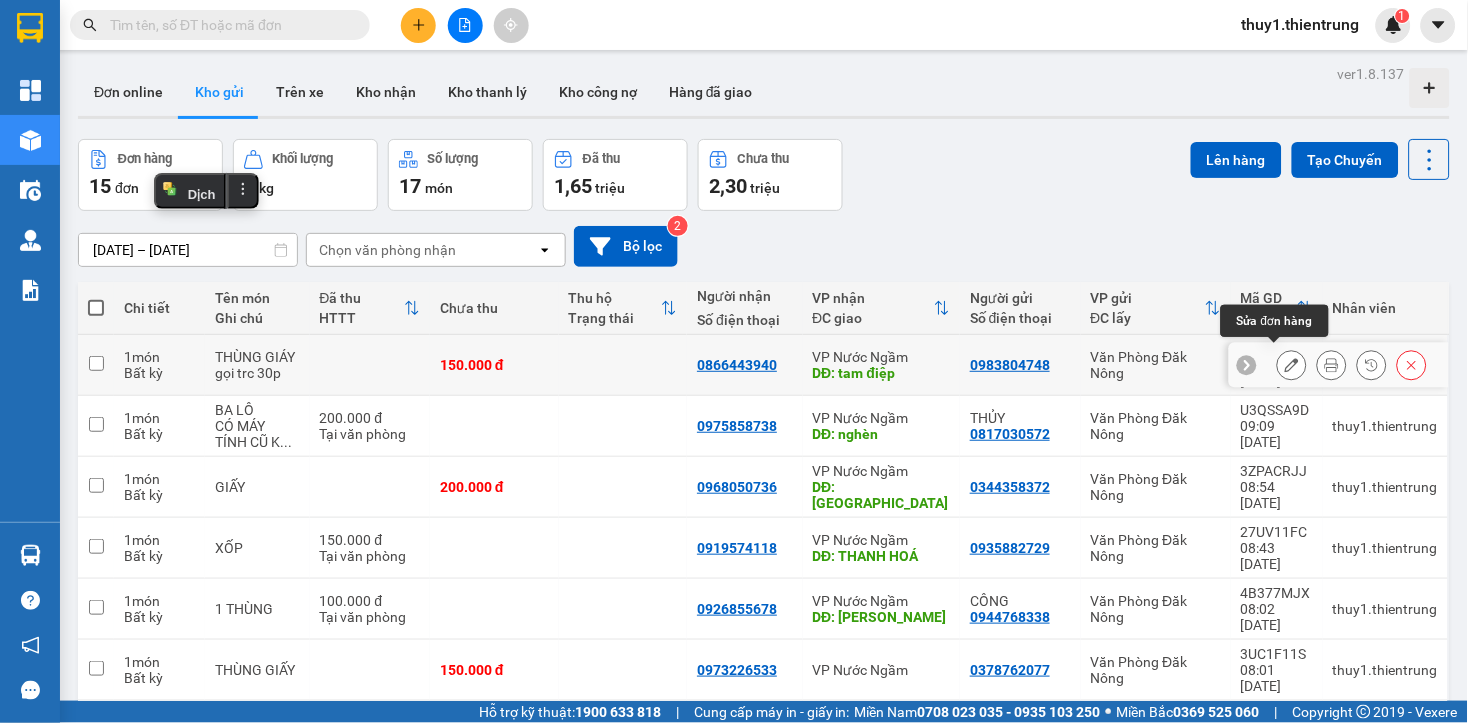 click 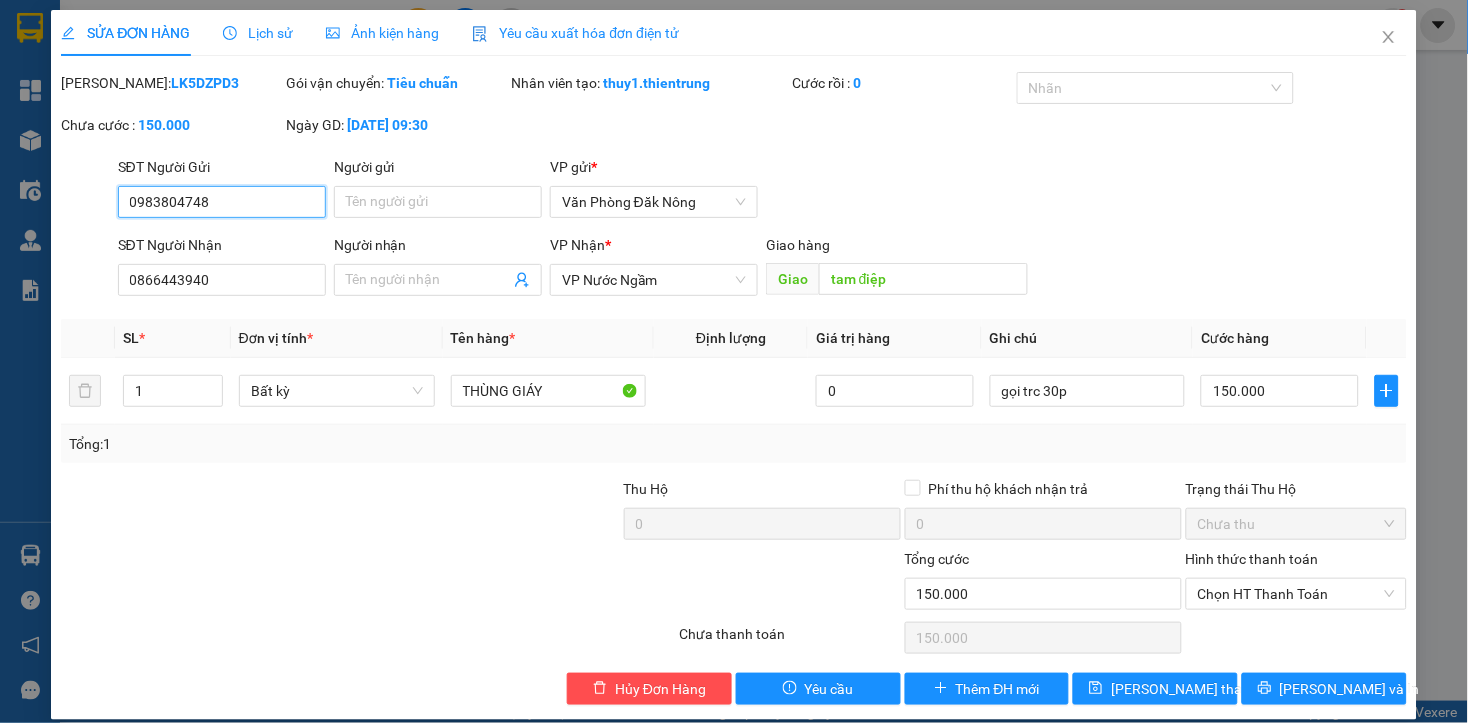 type on "0983804748" 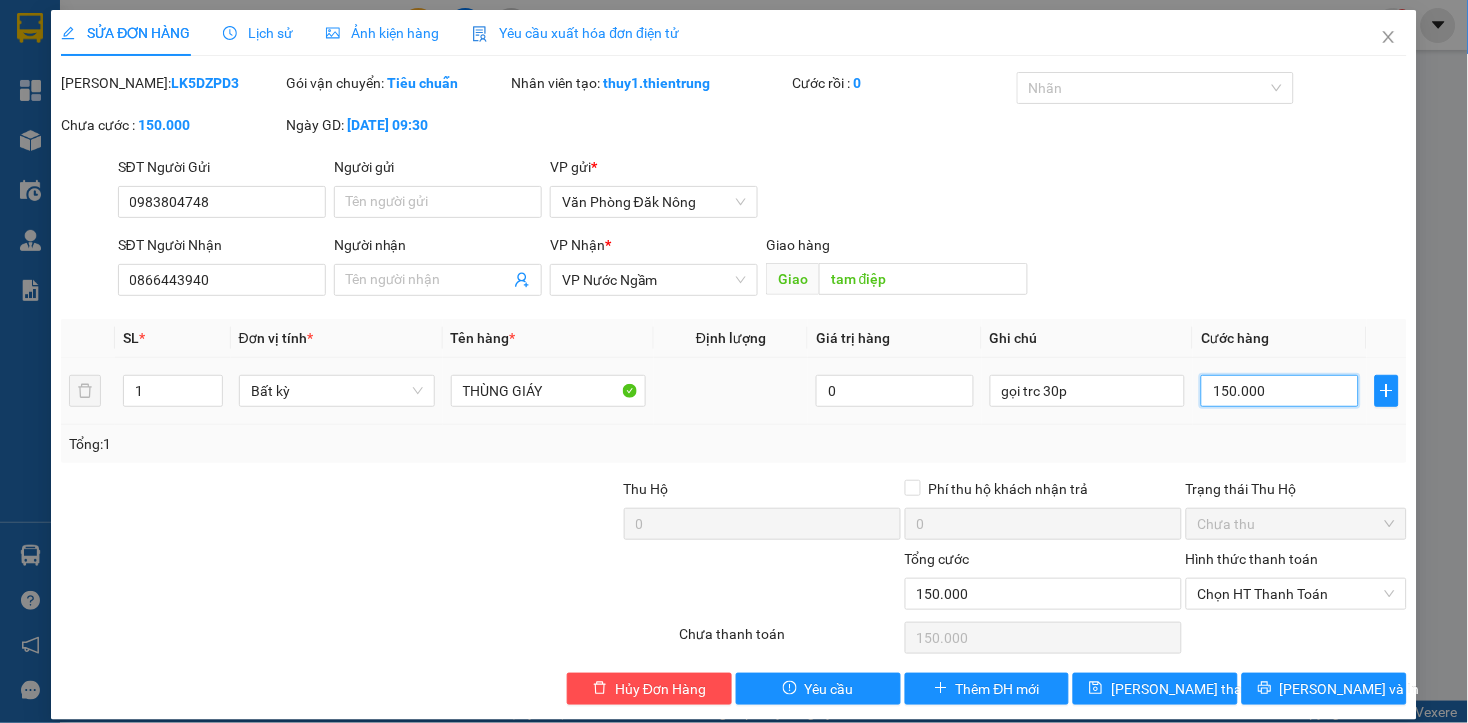 click on "150.000" at bounding box center [1279, 391] 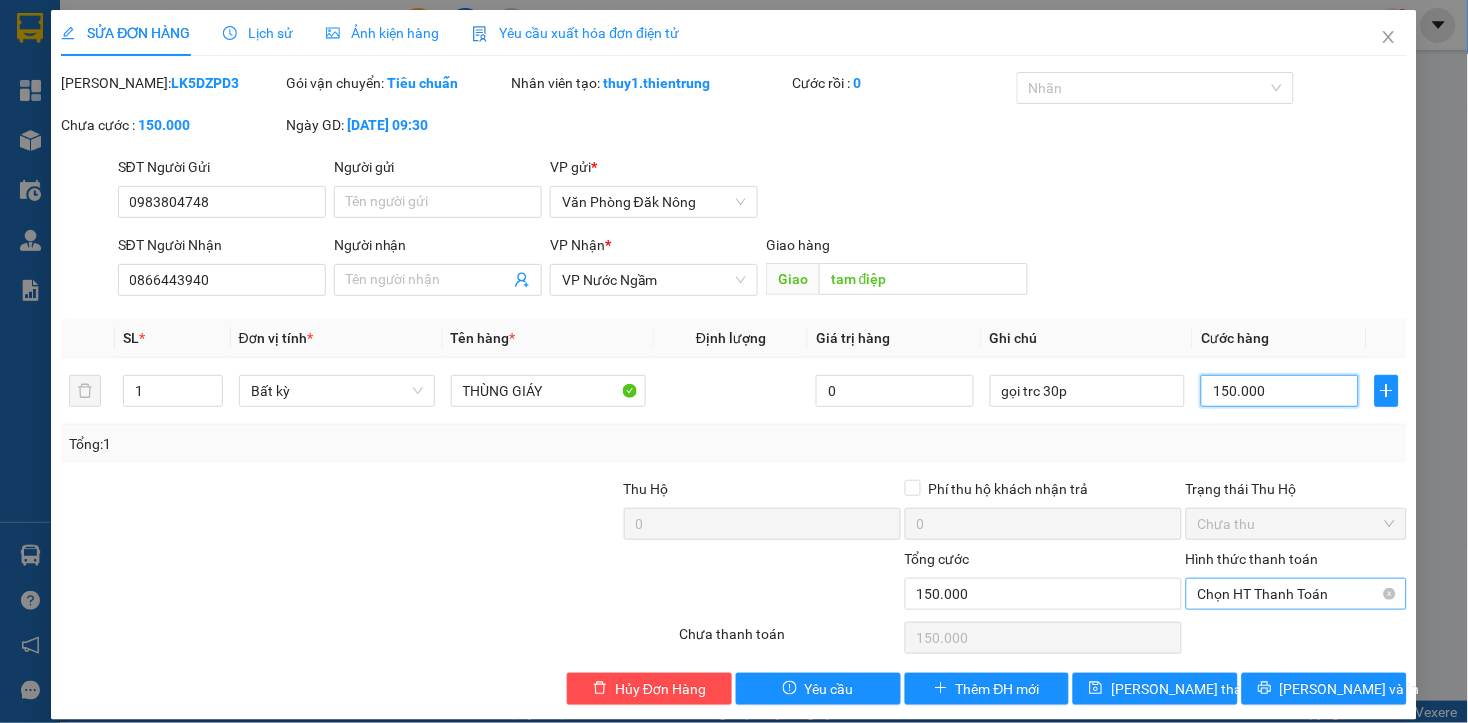 click on "Chọn HT Thanh Toán" at bounding box center (1296, 594) 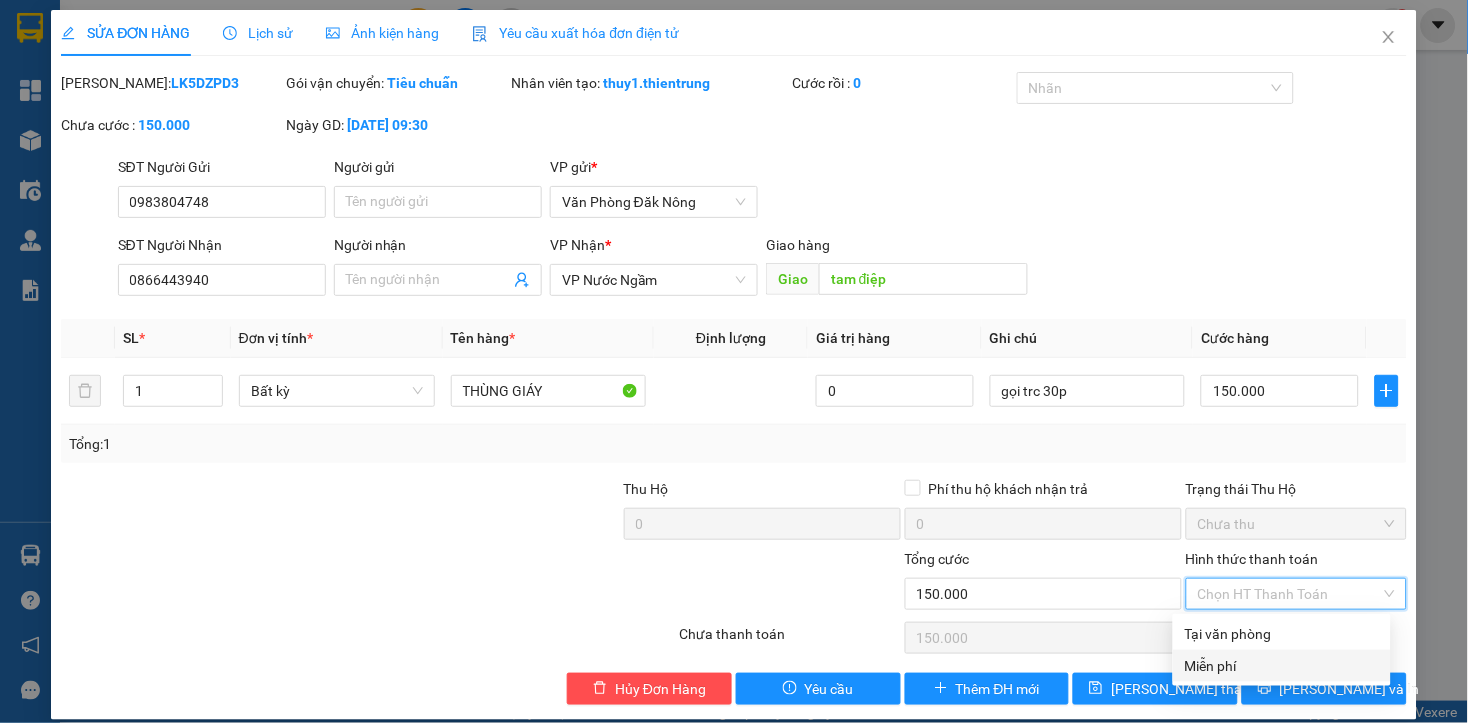 drag, startPoint x: 1262, startPoint y: 635, endPoint x: 1308, endPoint y: 645, distance: 47.07441 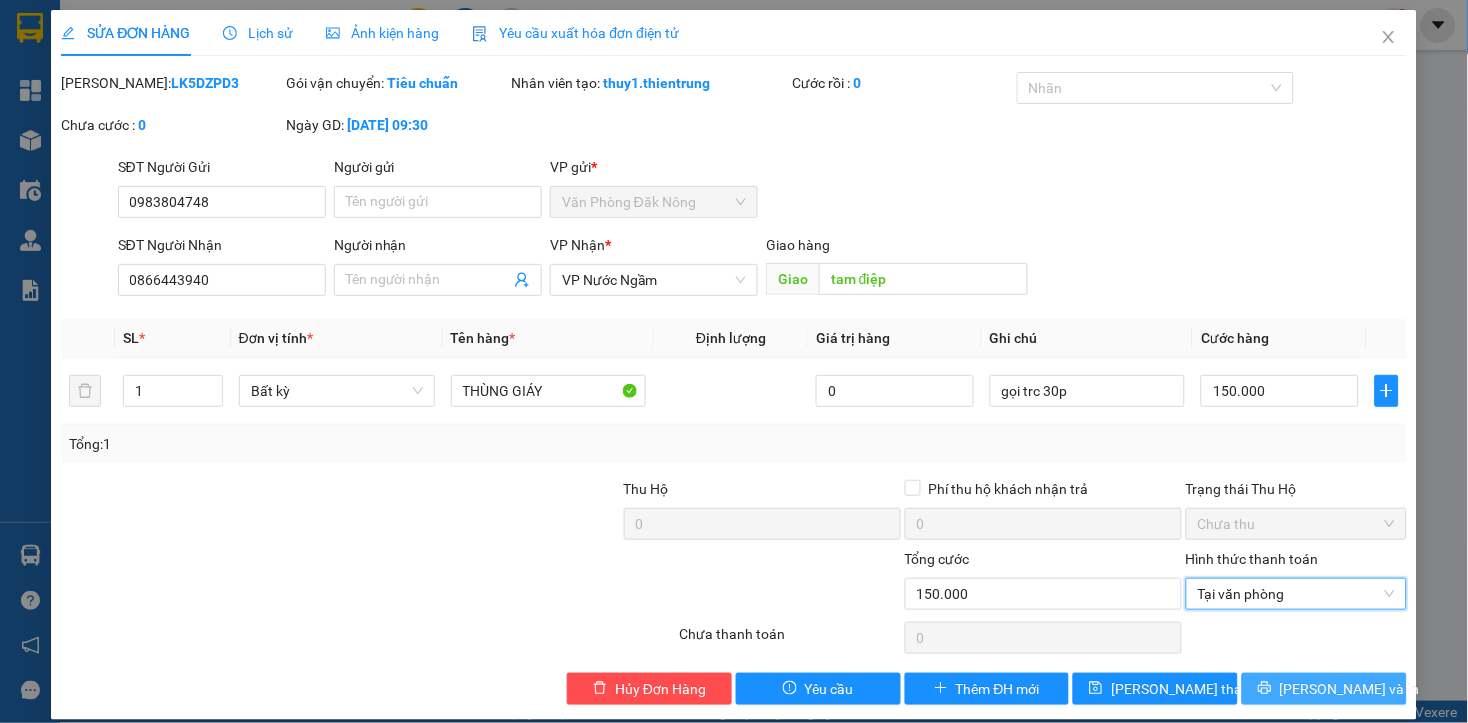 click on "[PERSON_NAME] và In" at bounding box center (1350, 689) 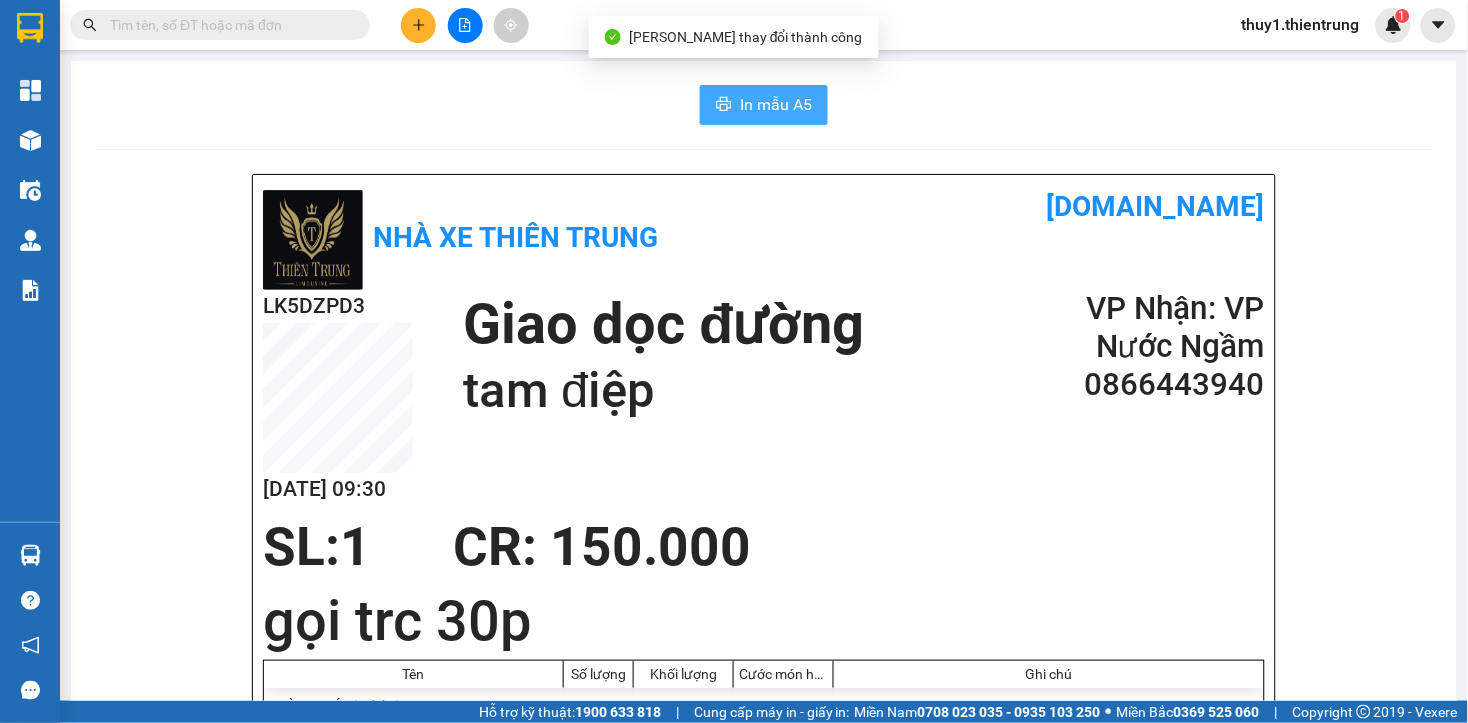 click on "In mẫu A5" at bounding box center [776, 104] 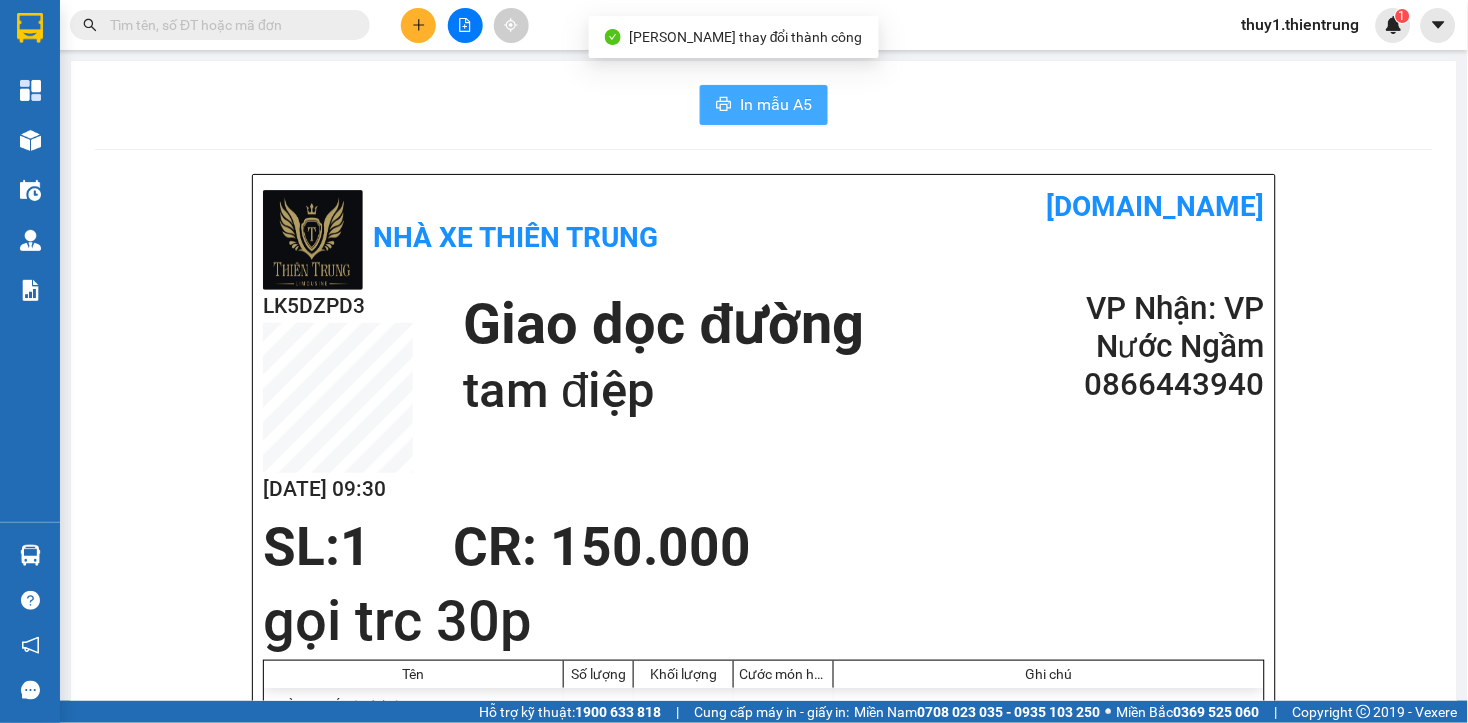scroll, scrollTop: 0, scrollLeft: 0, axis: both 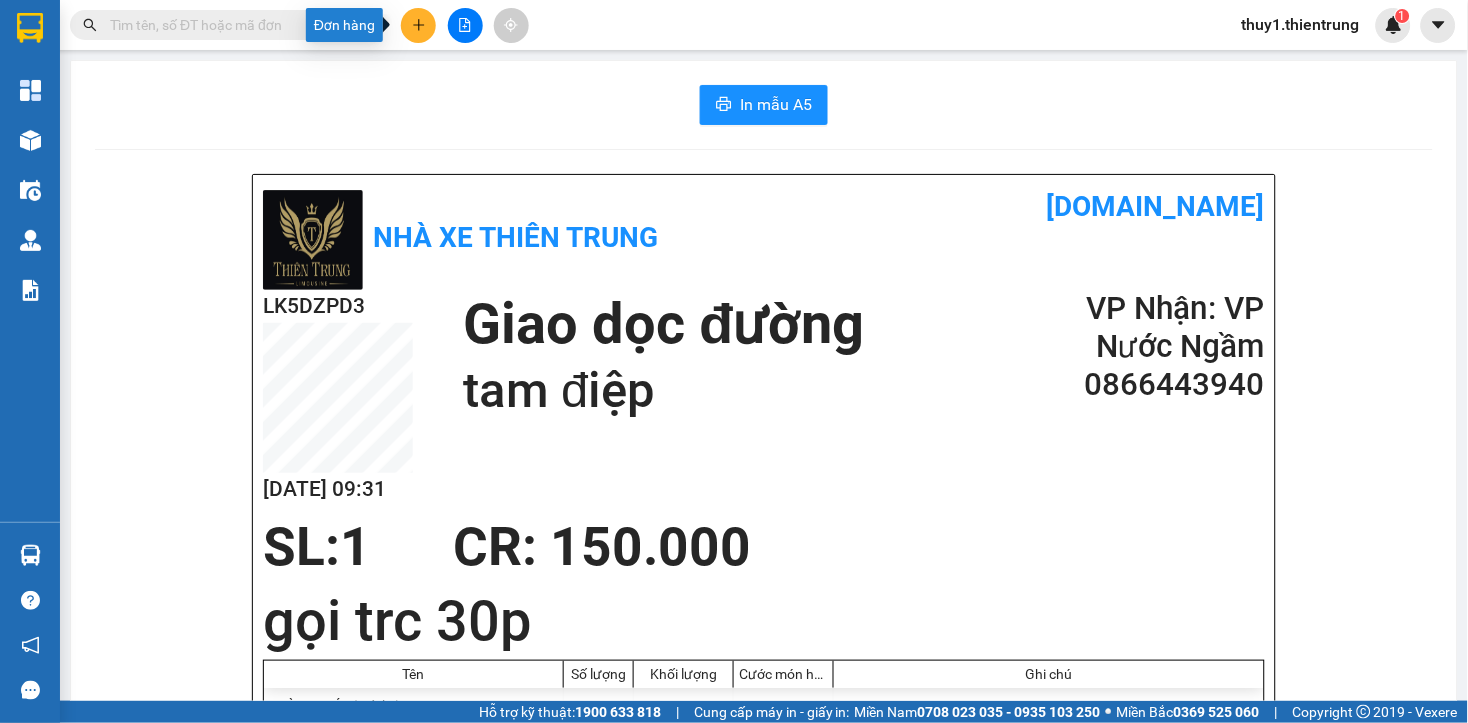 click 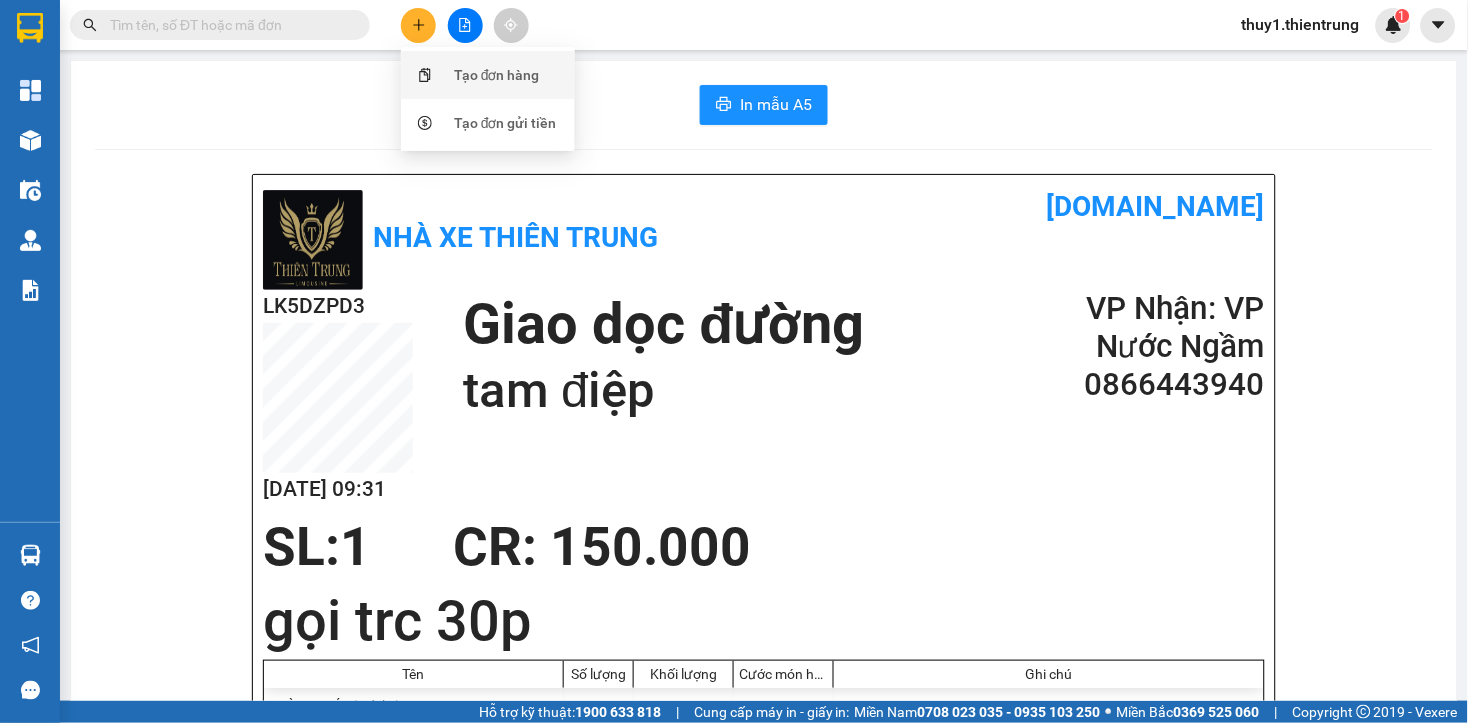 click on "Tạo đơn hàng" at bounding box center [497, 75] 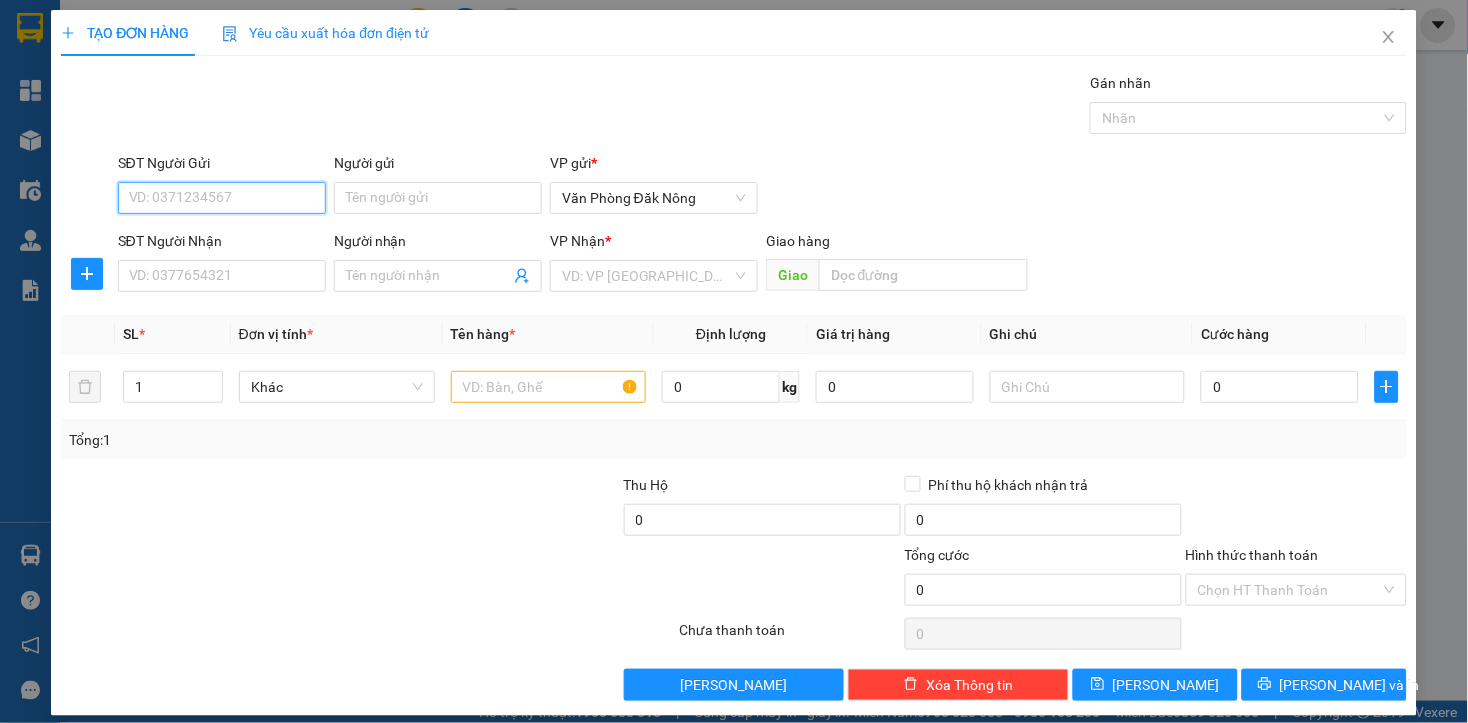 click on "SĐT Người Gửi" at bounding box center (222, 198) 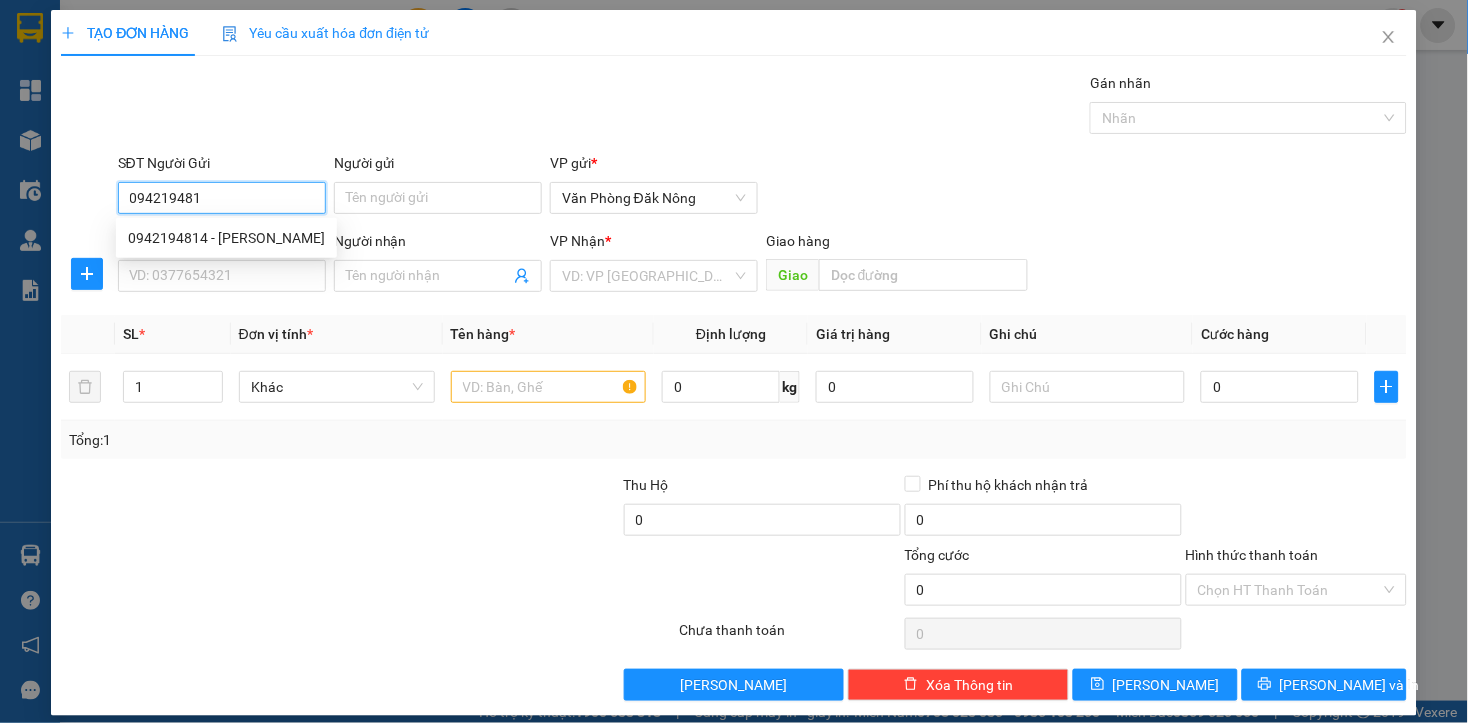 type on "0942194814" 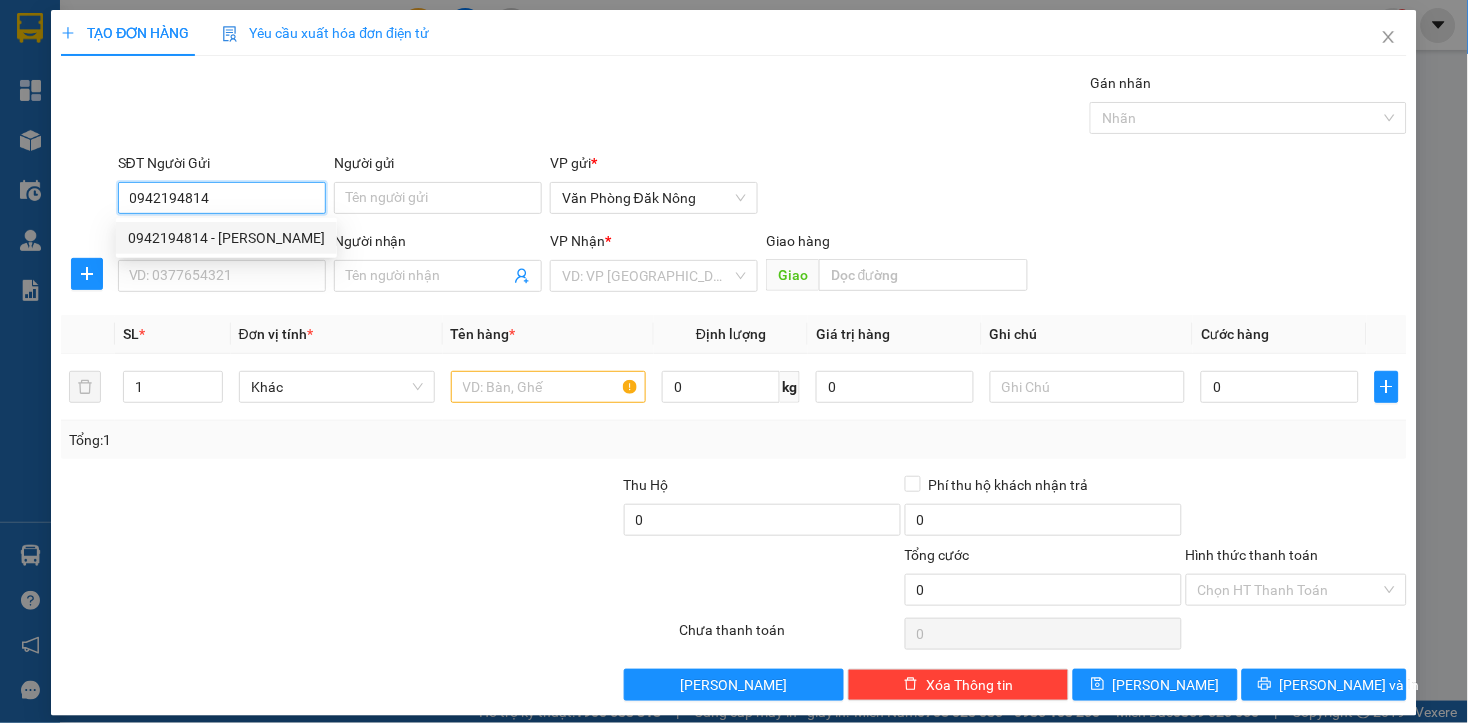 click on "0942194814 - [PERSON_NAME]" at bounding box center [226, 238] 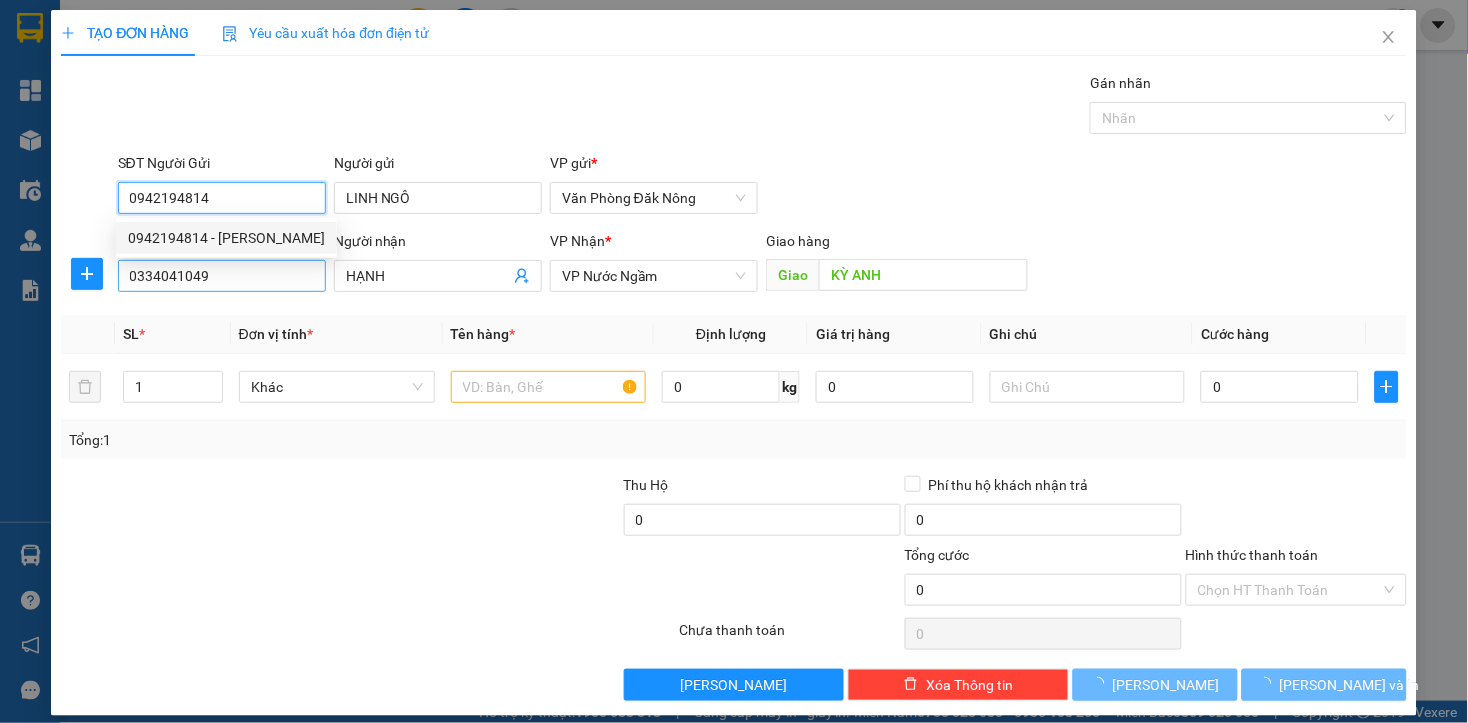 type on "0942194814" 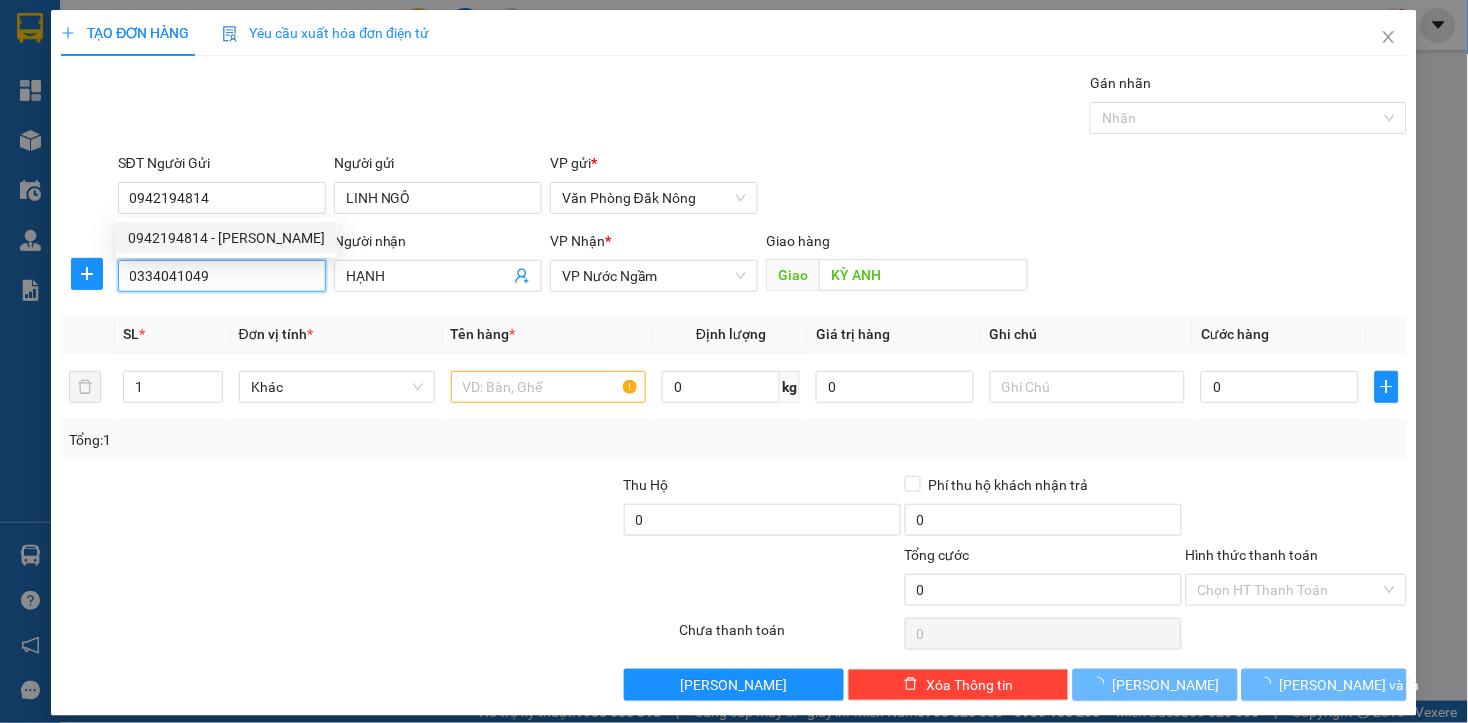 type on "100.000" 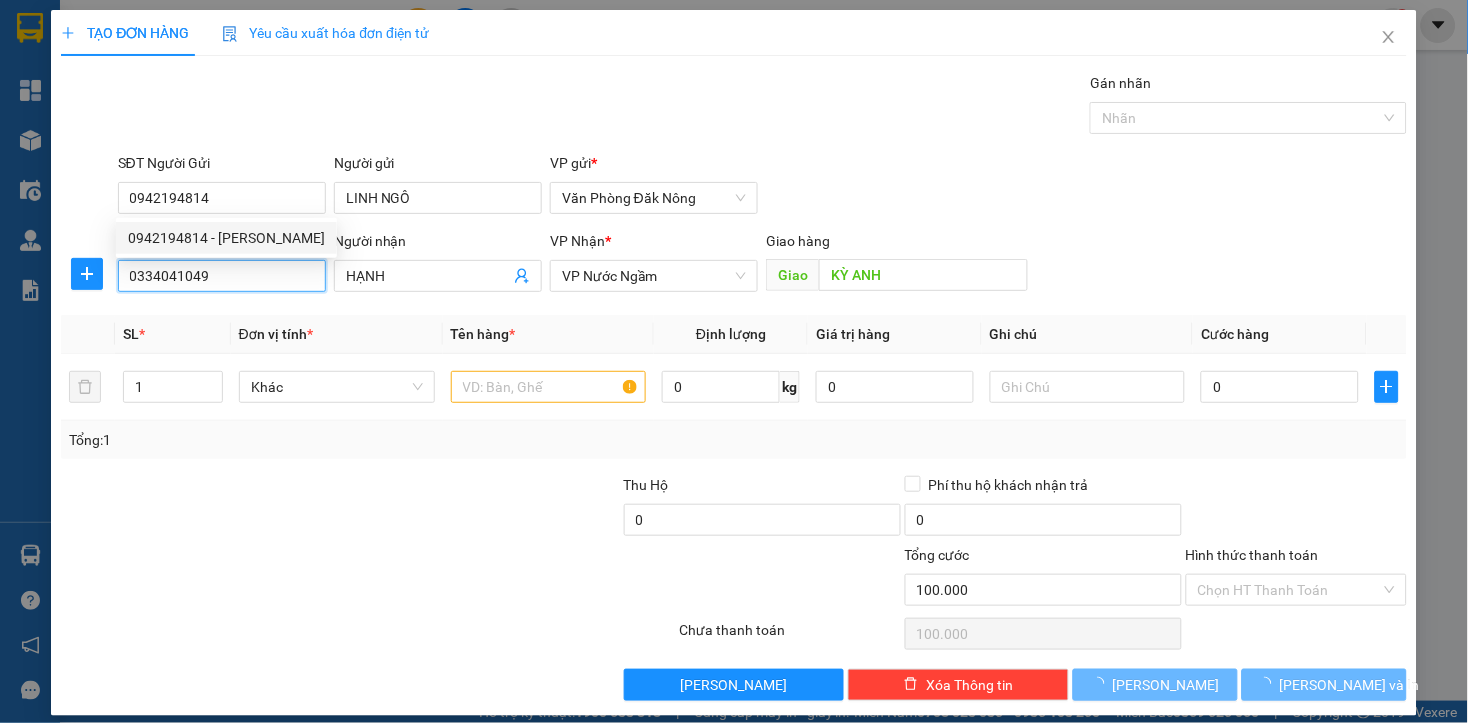 click on "0334041049" at bounding box center [222, 276] 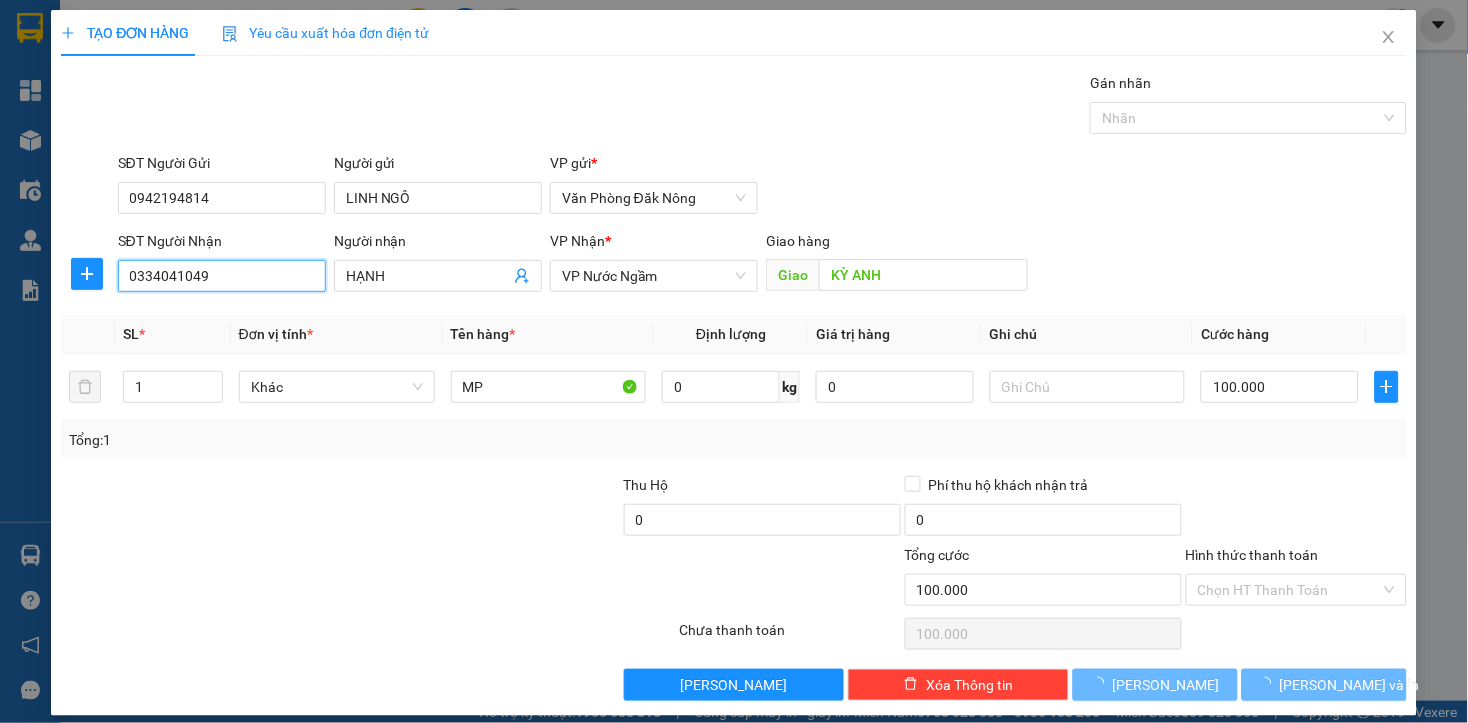 click on "0334041049" at bounding box center [222, 276] 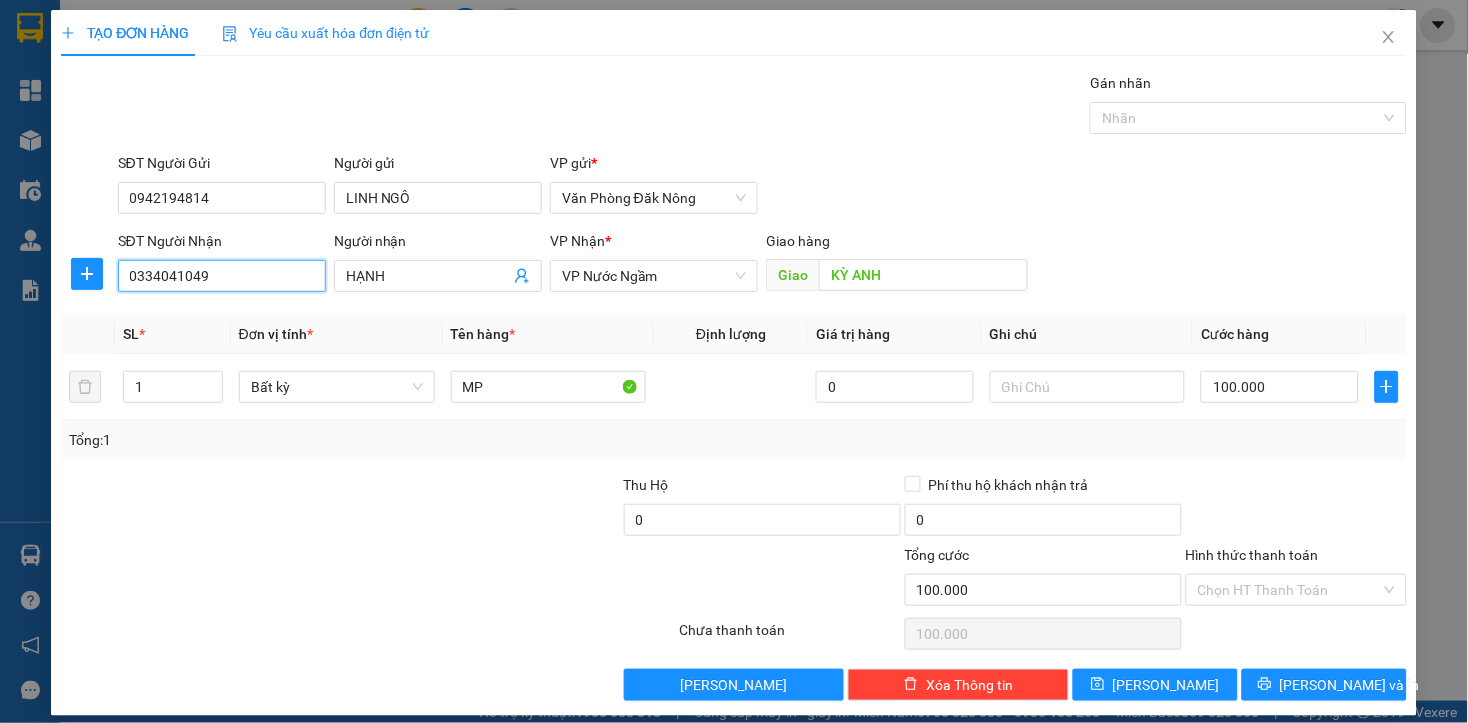 click on "0334041049" at bounding box center [222, 276] 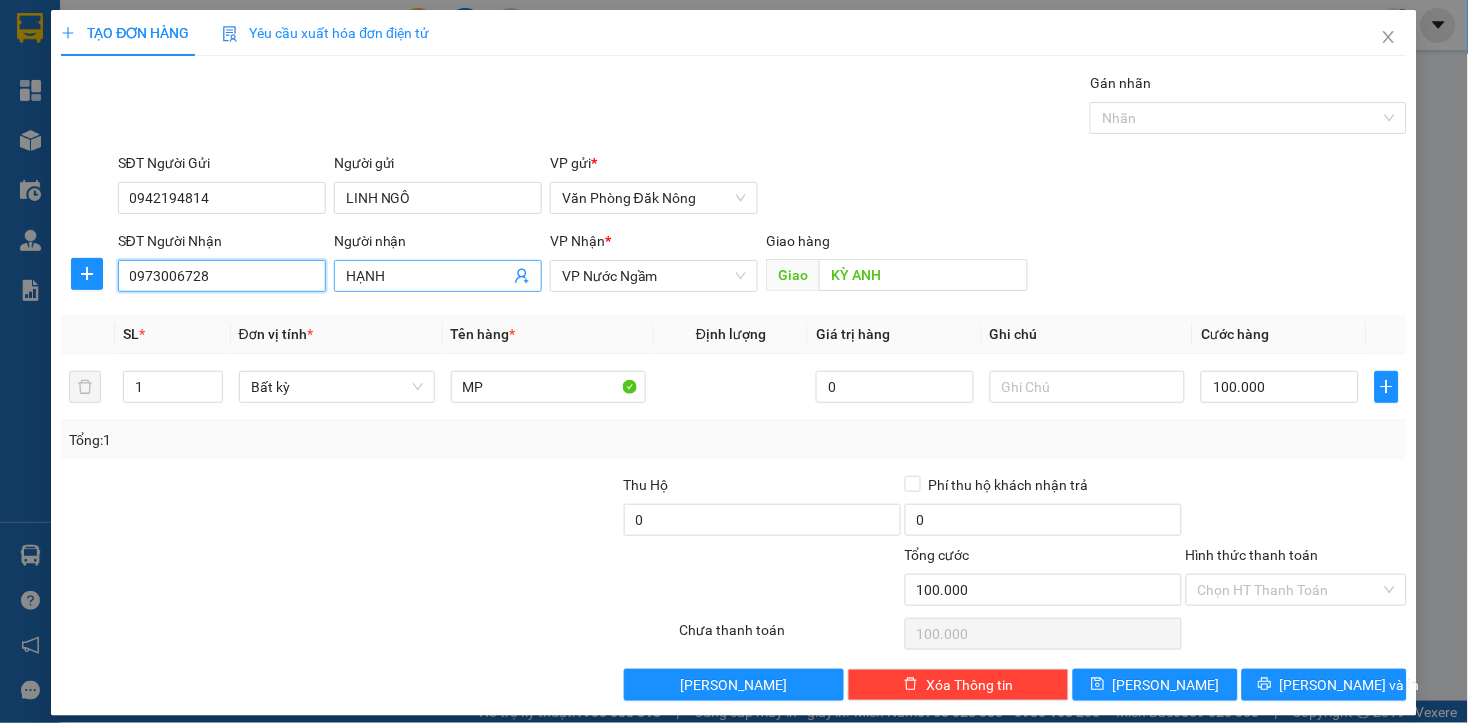 type on "0973006728" 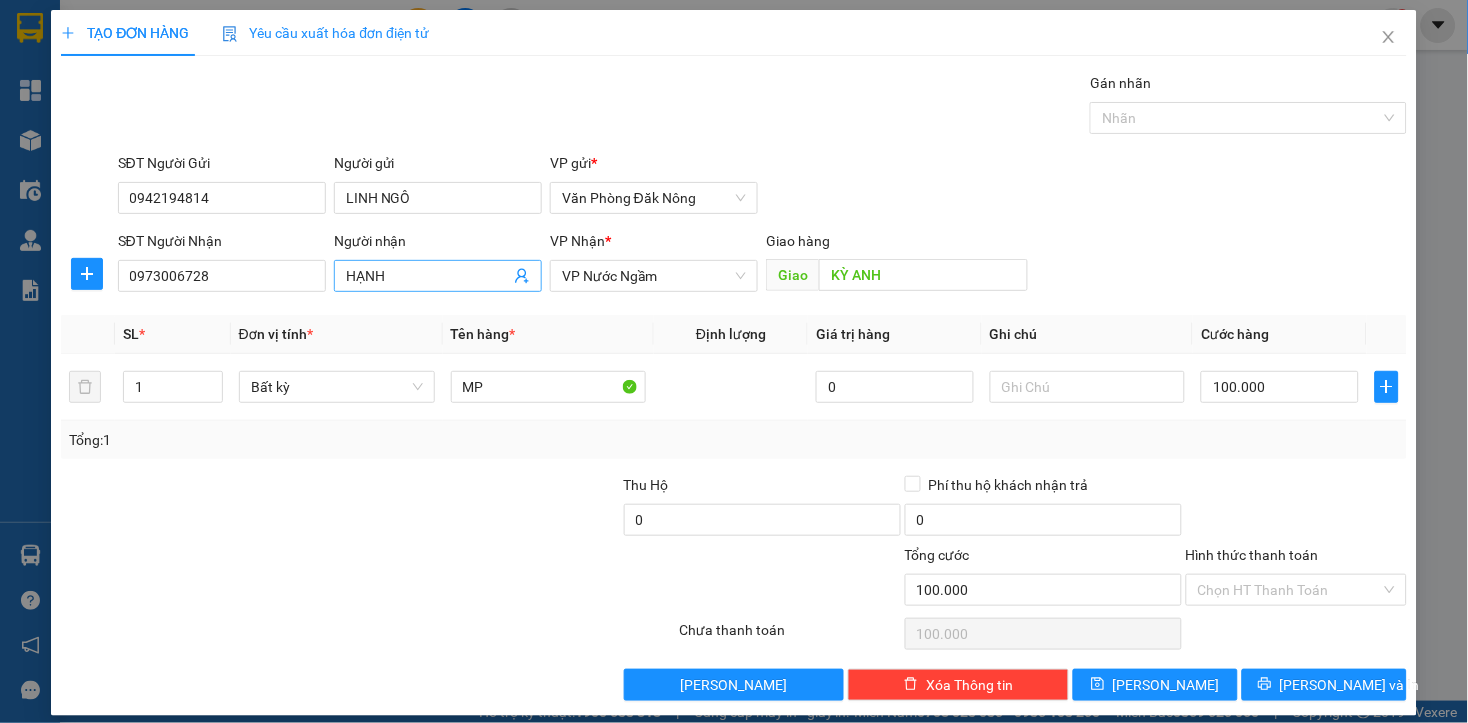 click on "HẠNH" at bounding box center (428, 276) 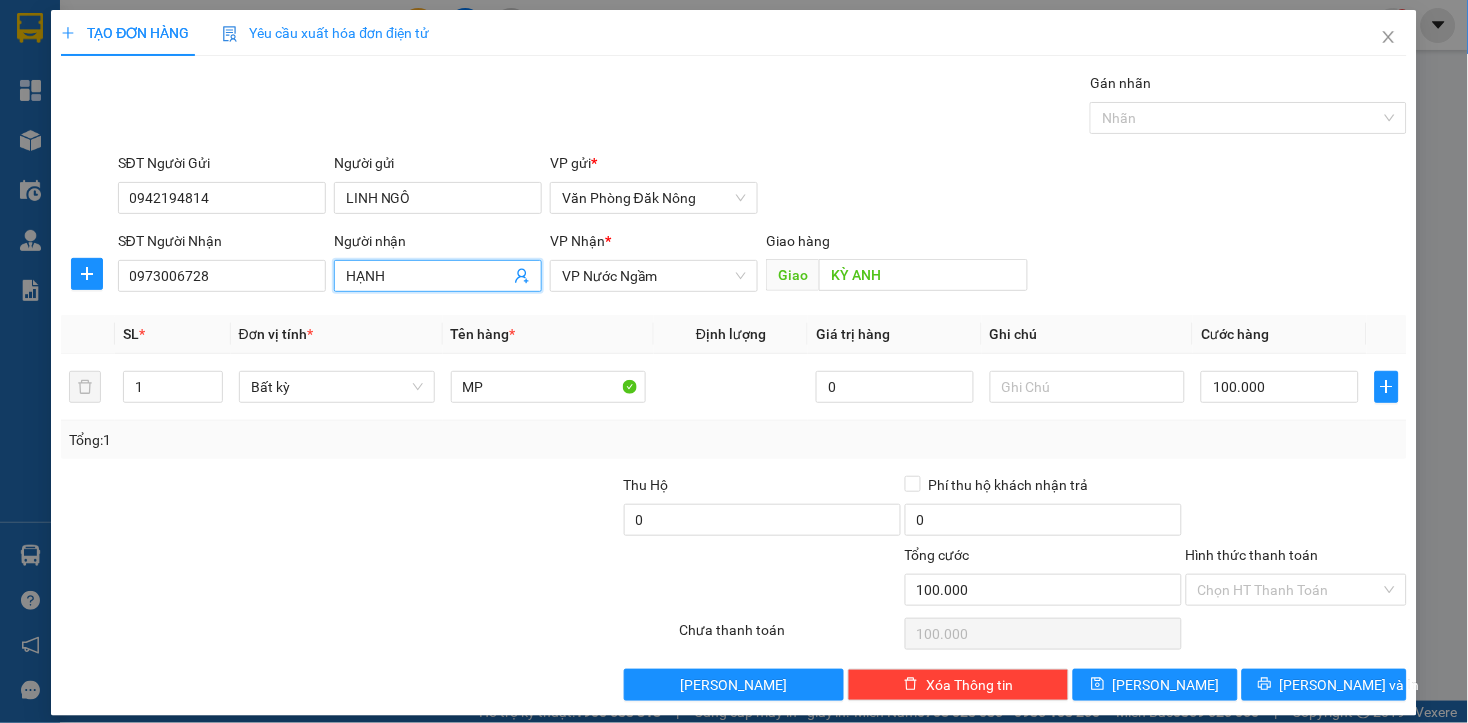 click on "HẠNH" at bounding box center [428, 276] 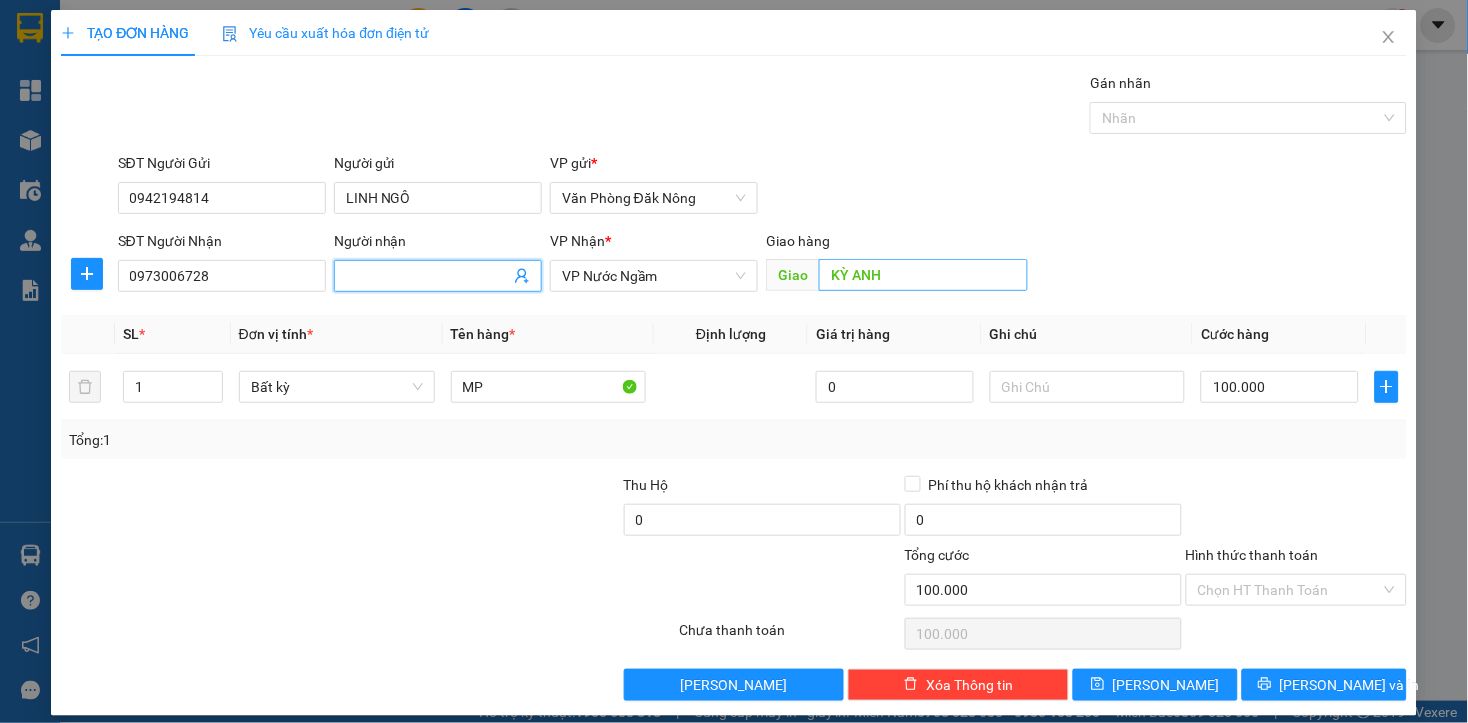 type 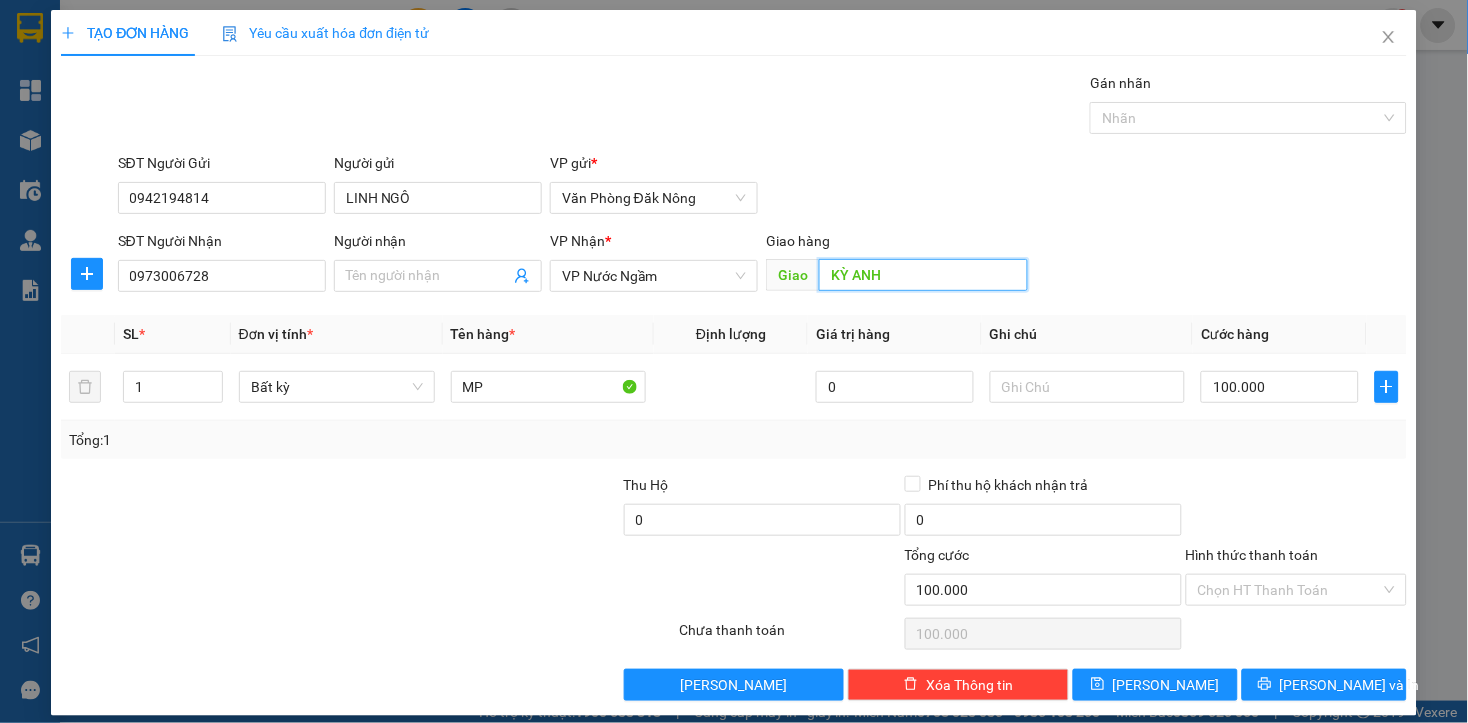 click on "KỲ ANH" at bounding box center [923, 275] 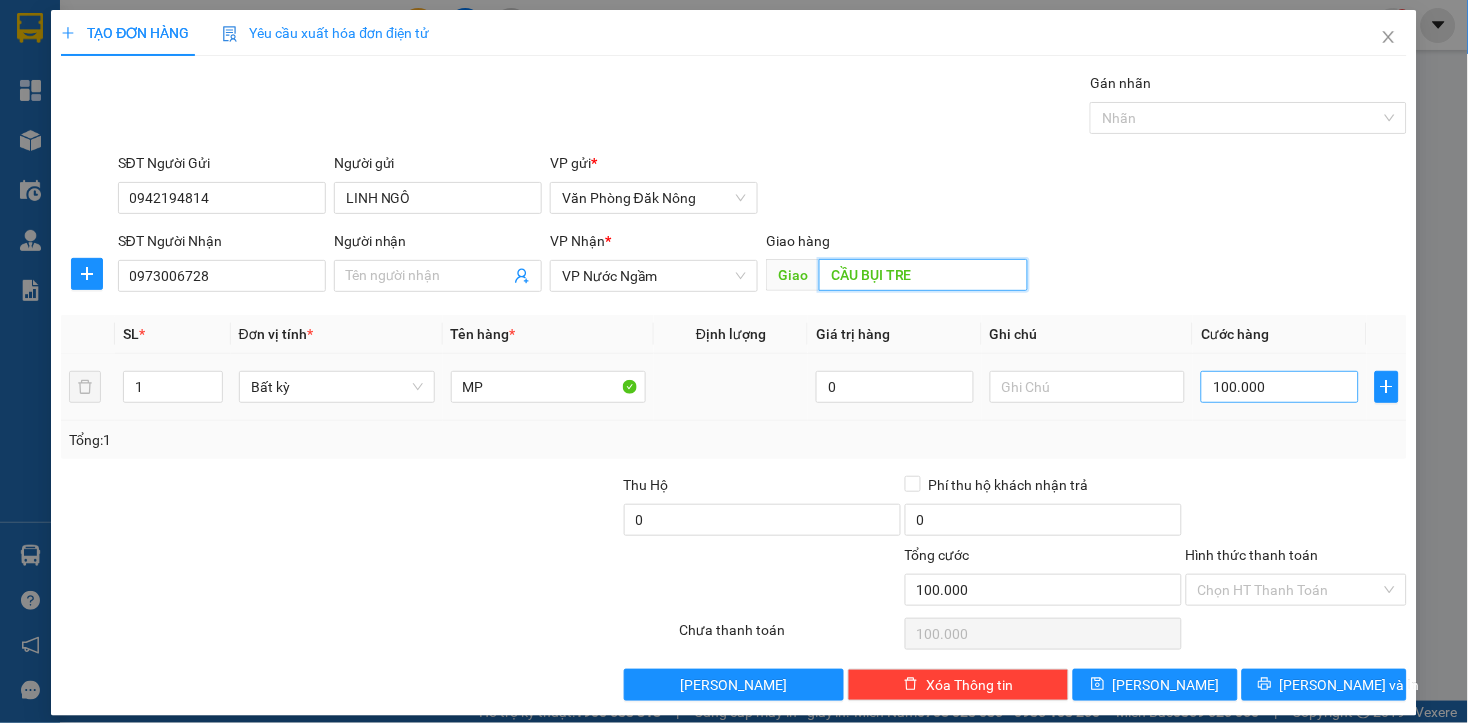type on "CẦU BỤI TRE" 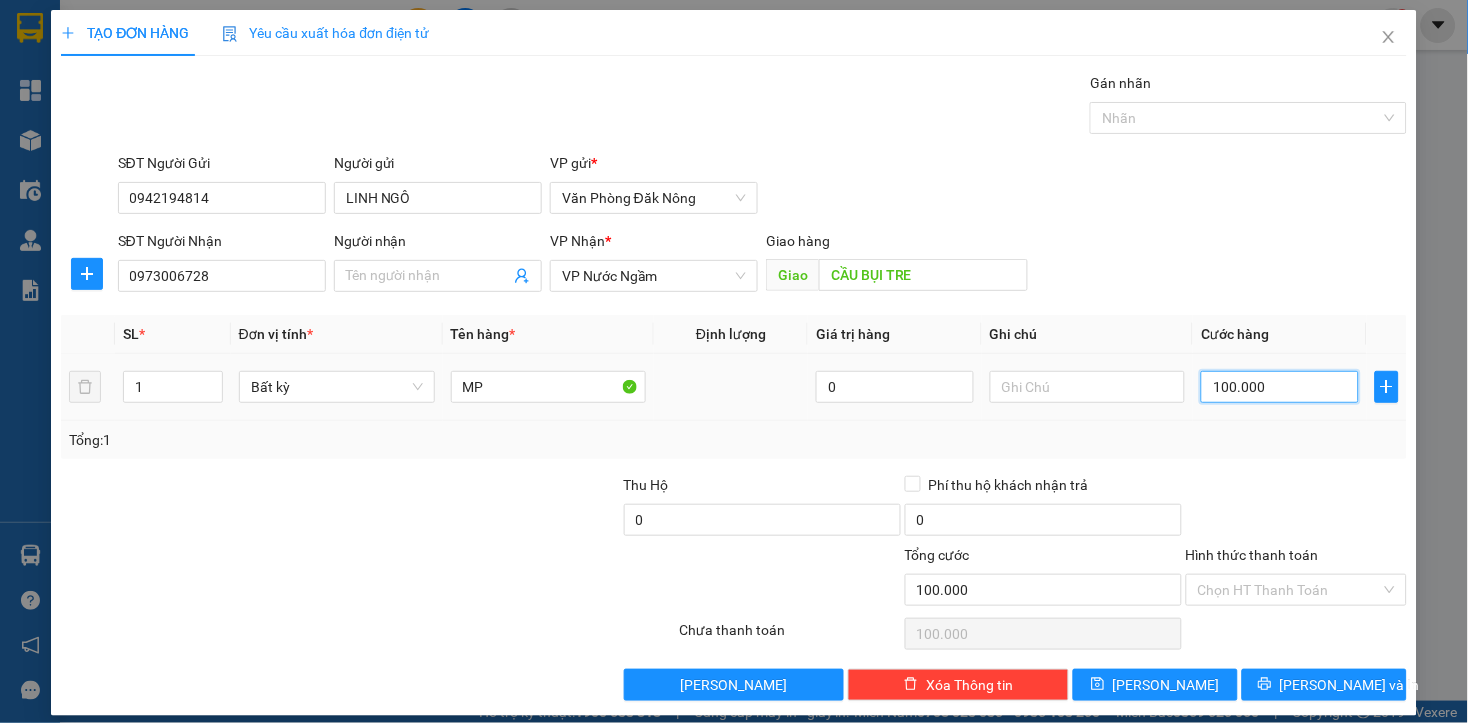 click on "100.000" at bounding box center [1279, 387] 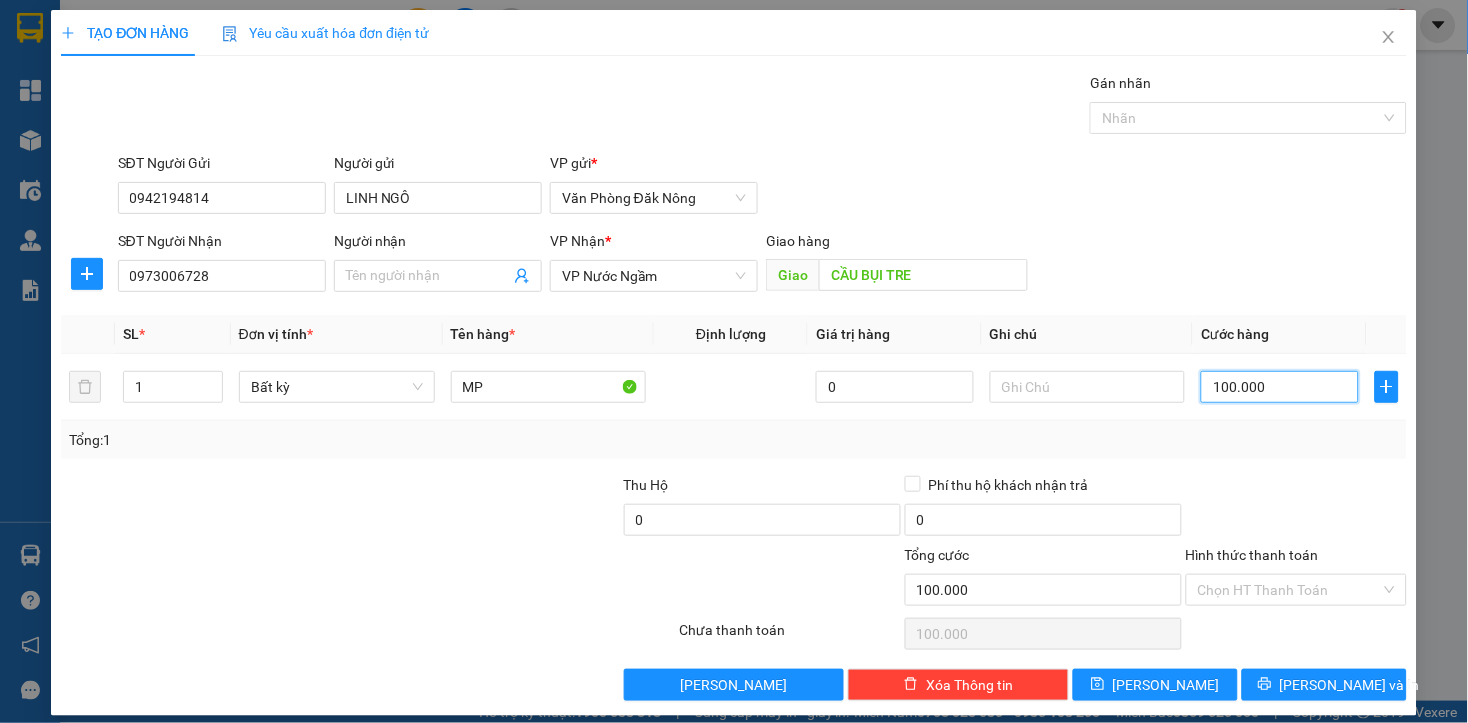 scroll, scrollTop: 16, scrollLeft: 0, axis: vertical 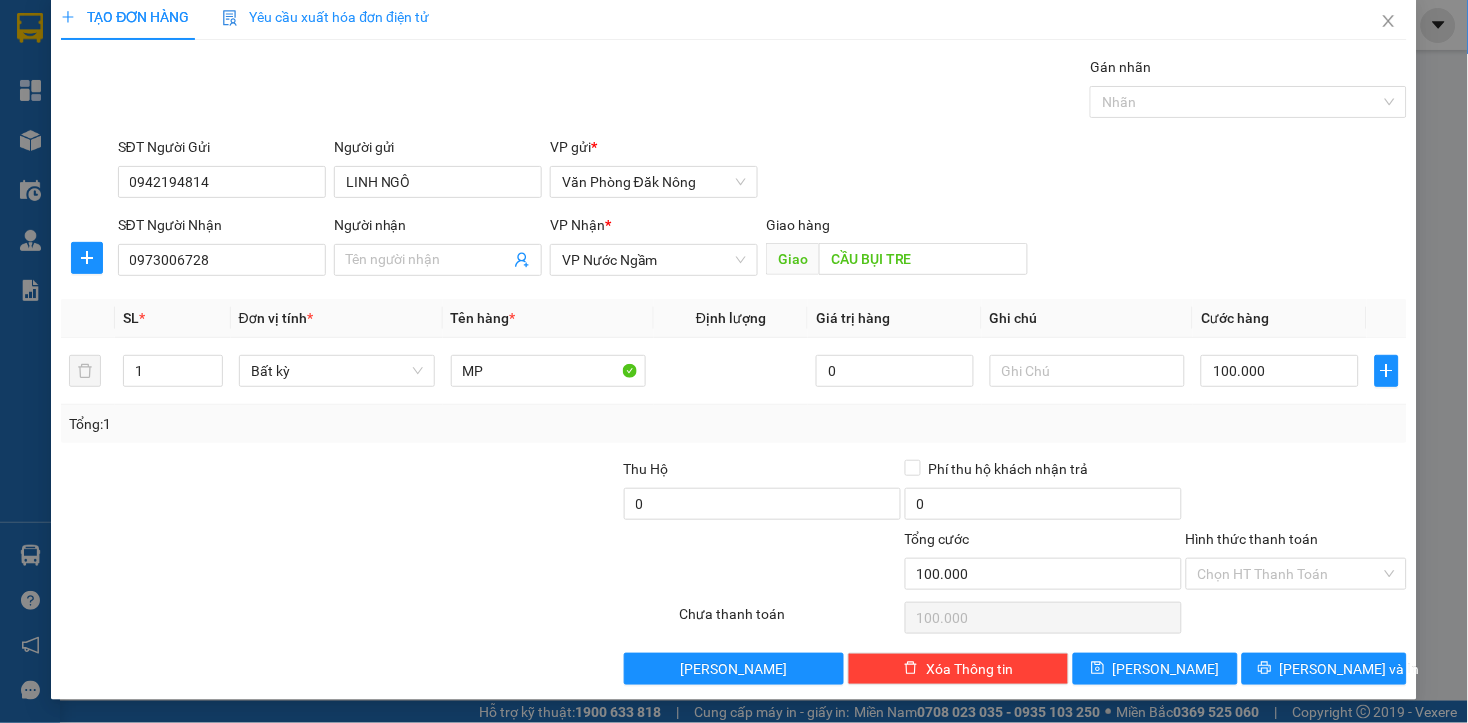 click on "Transit Pickup Surcharge Ids Transit Deliver Surcharge Ids Transit Deliver Surcharge Transit Deliver Surcharge Gói vận chuyển  * Tiêu chuẩn Gán nhãn   Nhãn SĐT Người Gửi 0942194814 Người gửi LINH NGÔ VP gửi  * Văn Phòng Đăk Nông SĐT Người Nhận 0973006728 Người nhận Tên người nhận VP Nhận  * VP Nước Ngầm Giao hàng Giao CẦU BỤI TRE SL  * Đơn vị tính  * Tên hàng  * Định lượng Giá trị hàng Ghi chú Cước hàng                   1 Bất kỳ MP 0 100.000 Tổng:  1 Thu Hộ 0 Phí thu hộ khách nhận trả 0 Tổng cước 100.000 Hình thức thanh toán Chọn HT Thanh Toán Số tiền thu trước 0 Chưa thanh toán 100.000 Chọn HT Thanh Toán Lưu nháp Xóa Thông tin [PERSON_NAME] và In" at bounding box center (733, 370) 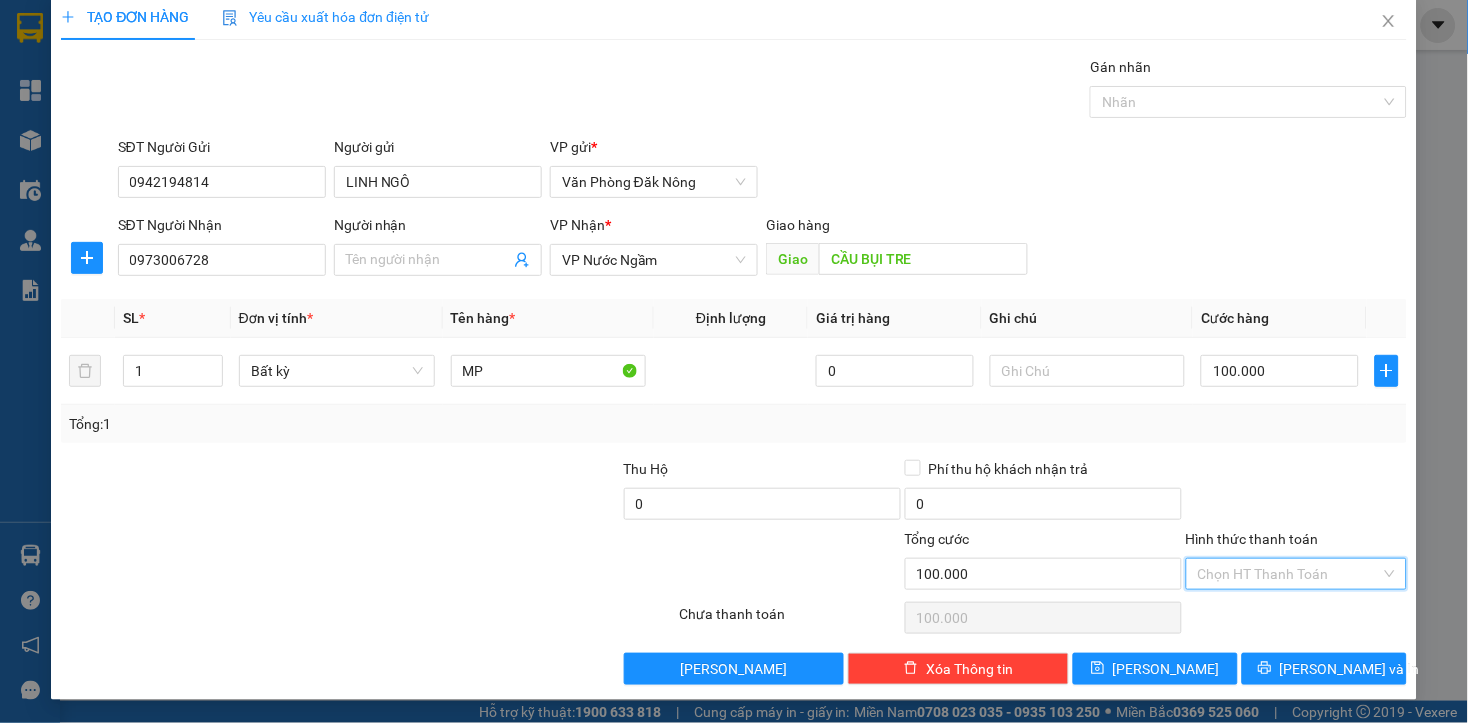 click on "Hình thức thanh toán" at bounding box center (1289, 574) 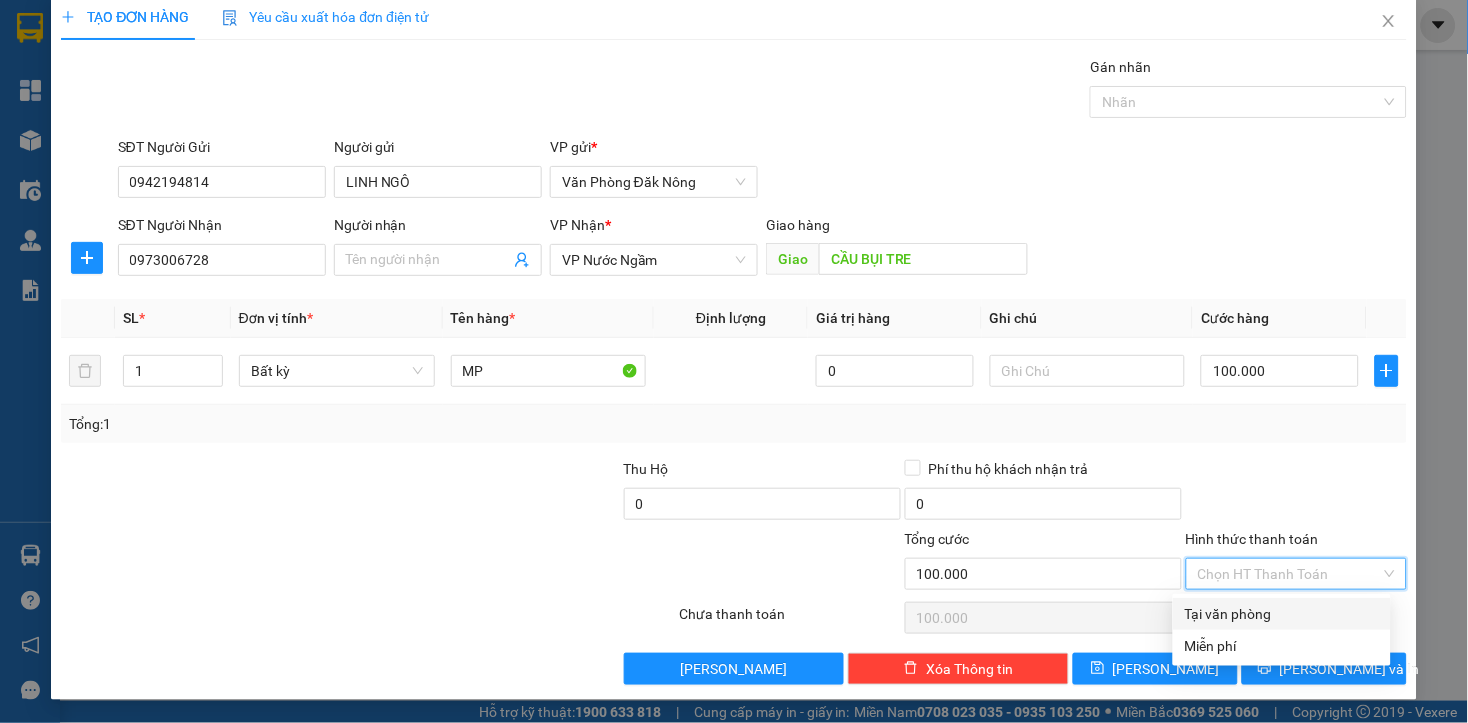 click on "Tại văn phòng" at bounding box center [1282, 614] 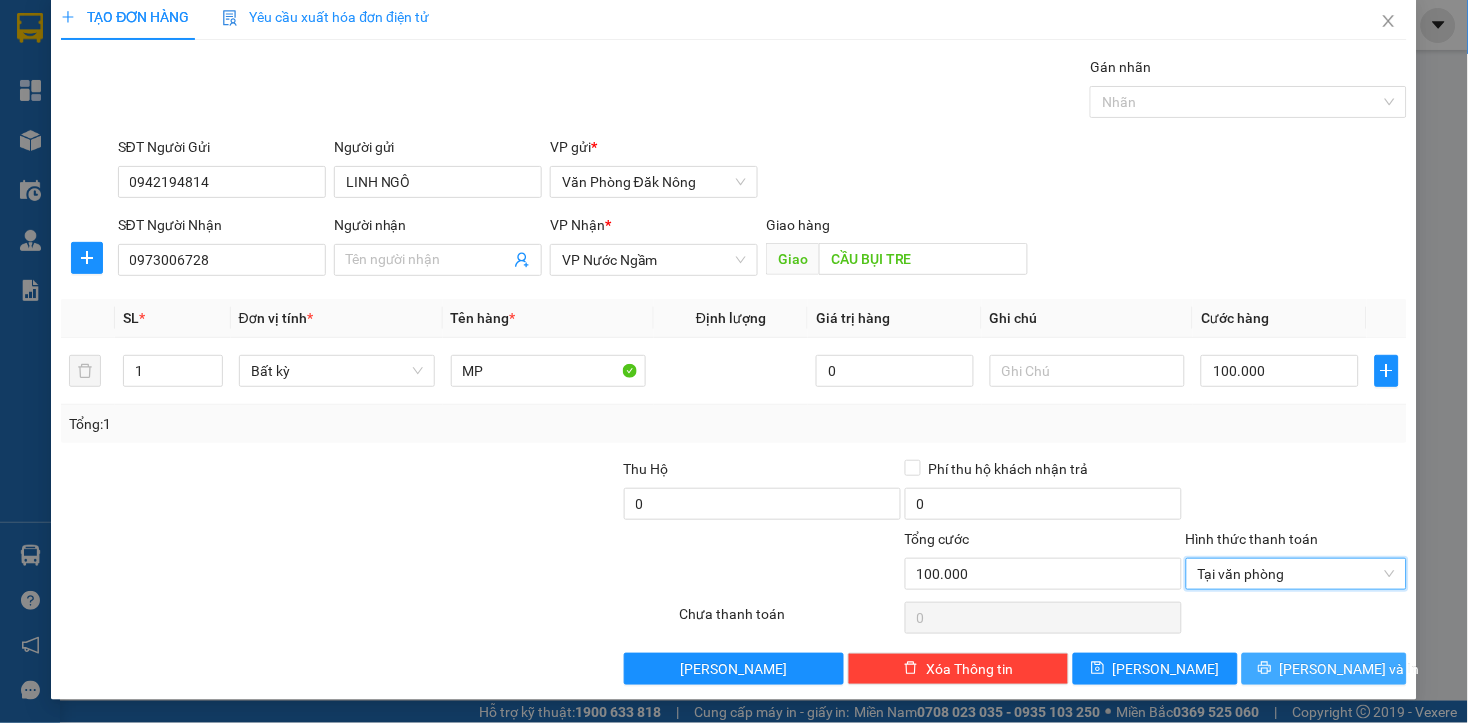 drag, startPoint x: 1320, startPoint y: 667, endPoint x: 1264, endPoint y: 624, distance: 70.60453 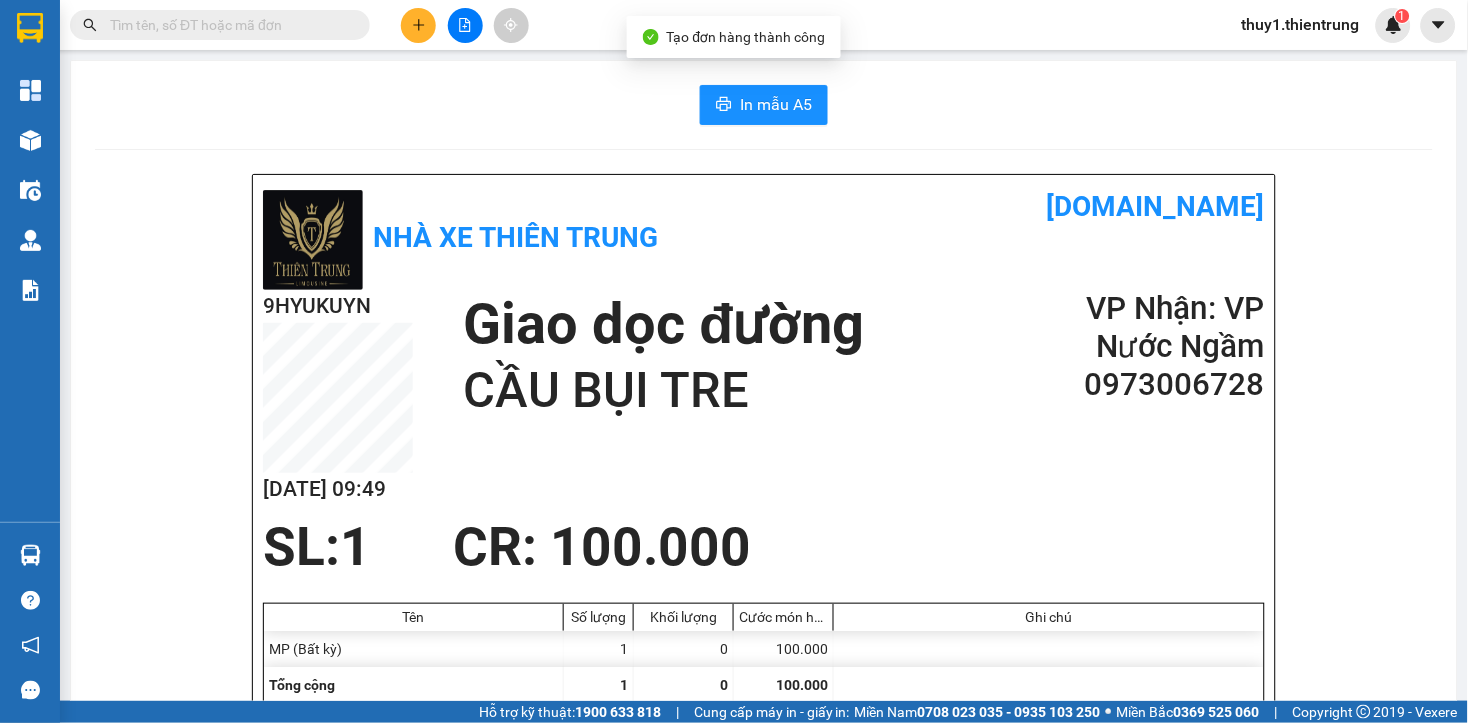 click on "9HYUKUYN [DATE] 09:49 Giao dọc đường   CẦU BỤI TRE VP Nhận:   VP Nước Ngầm 0973006728" at bounding box center (764, 403) 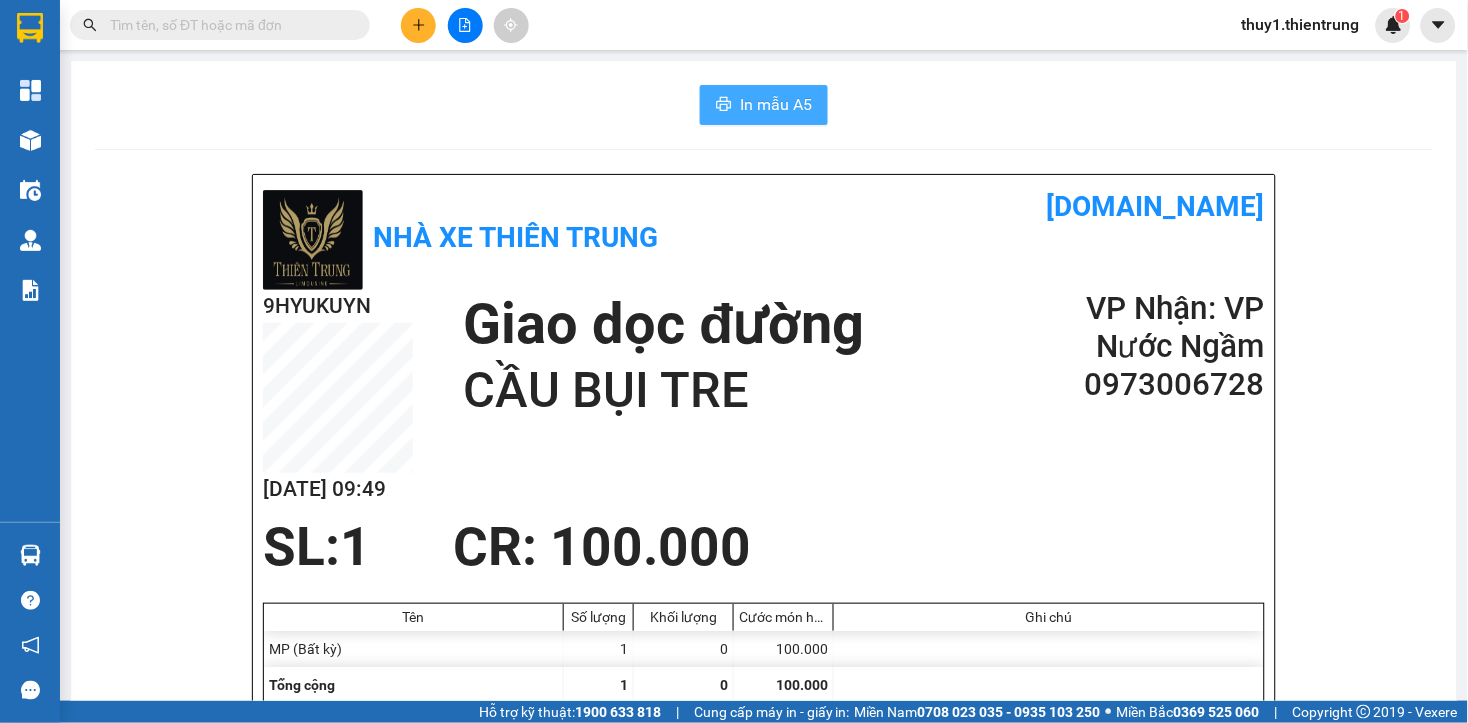 click on "In mẫu A5" at bounding box center (776, 104) 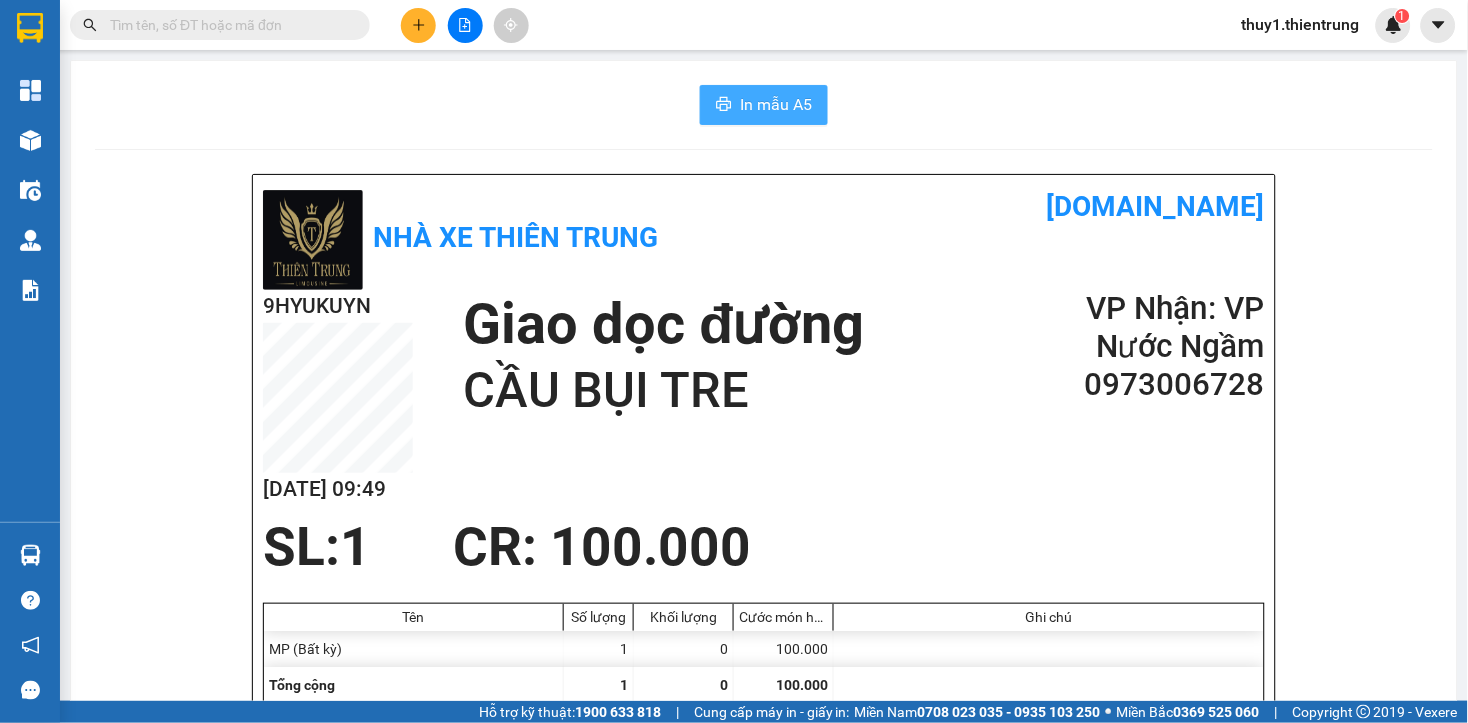 scroll, scrollTop: 0, scrollLeft: 0, axis: both 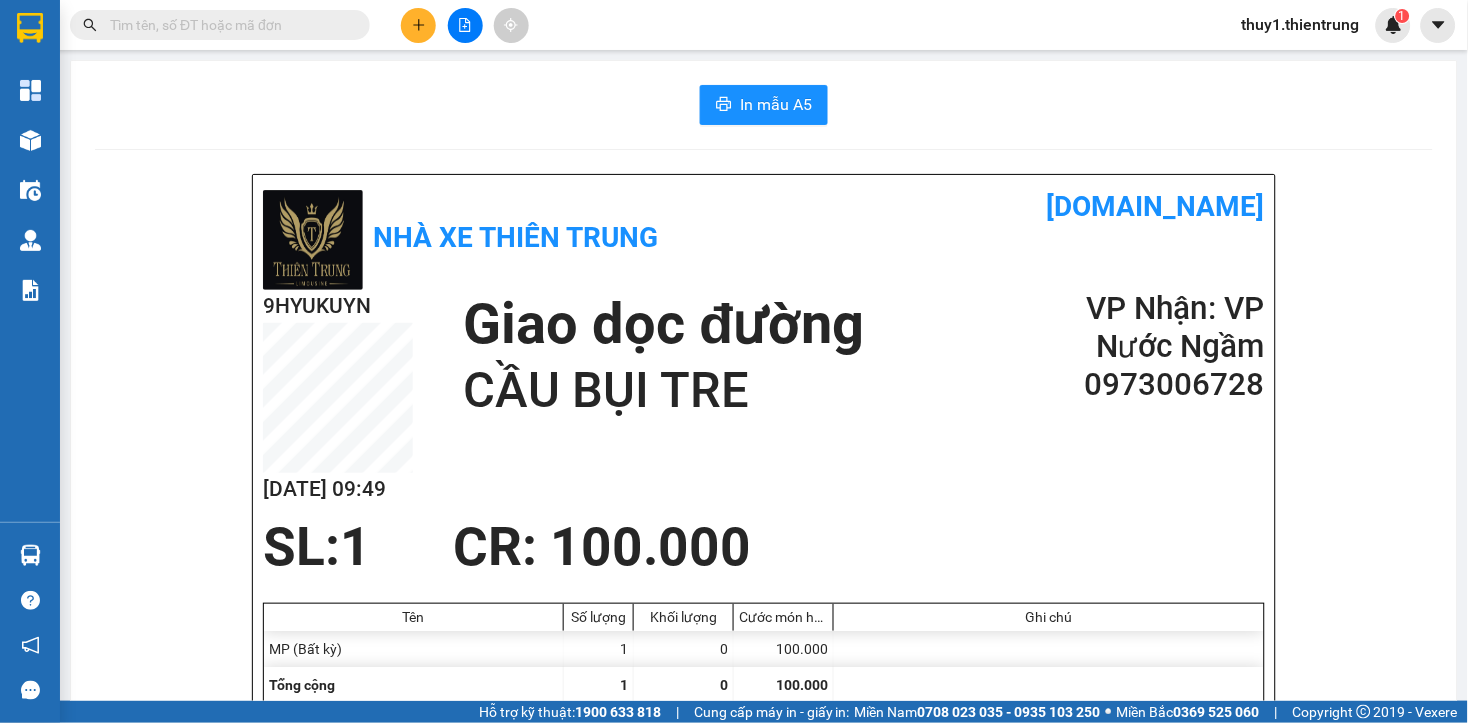 click on "9HYUKUYN [DATE] 09:49 Giao dọc đường   CẦU BỤI TRE VP Nhận:   VP Nước Ngầm 0973006728" at bounding box center (764, 403) 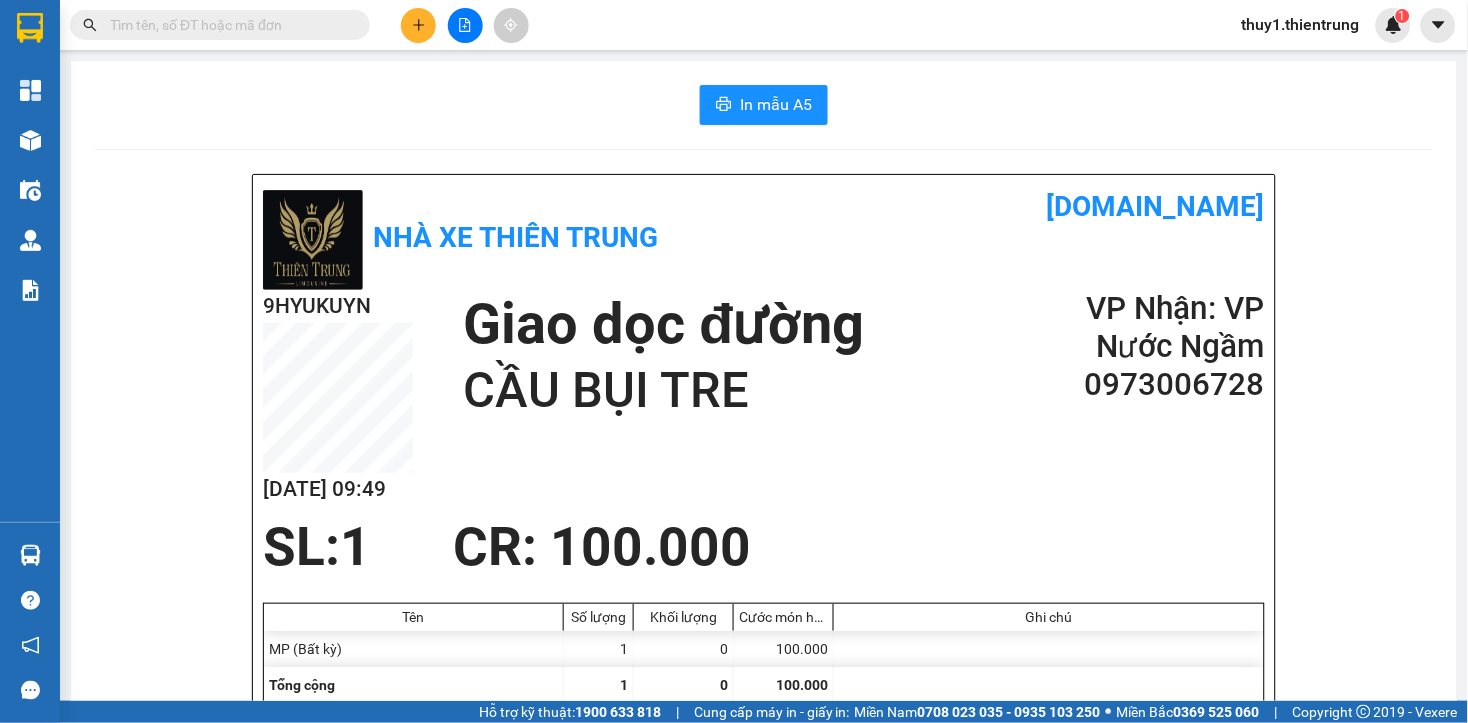 drag, startPoint x: 651, startPoint y: 131, endPoint x: 525, endPoint y: 60, distance: 144.6271 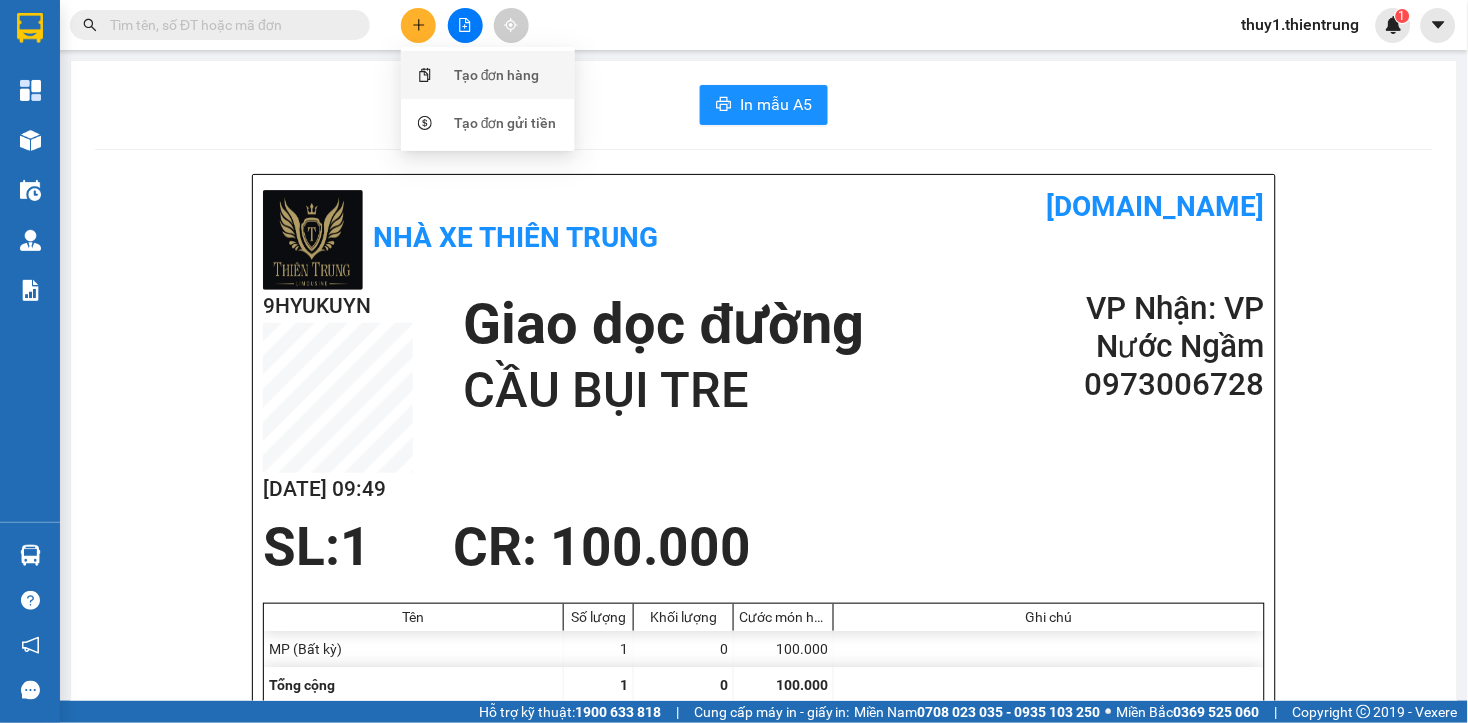 click on "Tạo đơn hàng" at bounding box center [497, 75] 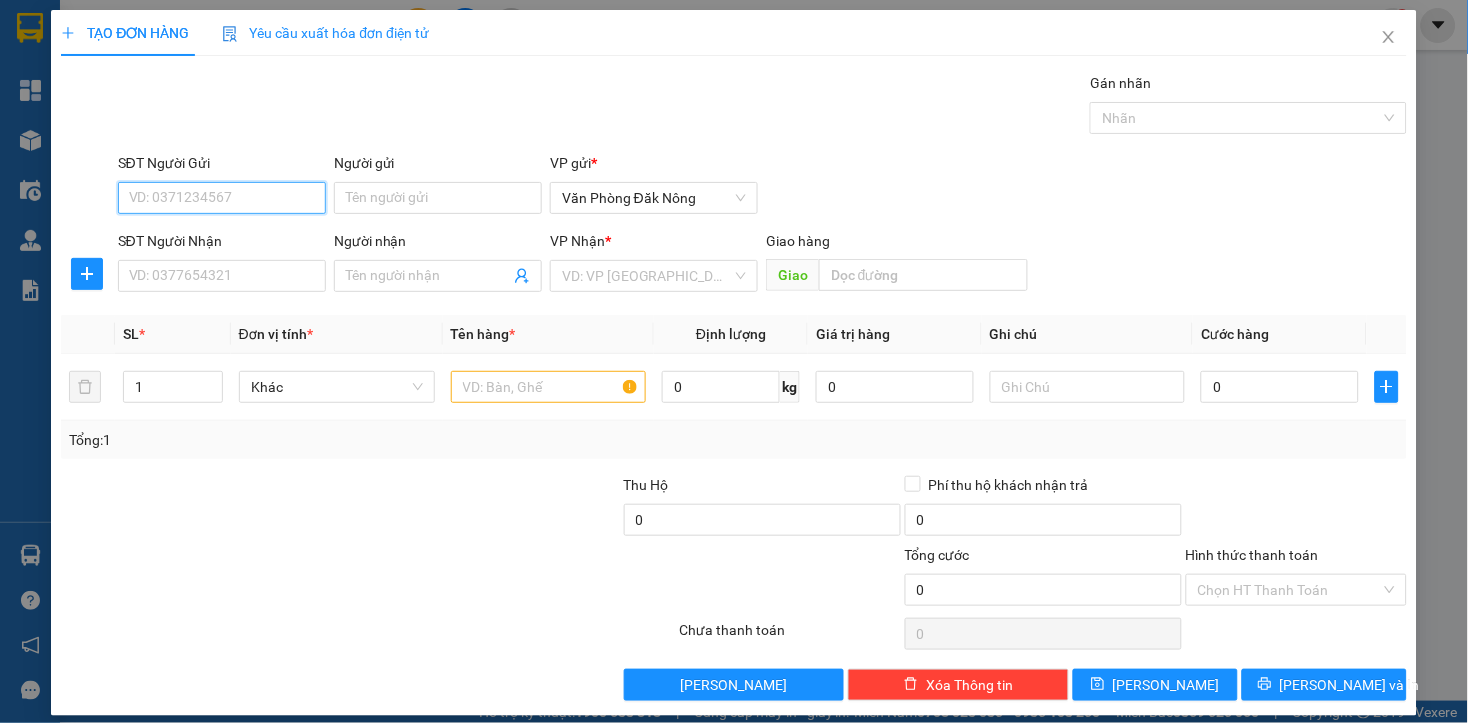 click on "SĐT Người Gửi" at bounding box center [222, 198] 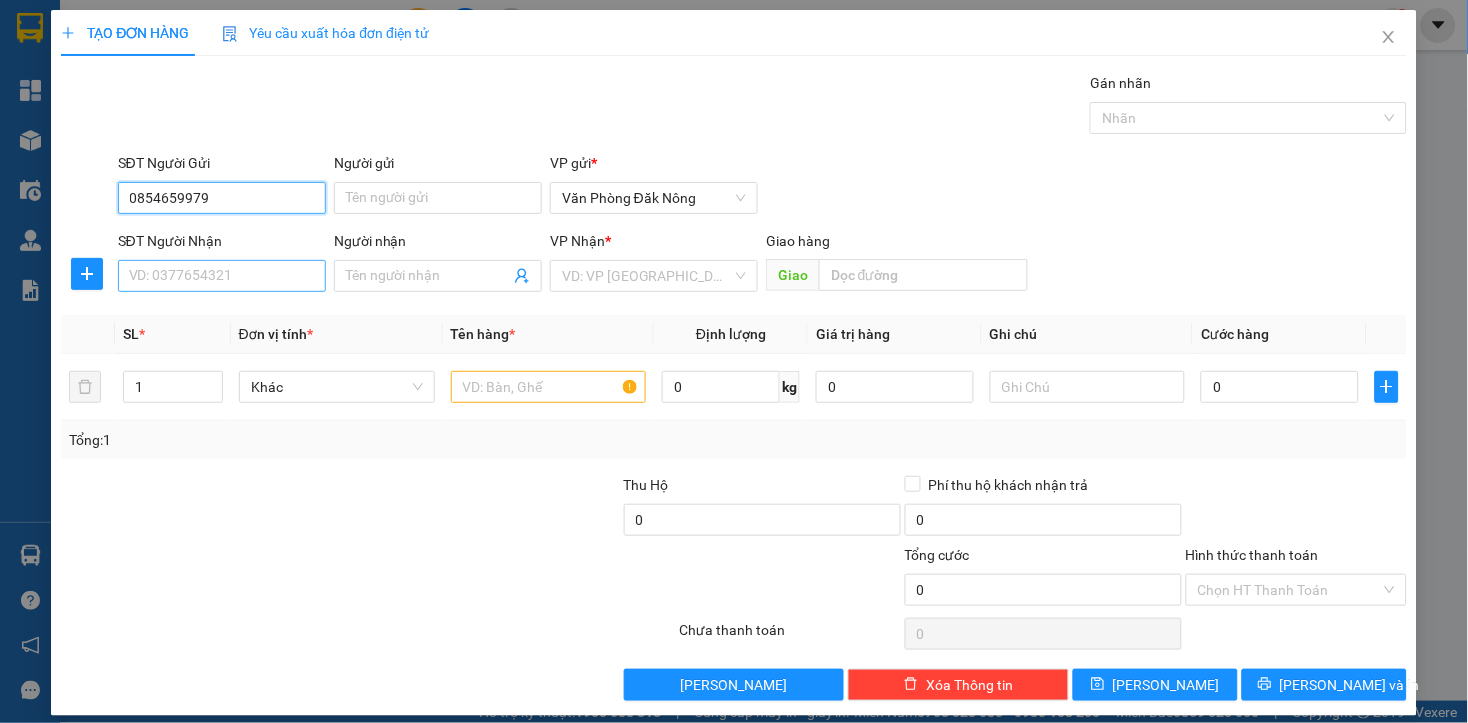 type on "0854659979" 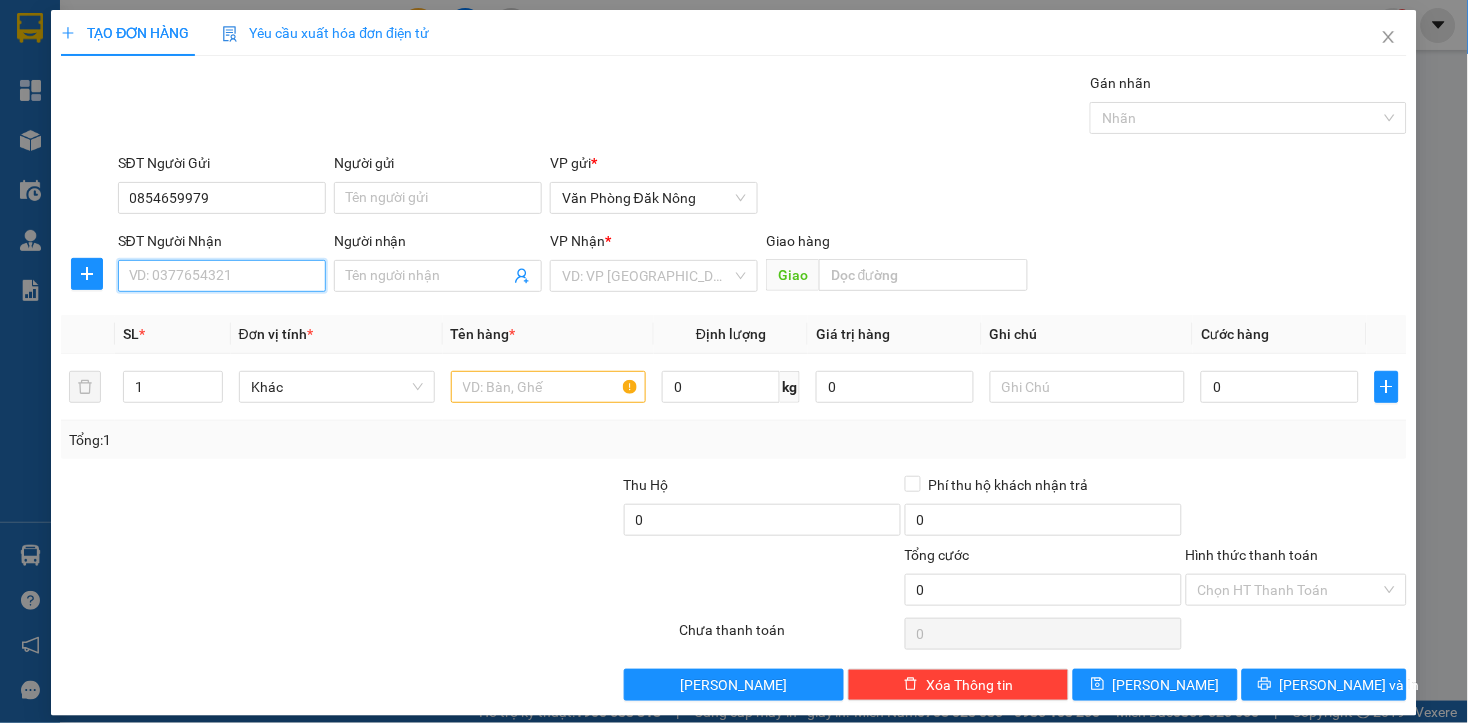 click on "SĐT Người Nhận" at bounding box center [222, 276] 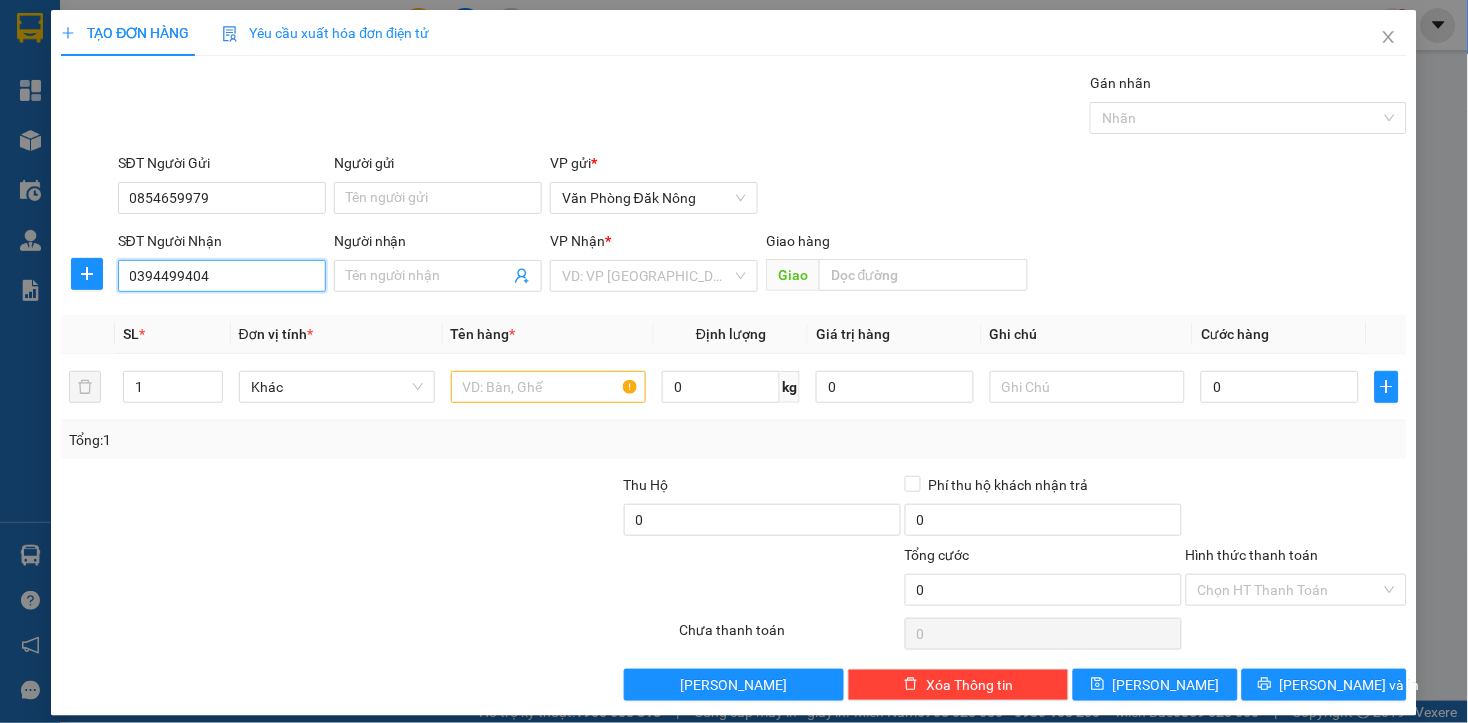 scroll, scrollTop: 16, scrollLeft: 0, axis: vertical 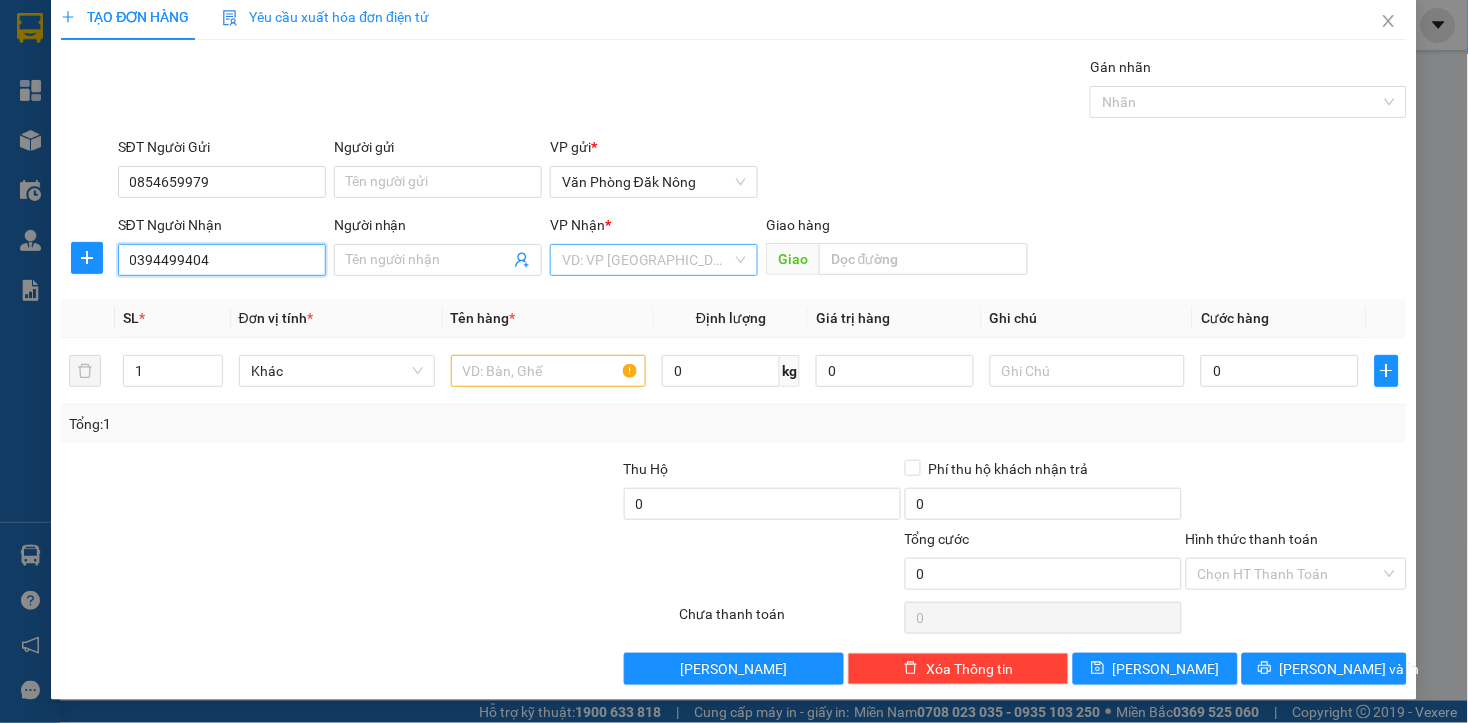 type on "0394499404" 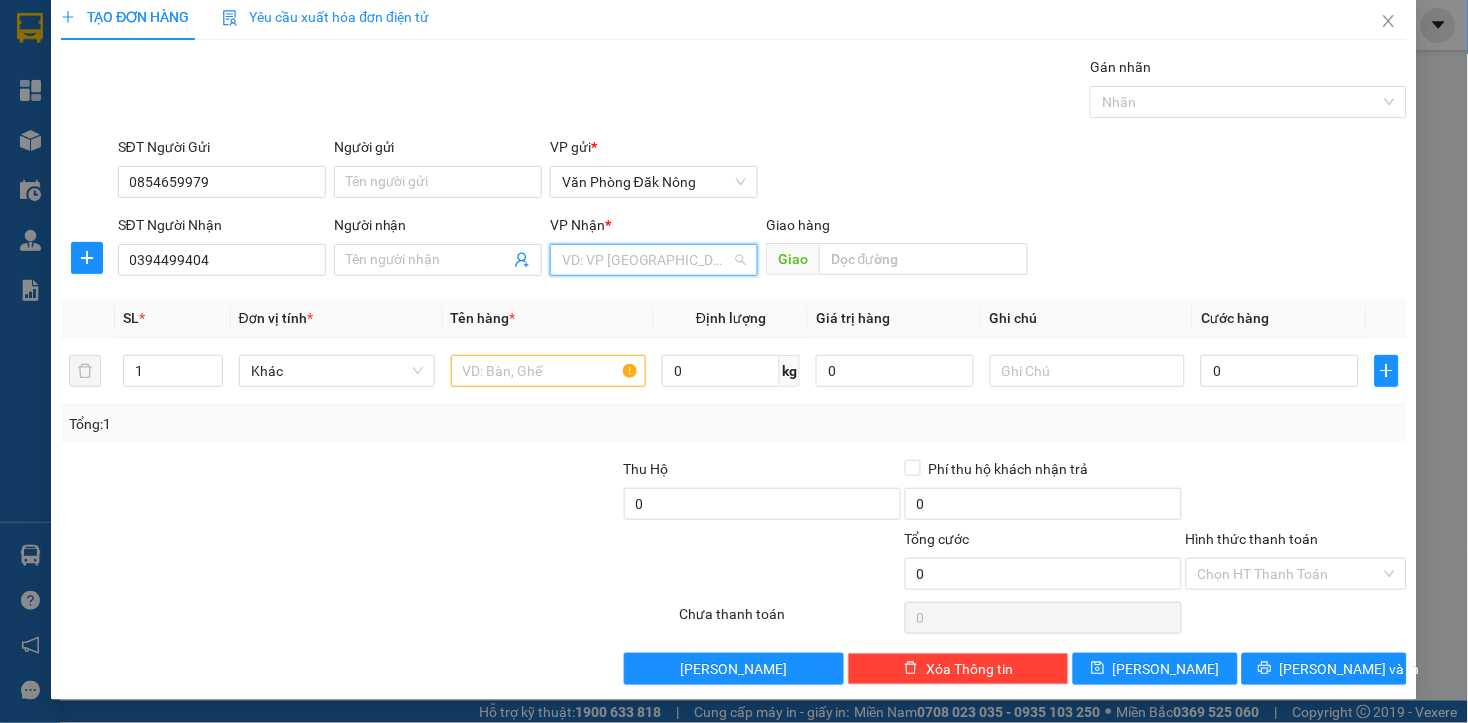 click at bounding box center (647, 260) 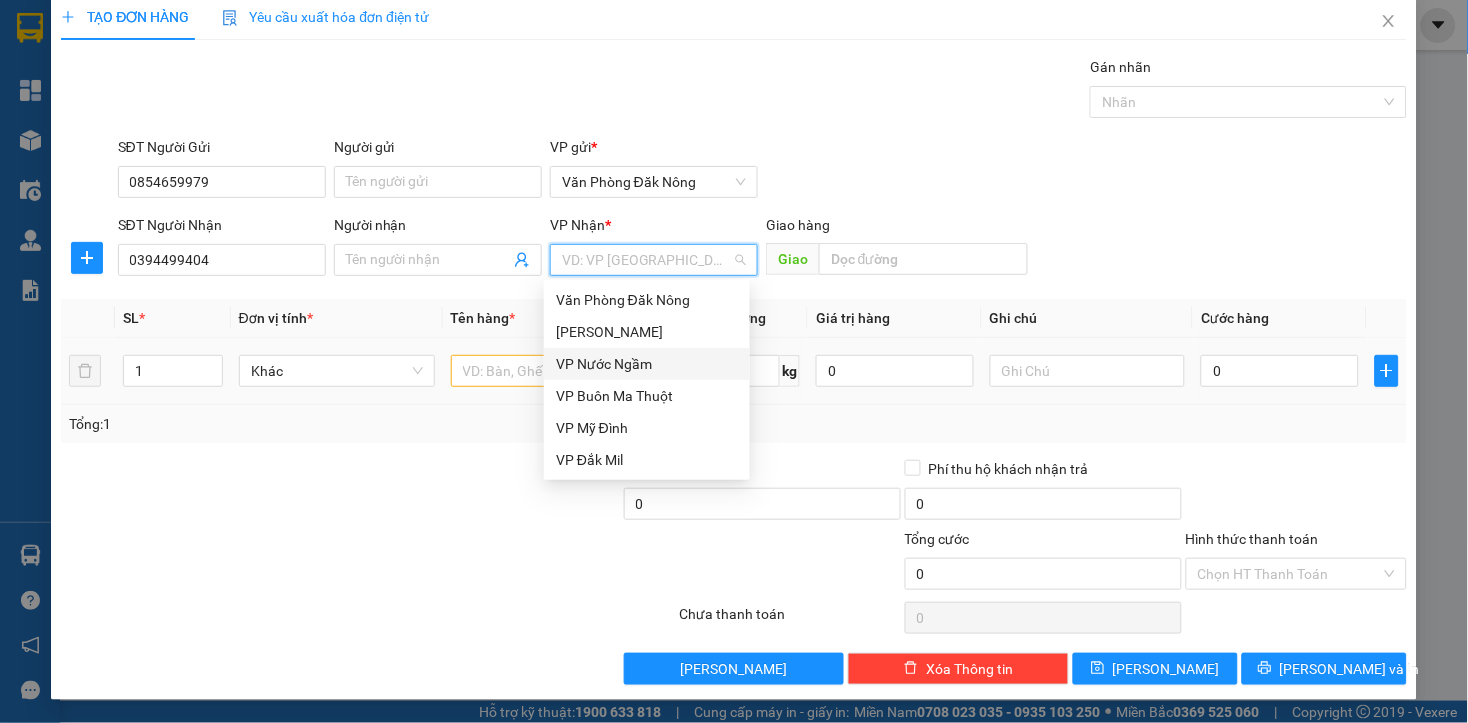 drag, startPoint x: 626, startPoint y: 365, endPoint x: 490, endPoint y: 393, distance: 138.85243 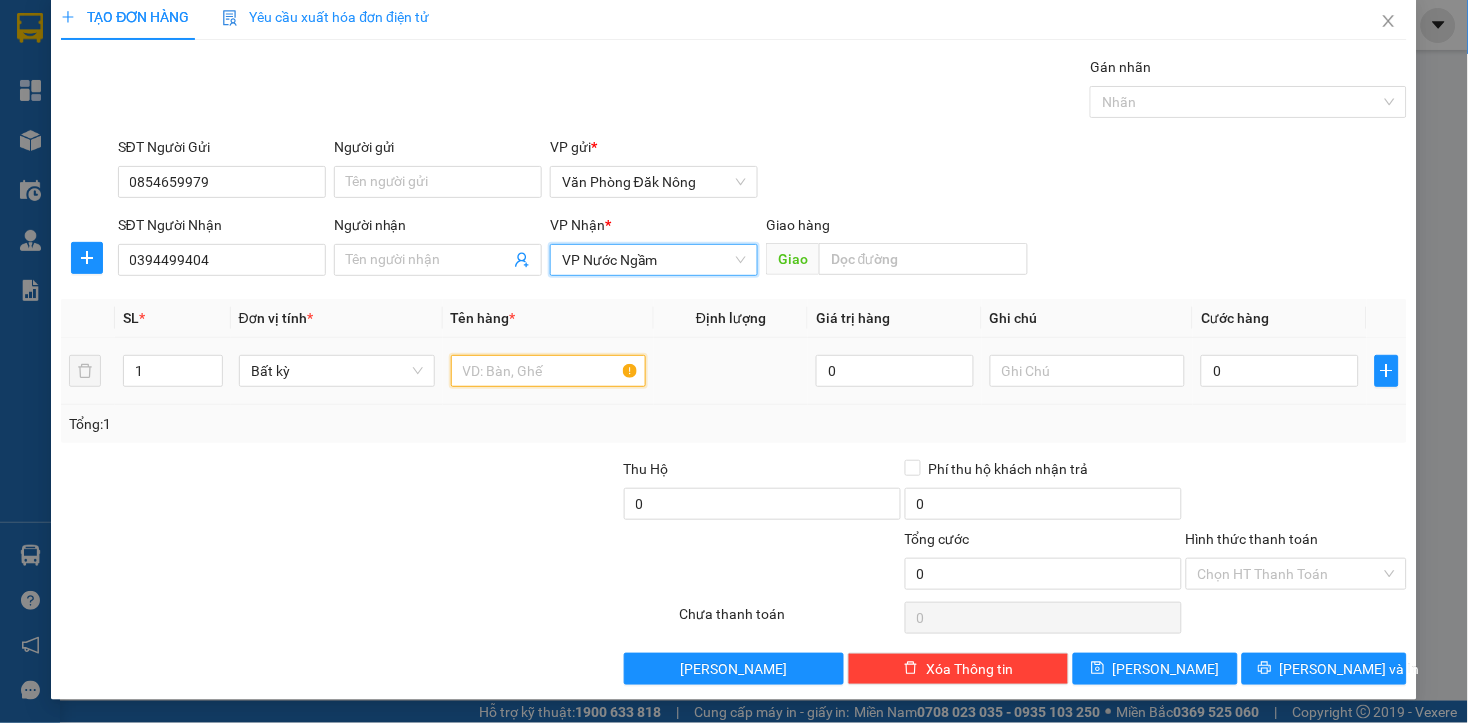 click at bounding box center (549, 371) 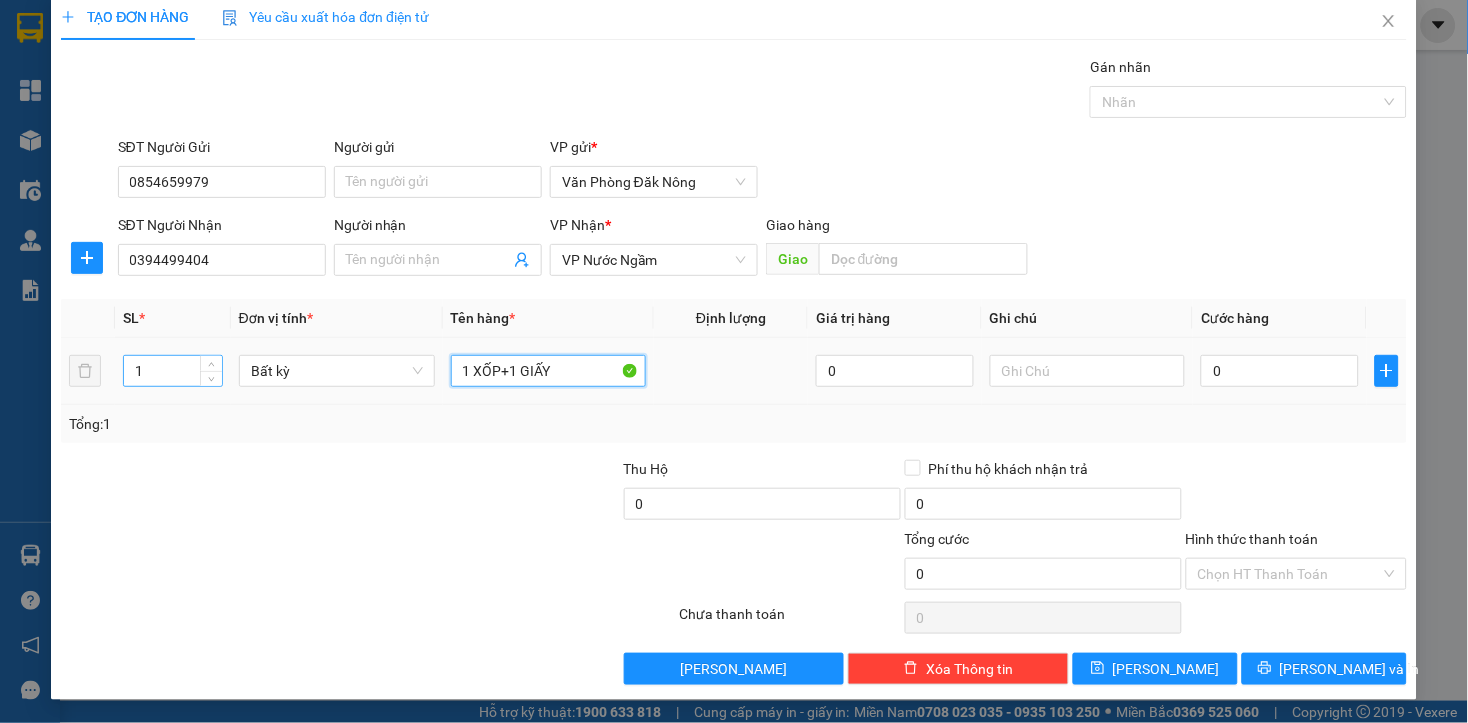 type on "1 XỐP+1 GIẤY" 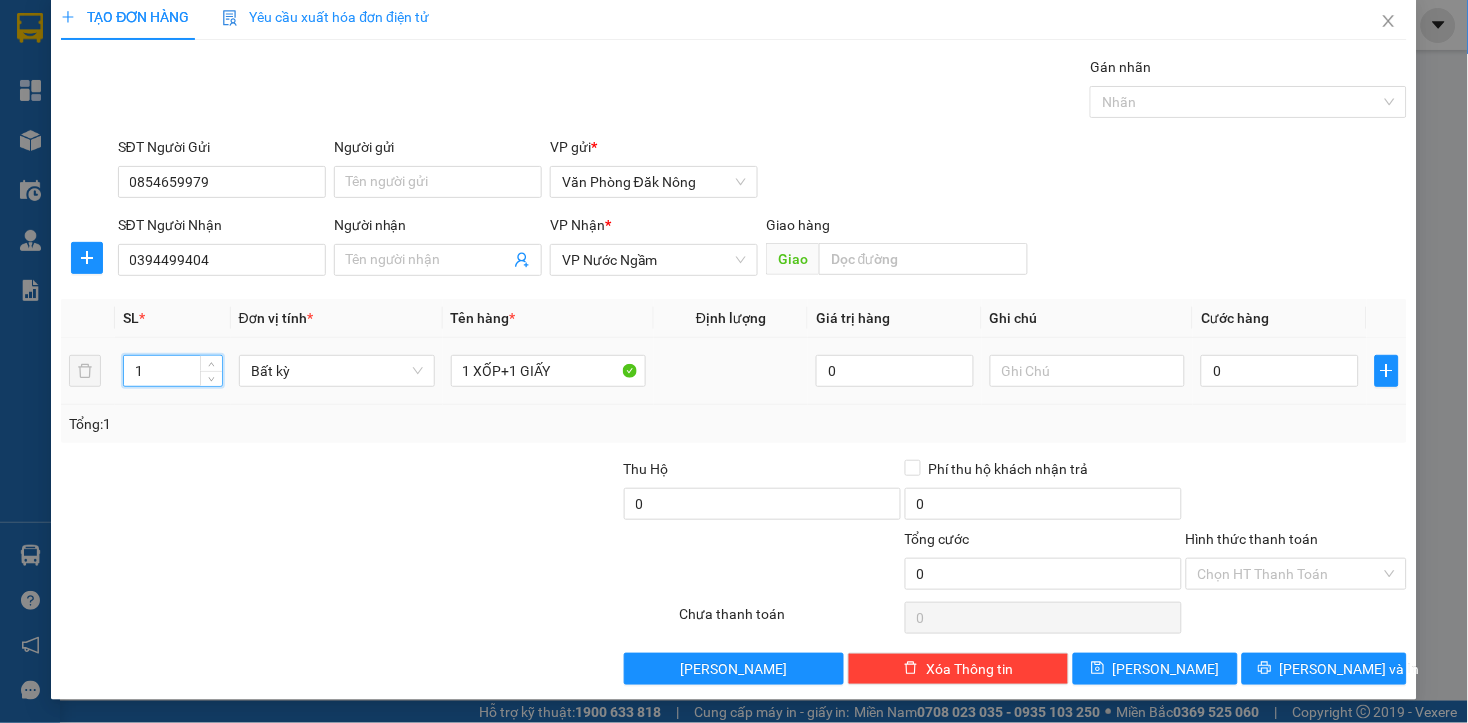 click on "1" at bounding box center (173, 371) 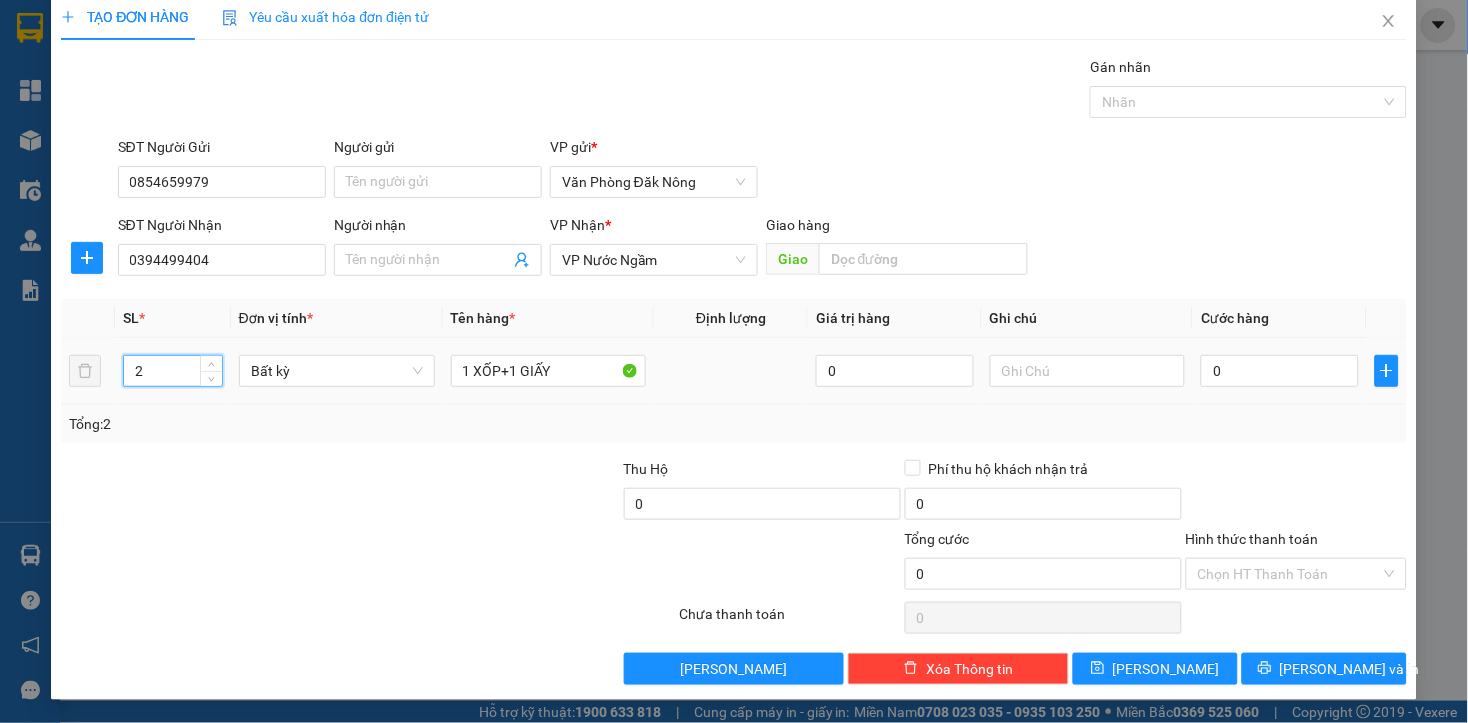 type on "2" 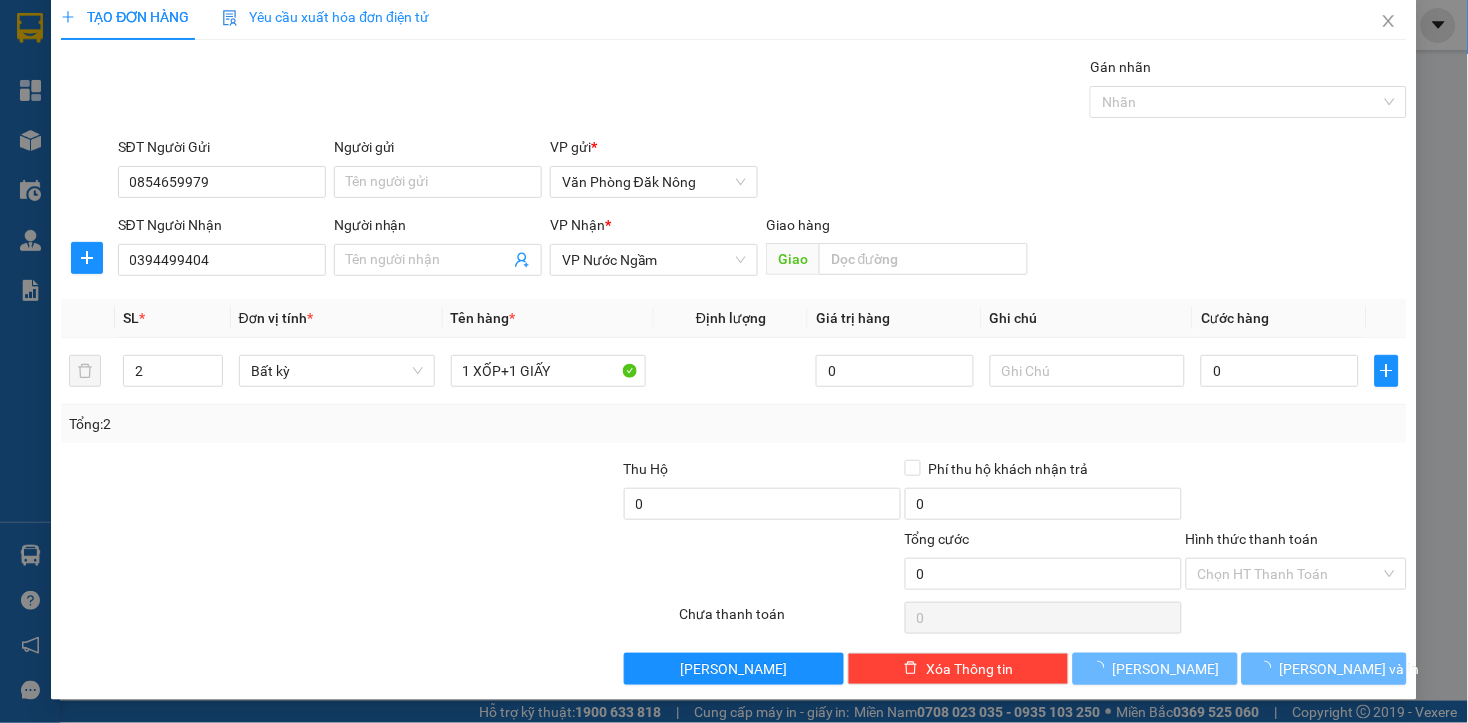 click at bounding box center [256, 563] 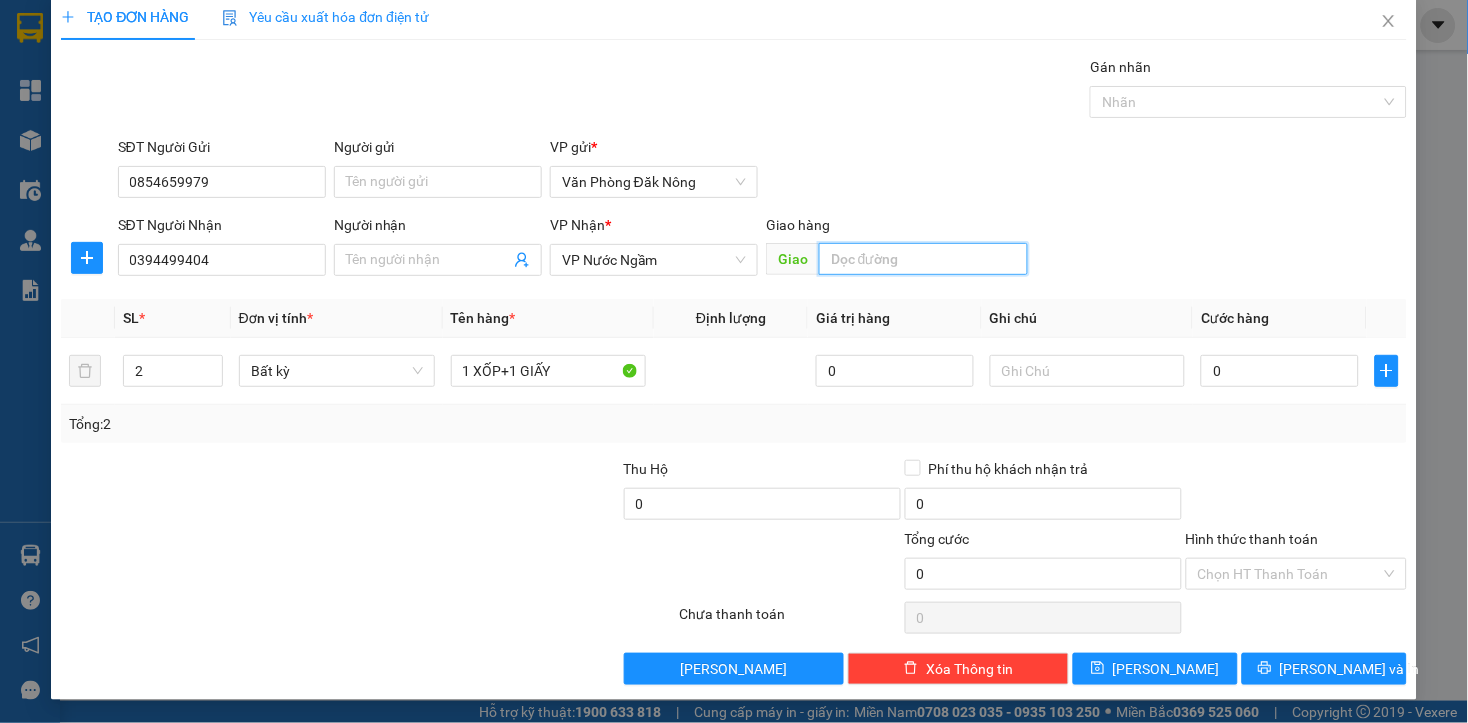 click at bounding box center [923, 259] 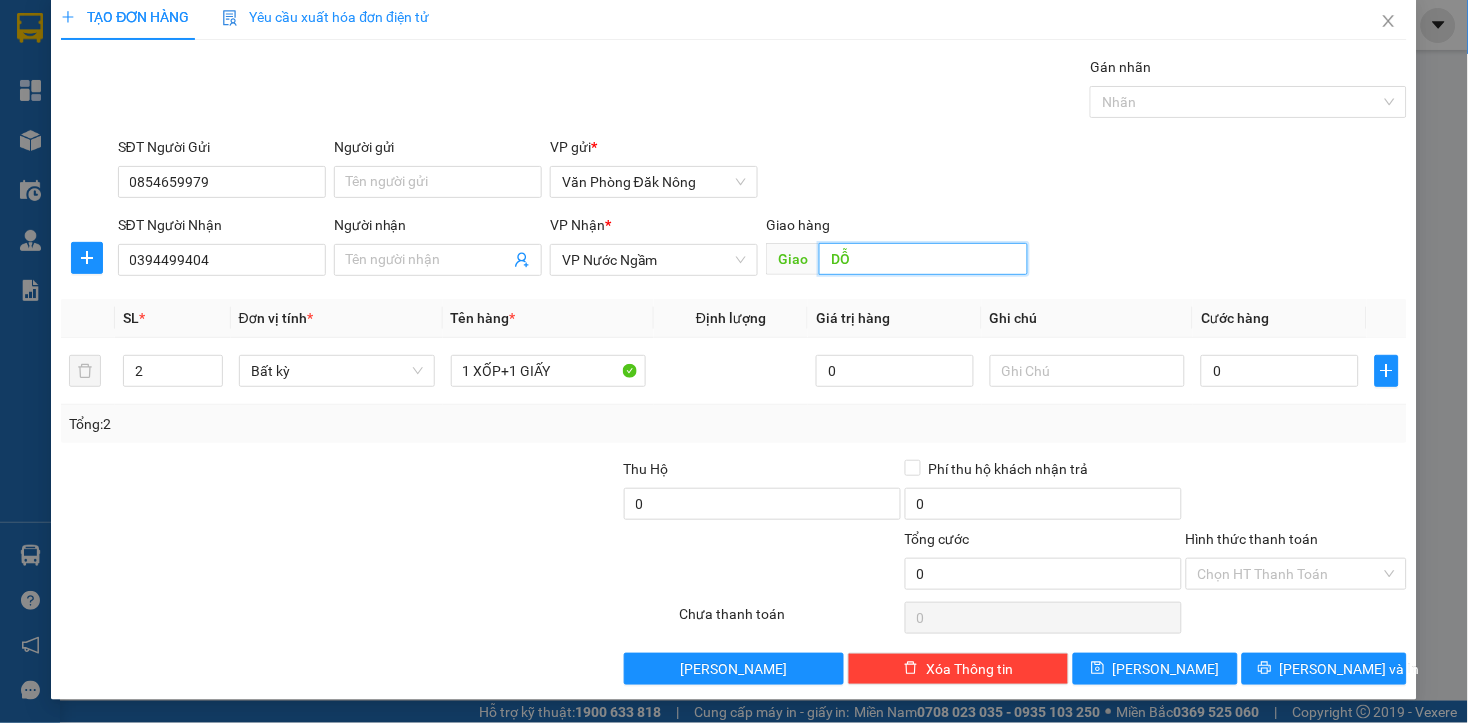 type on "D" 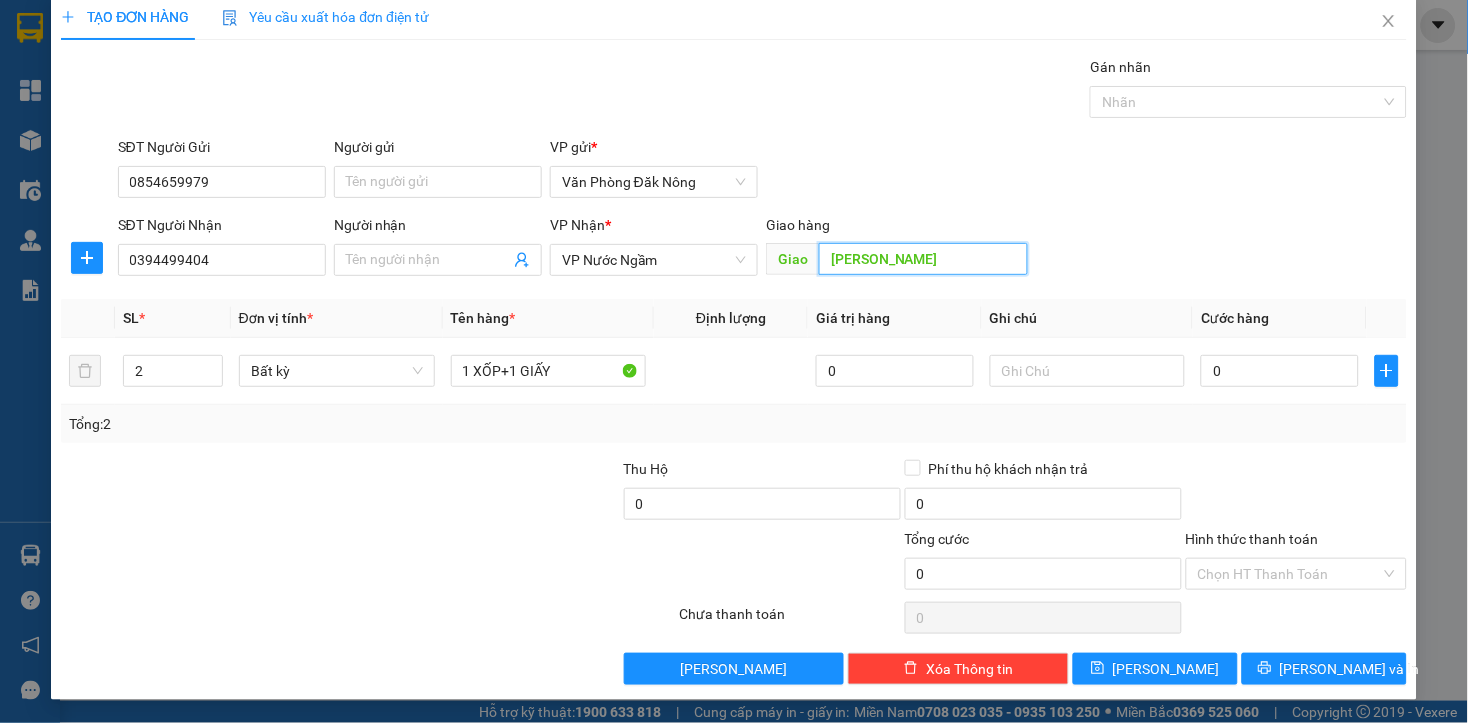 type on "[PERSON_NAME]" 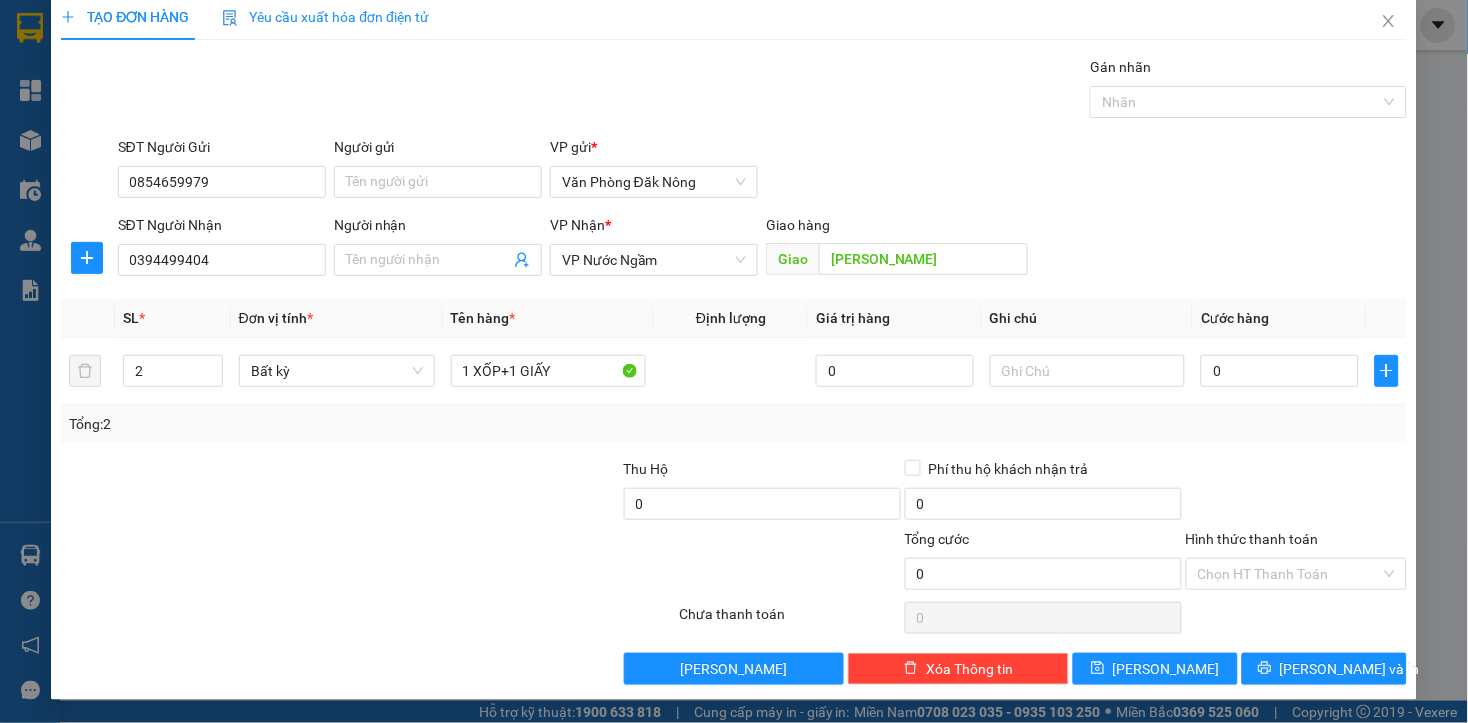 click at bounding box center (480, 493) 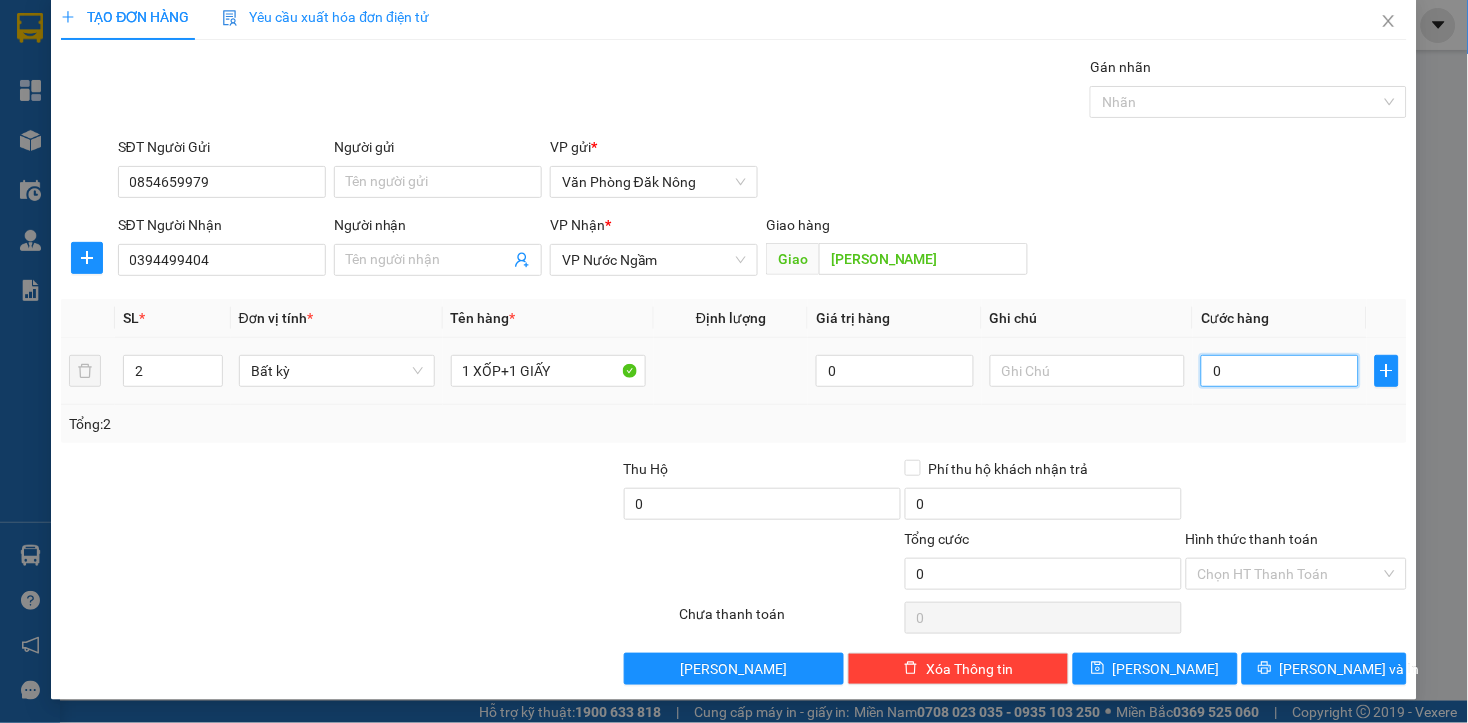 click on "0" at bounding box center (1279, 371) 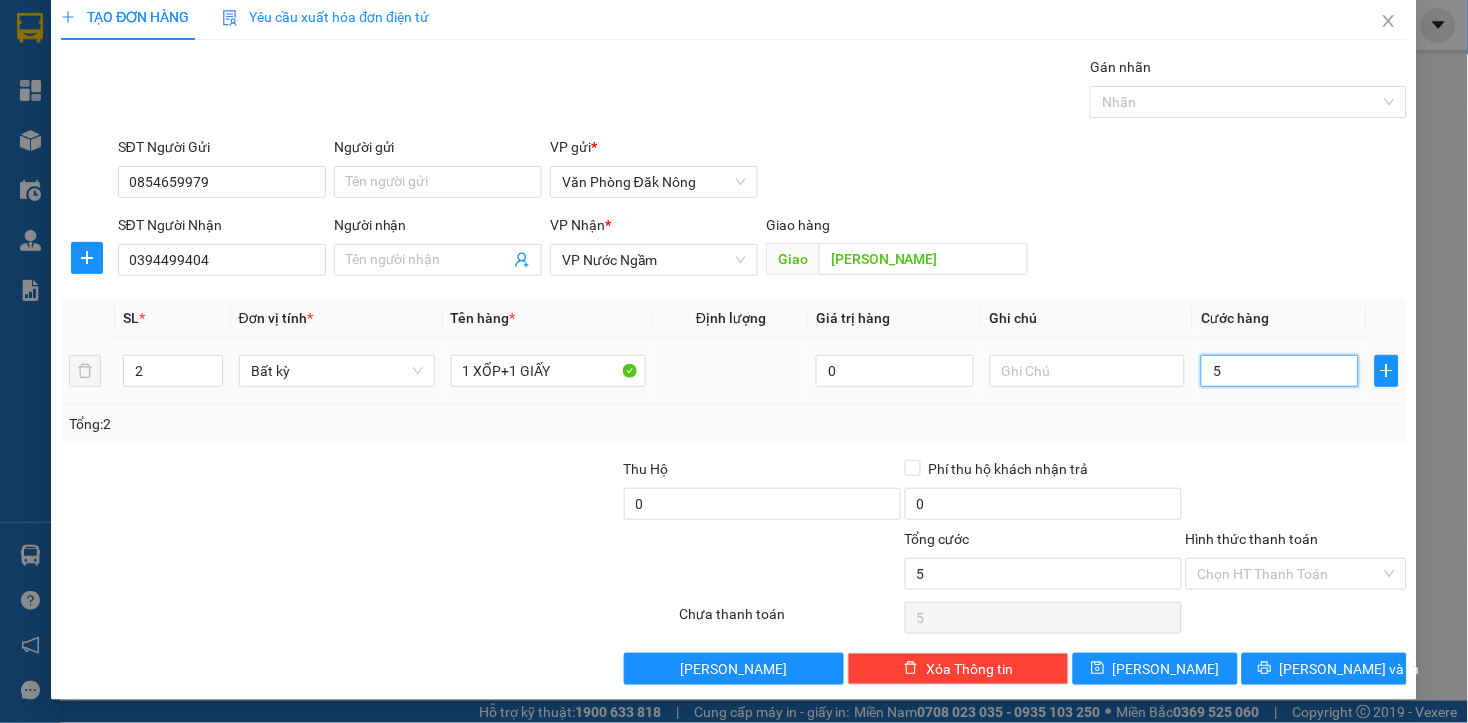 type on "50" 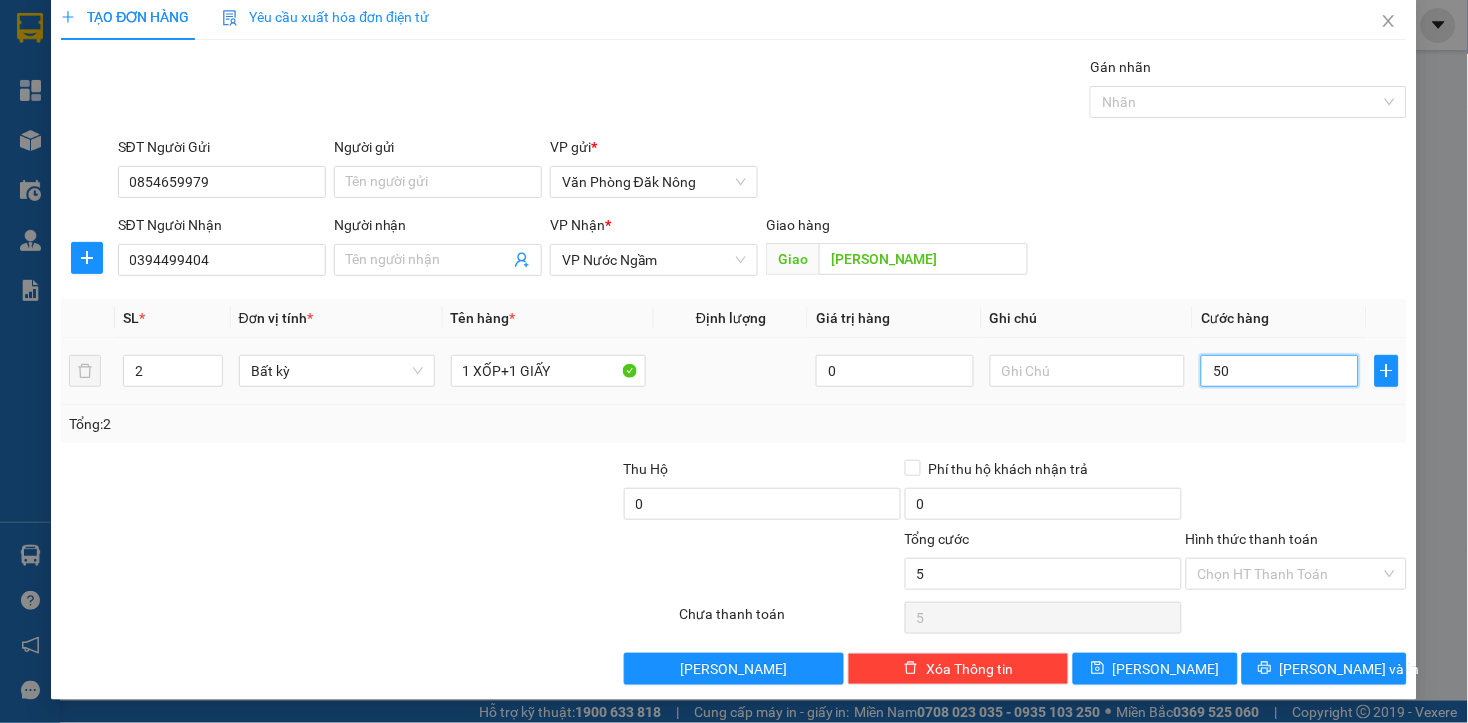 type on "50" 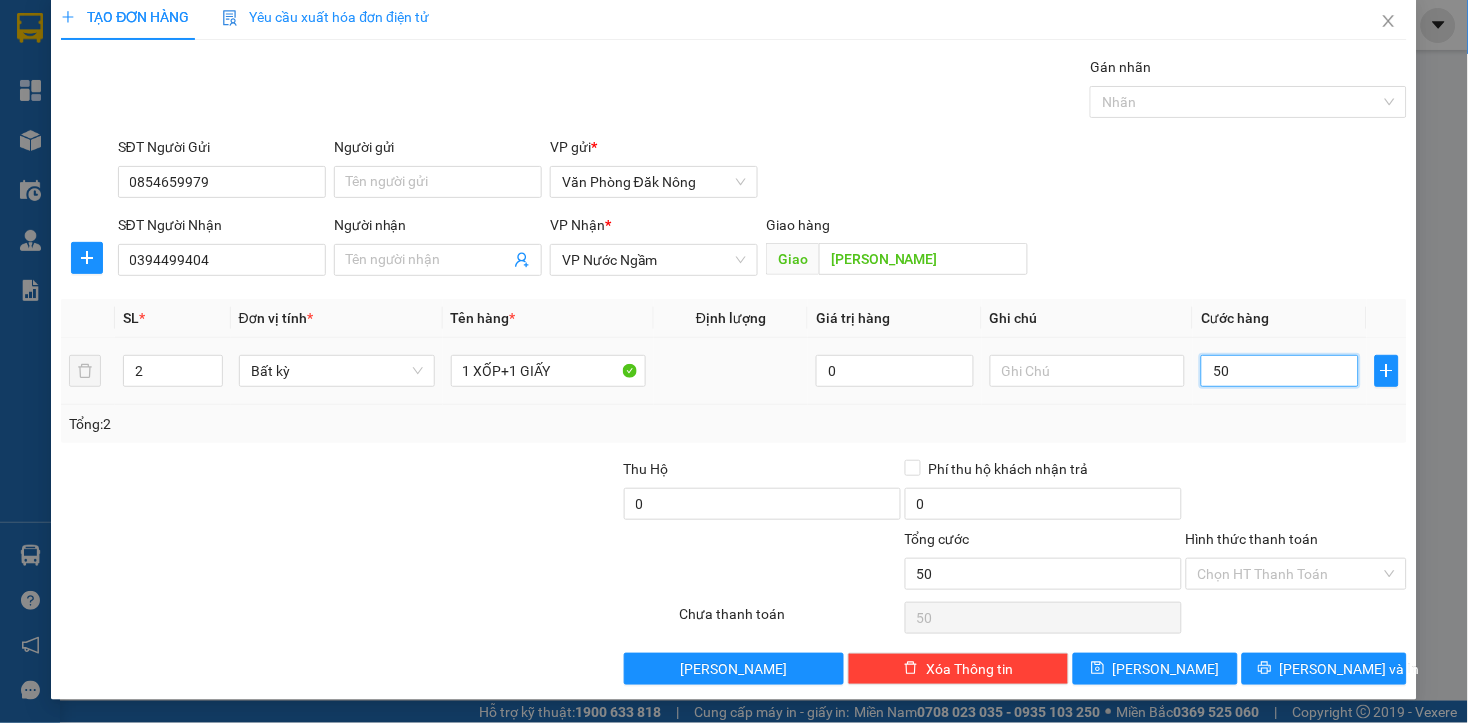 type on "500" 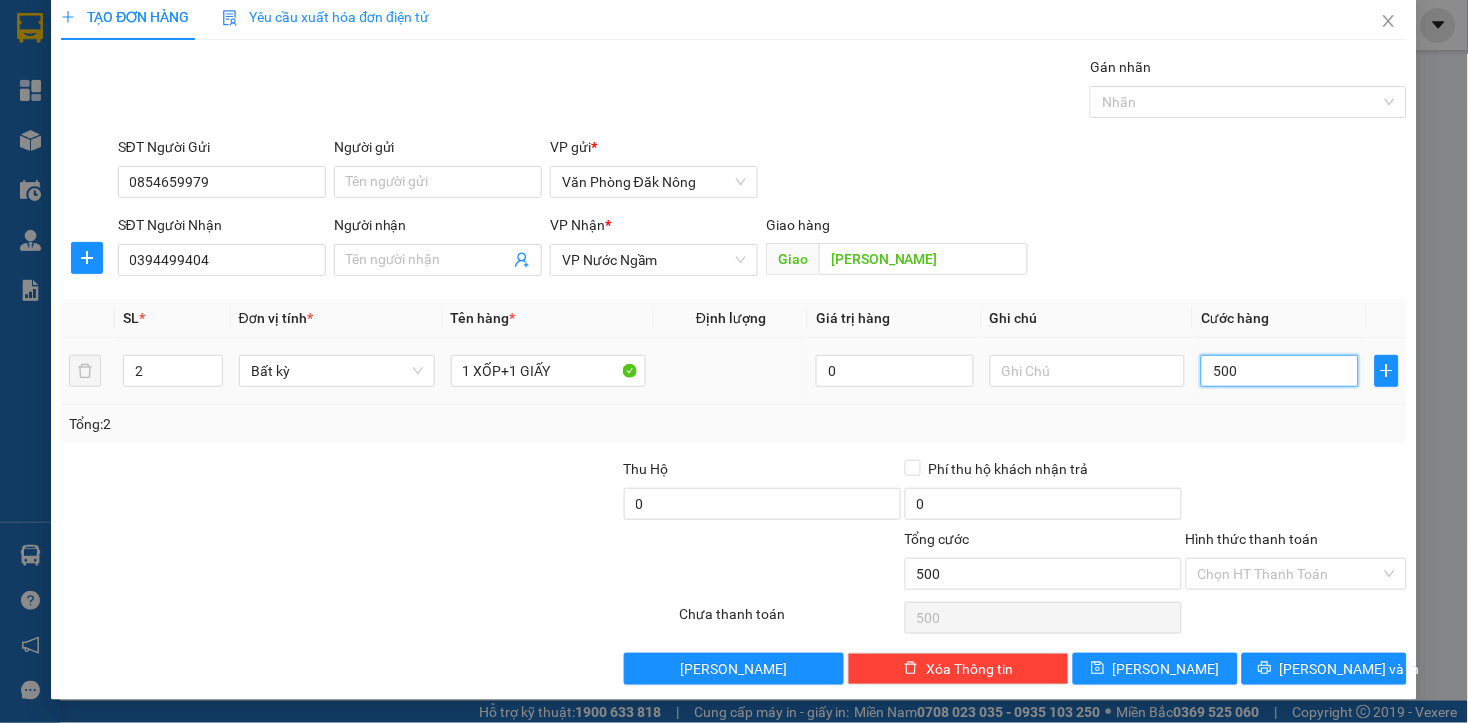 type on "5.000" 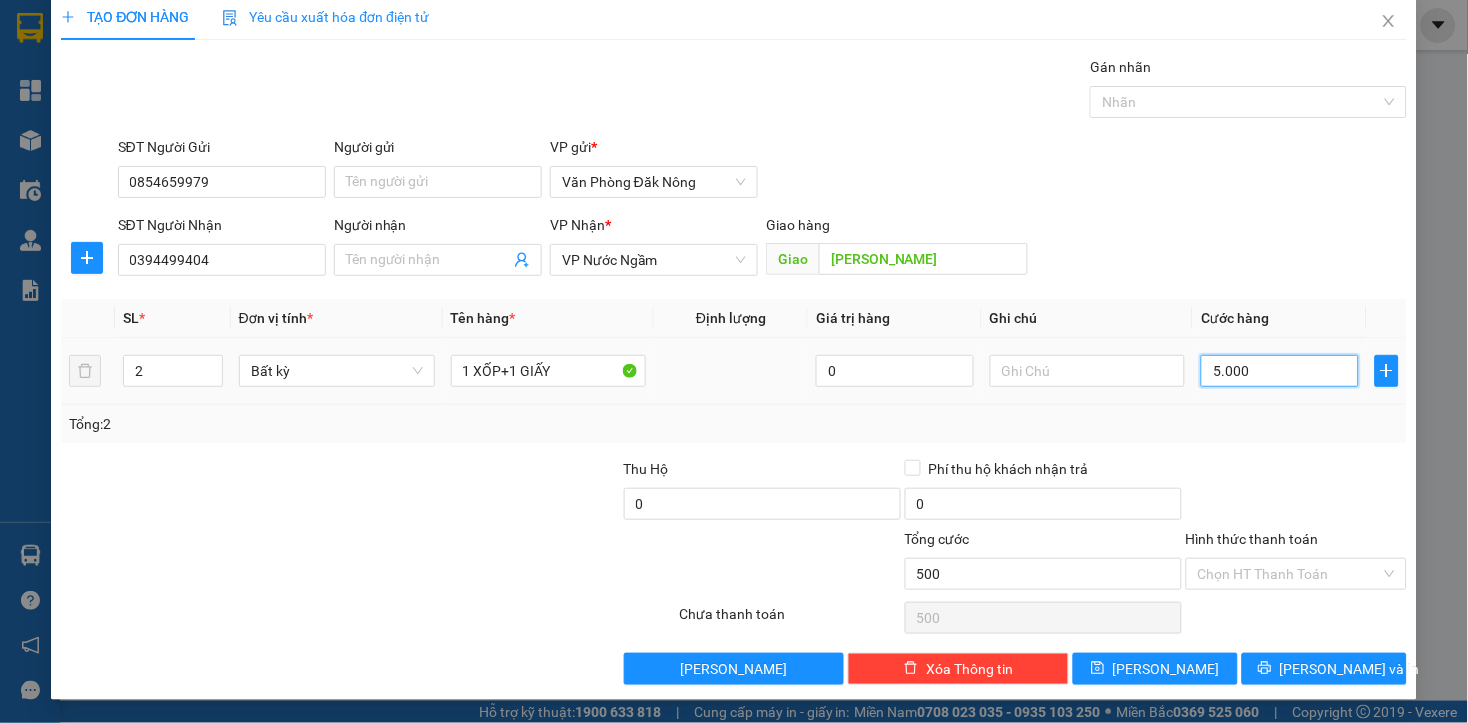 type on "5.000" 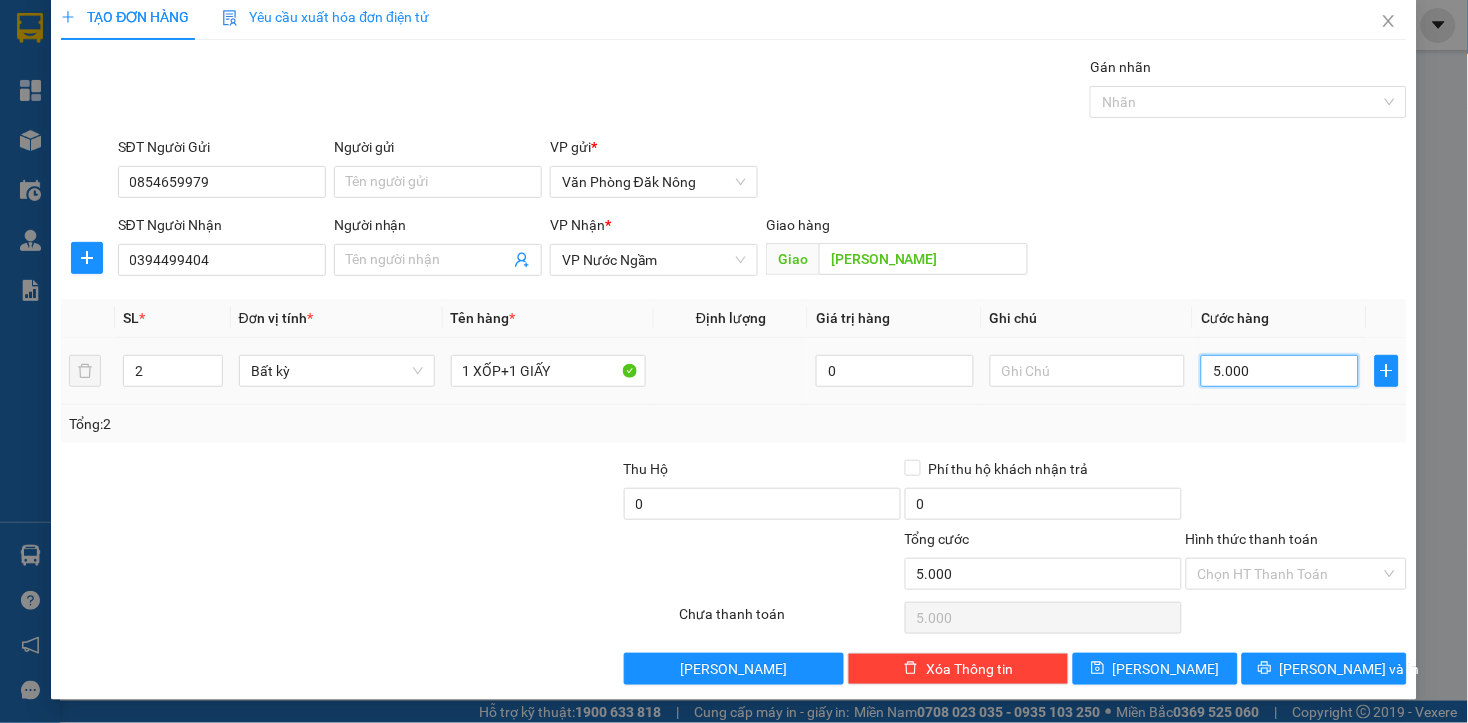 type on "50.000" 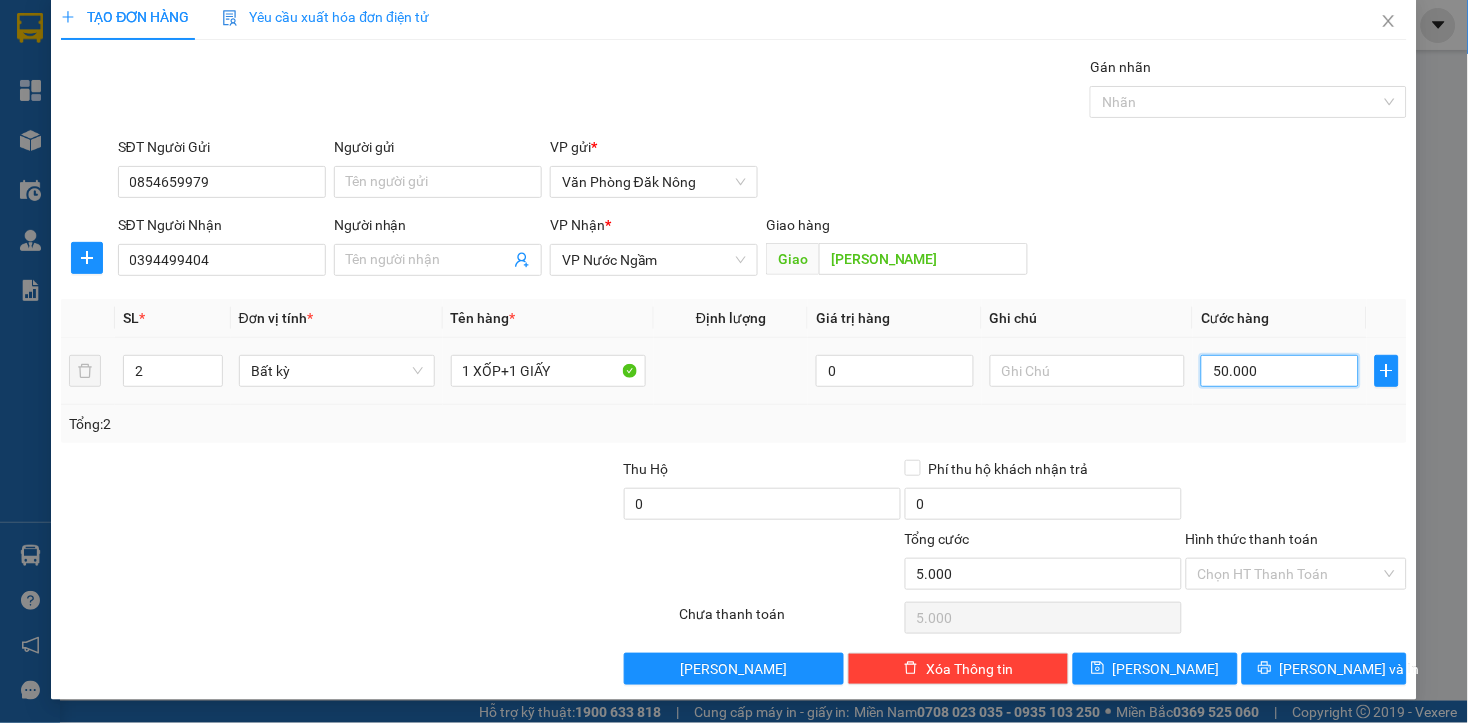 type on "50.000" 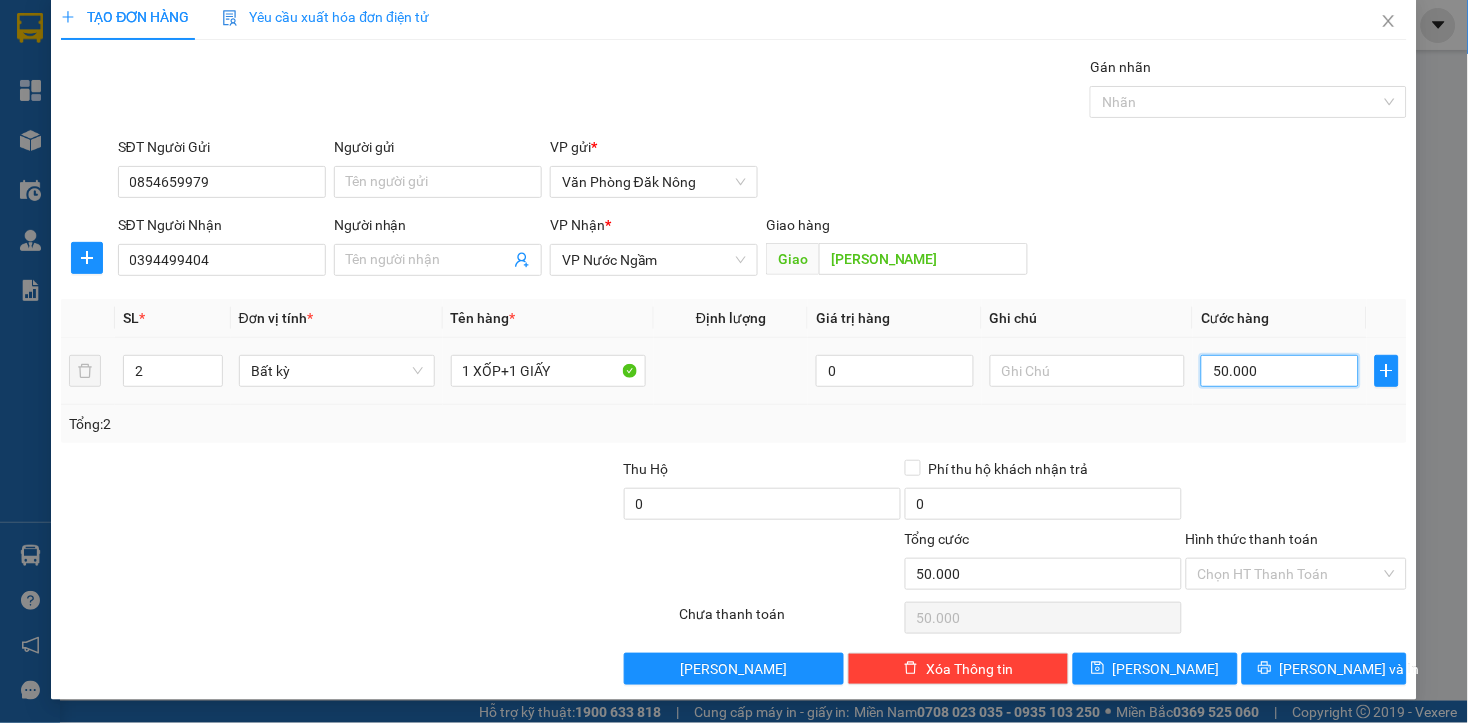type on "500.000" 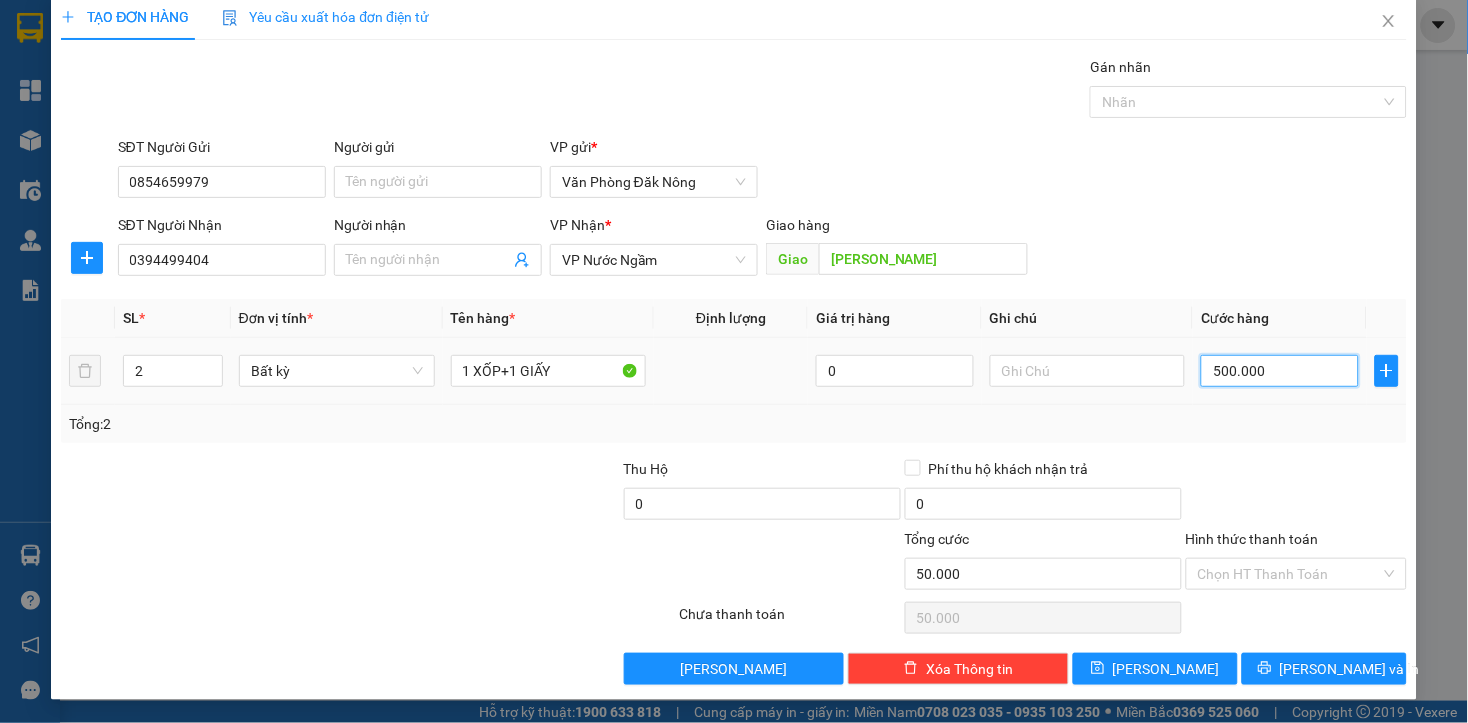 type on "500.000" 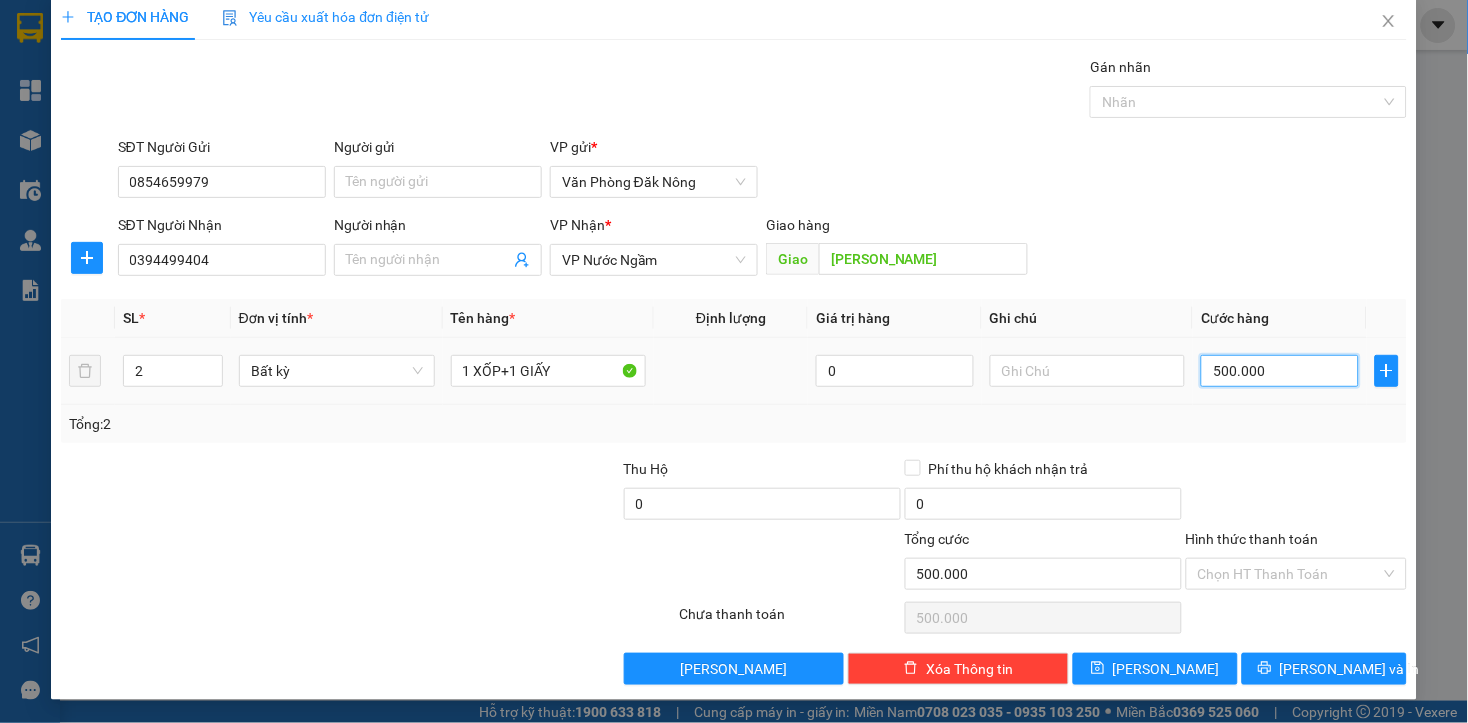 type on "5.000.000" 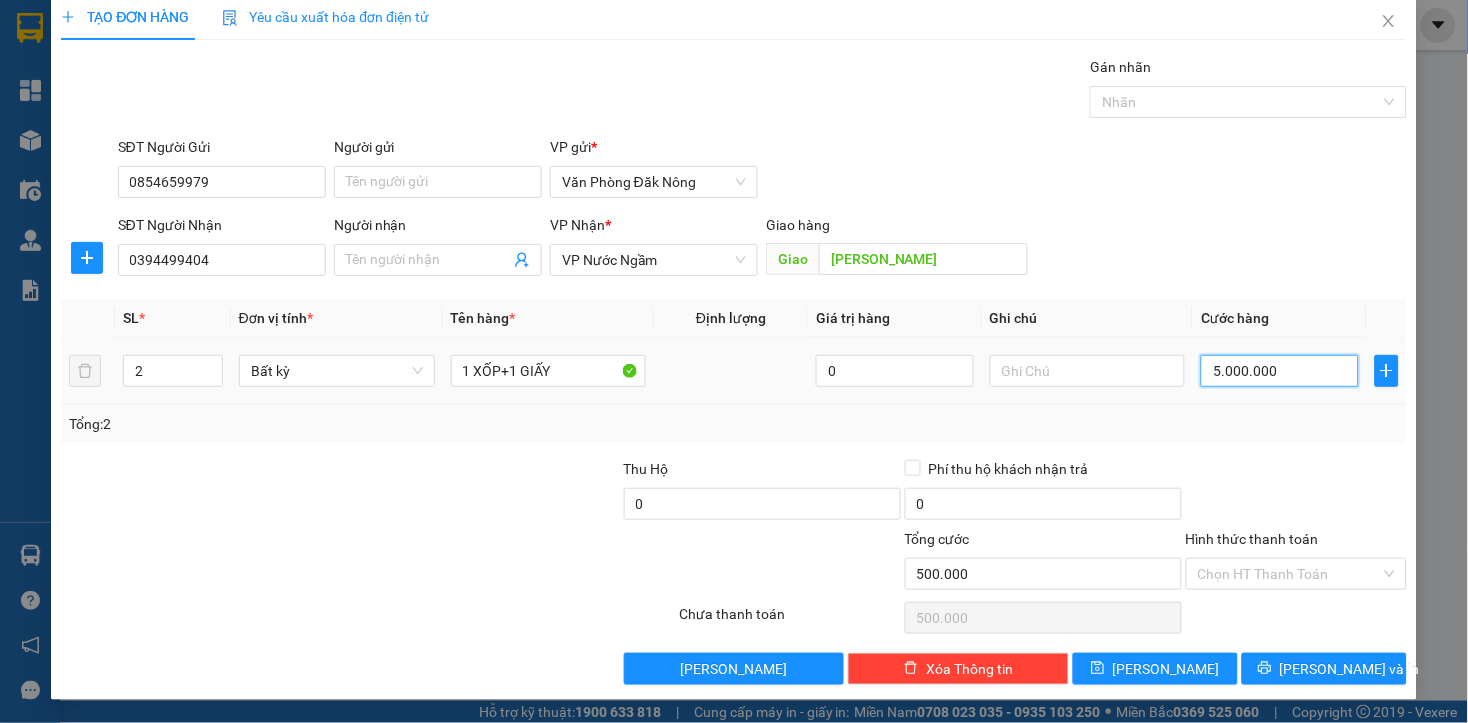 type on "5.000.000" 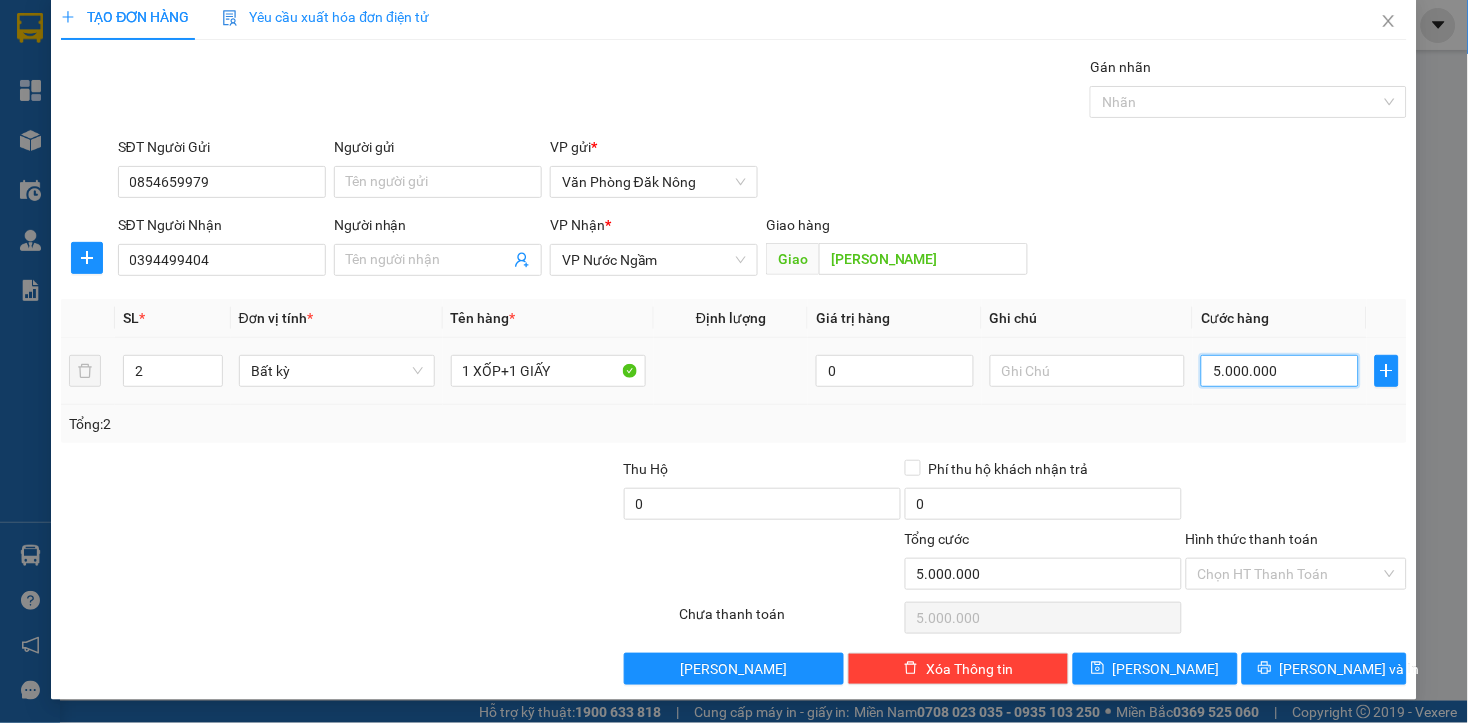 type on "500.000" 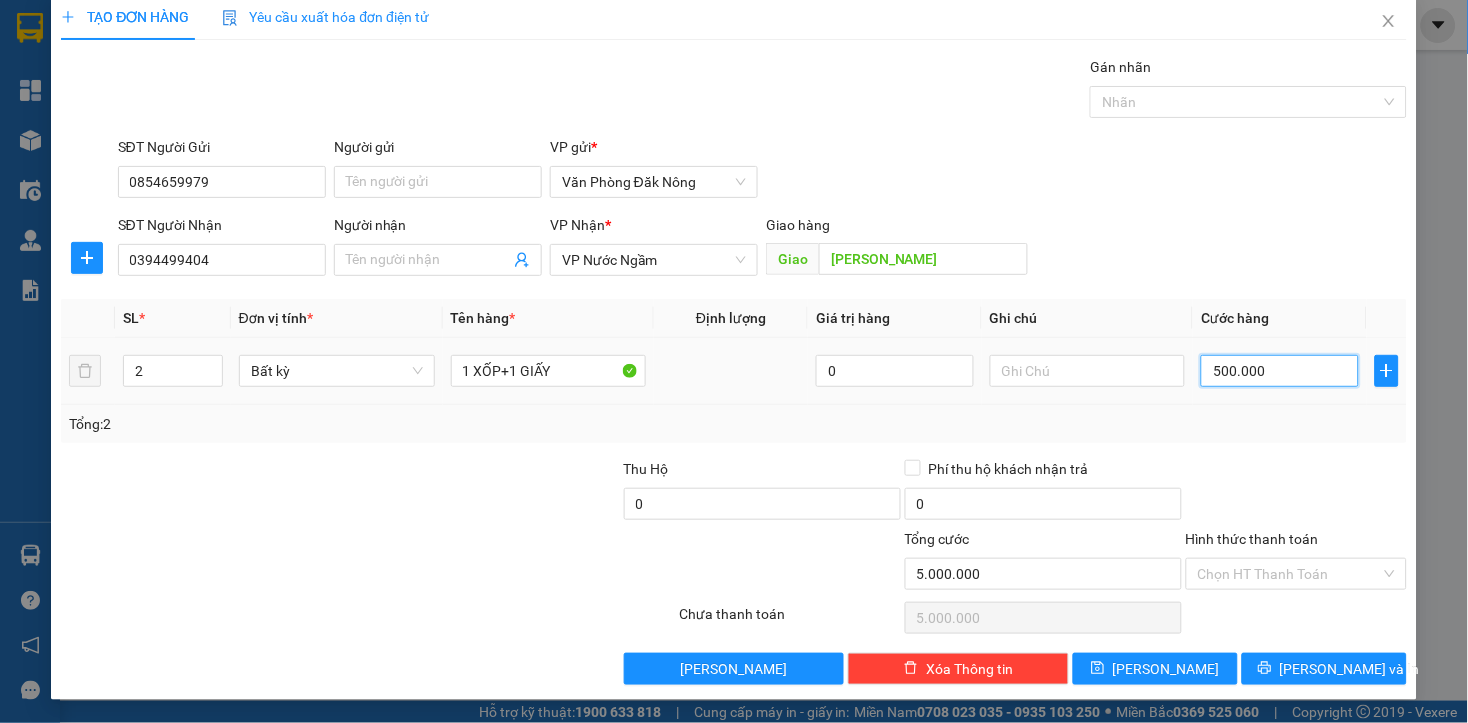 type on "500.000" 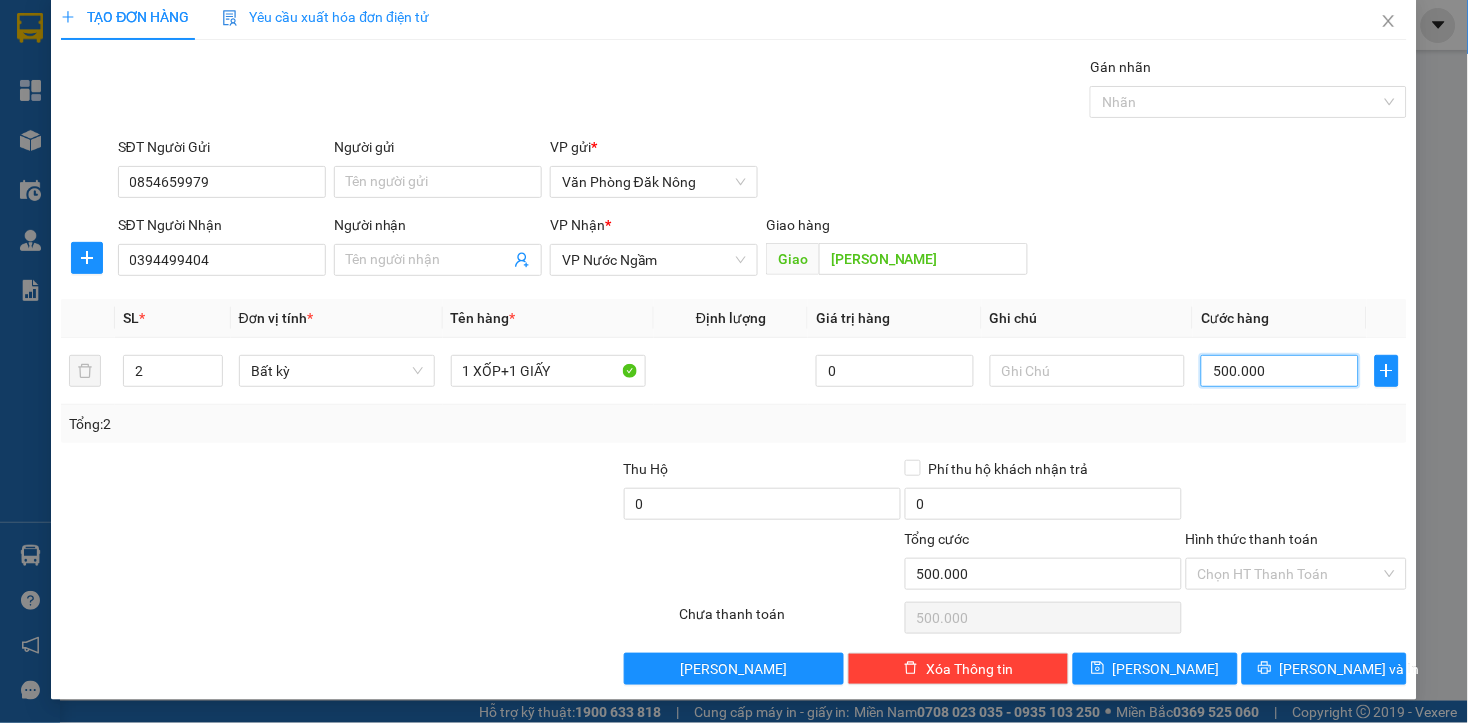 type on "500.000" 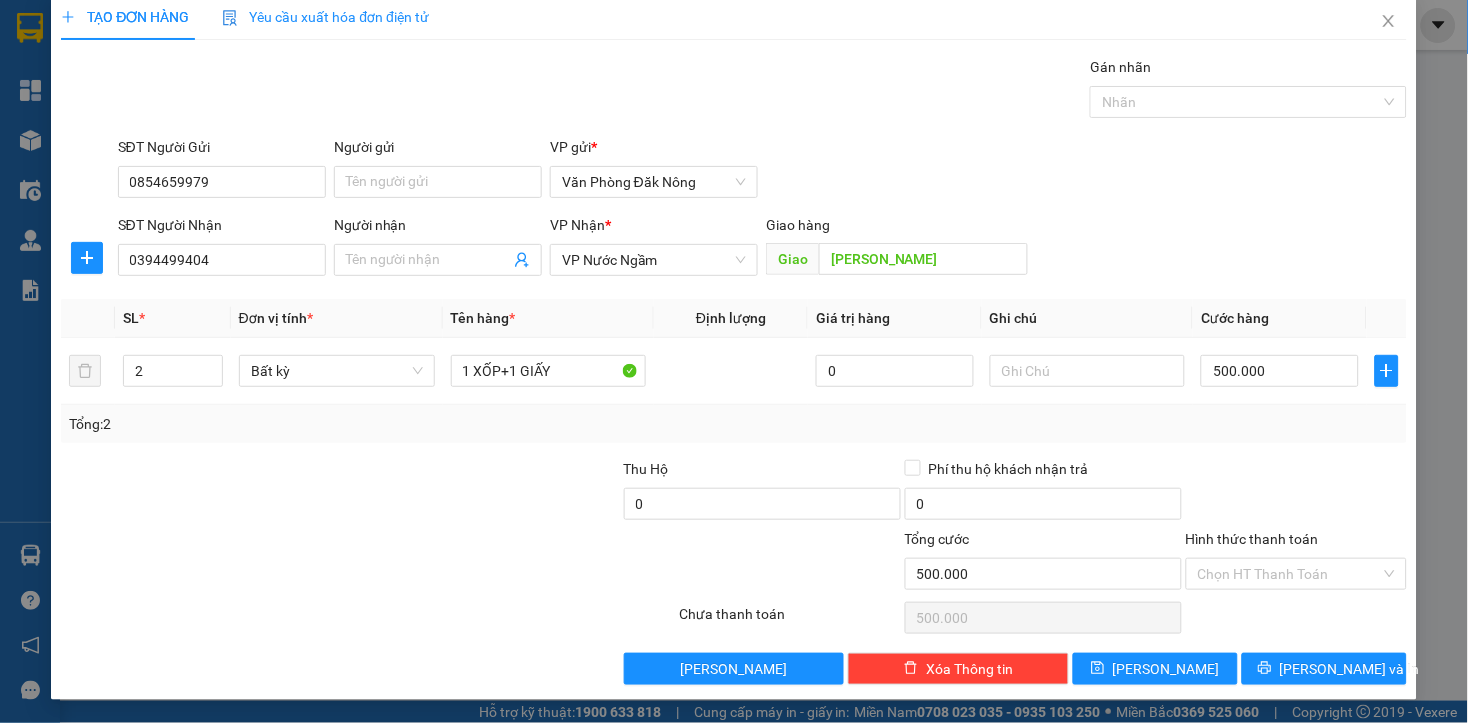 click at bounding box center [199, 493] 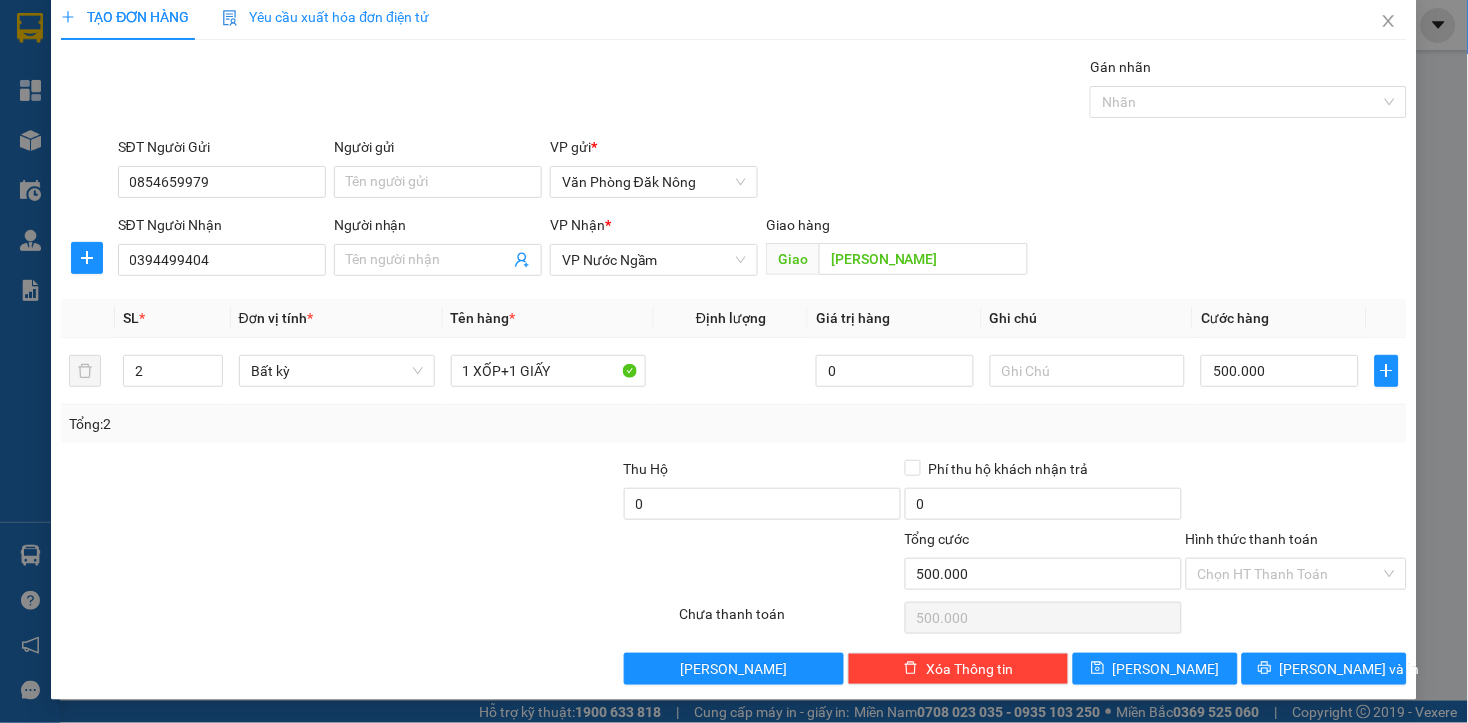 click at bounding box center (1296, 493) 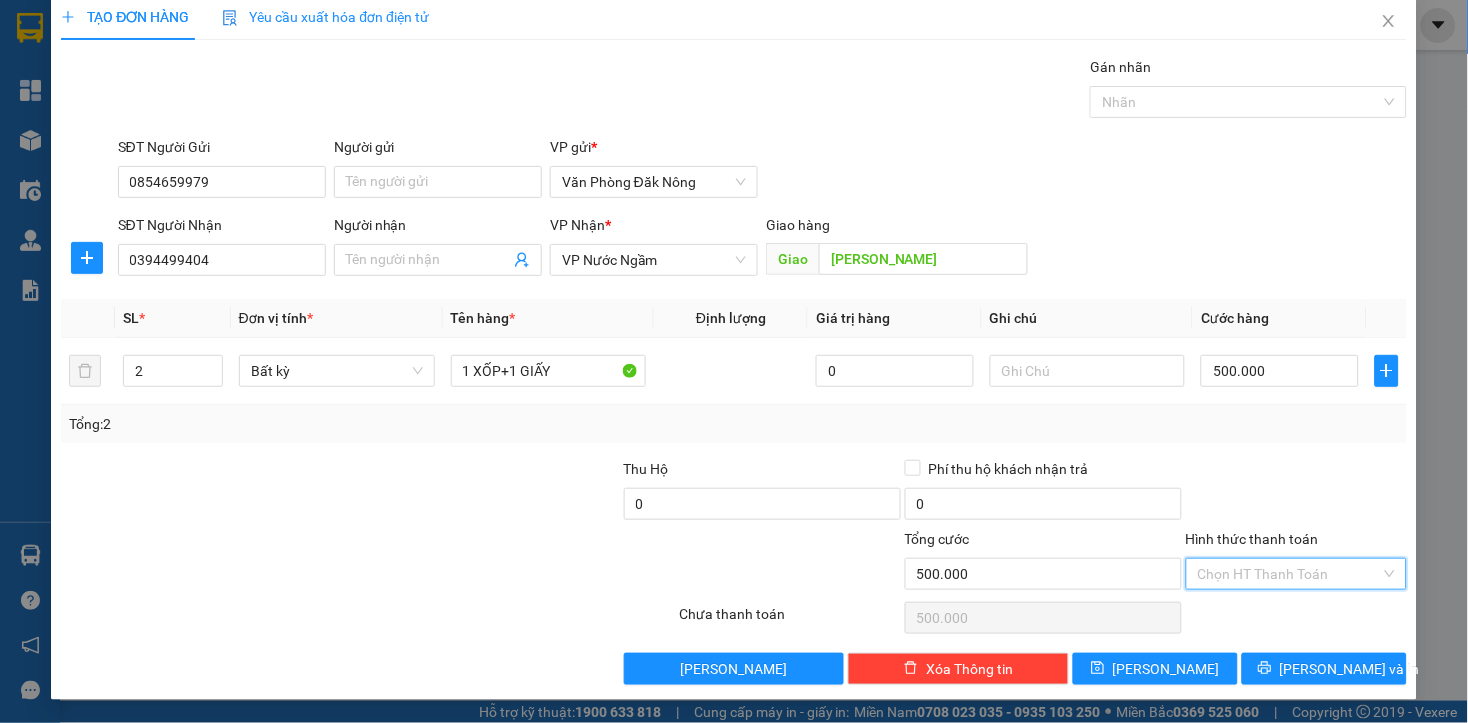 click on "Hình thức thanh toán" at bounding box center [1289, 574] 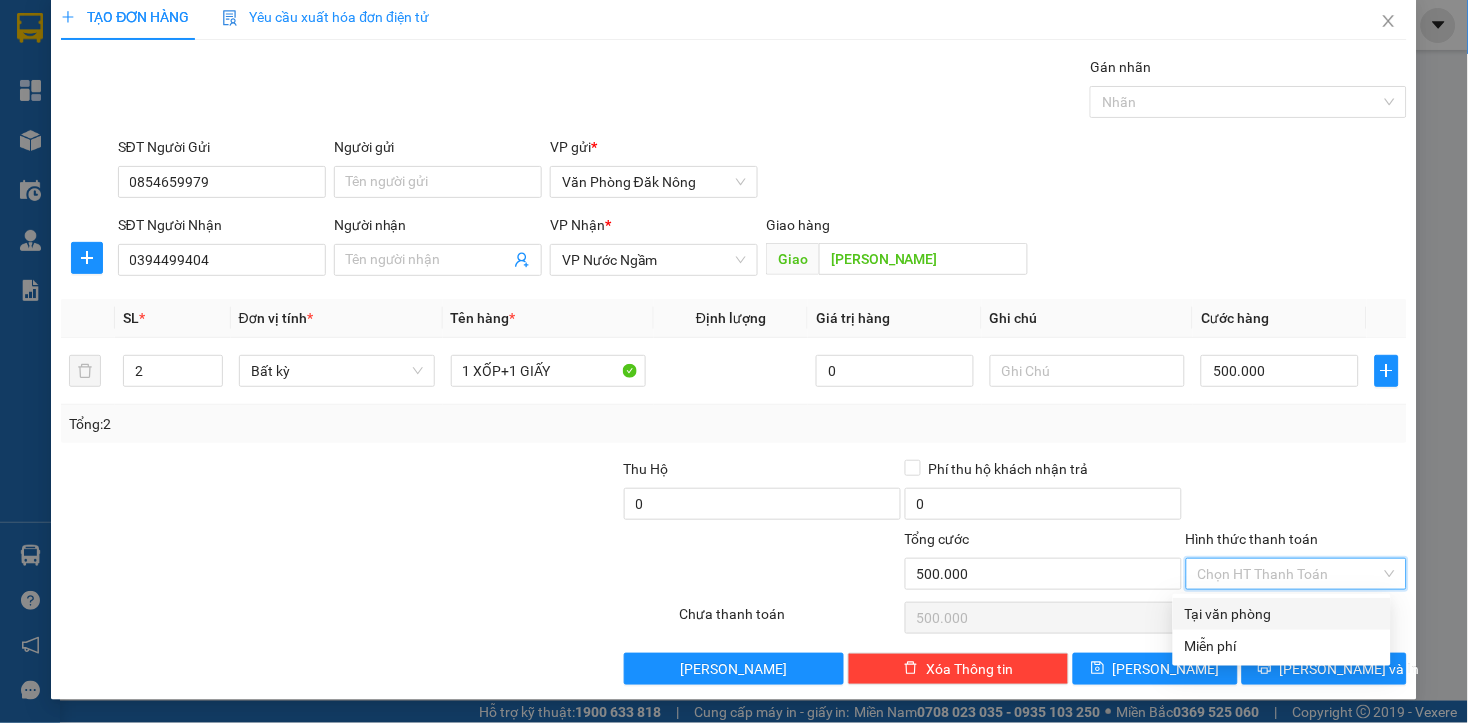 click on "Tại văn phòng" at bounding box center [1282, 614] 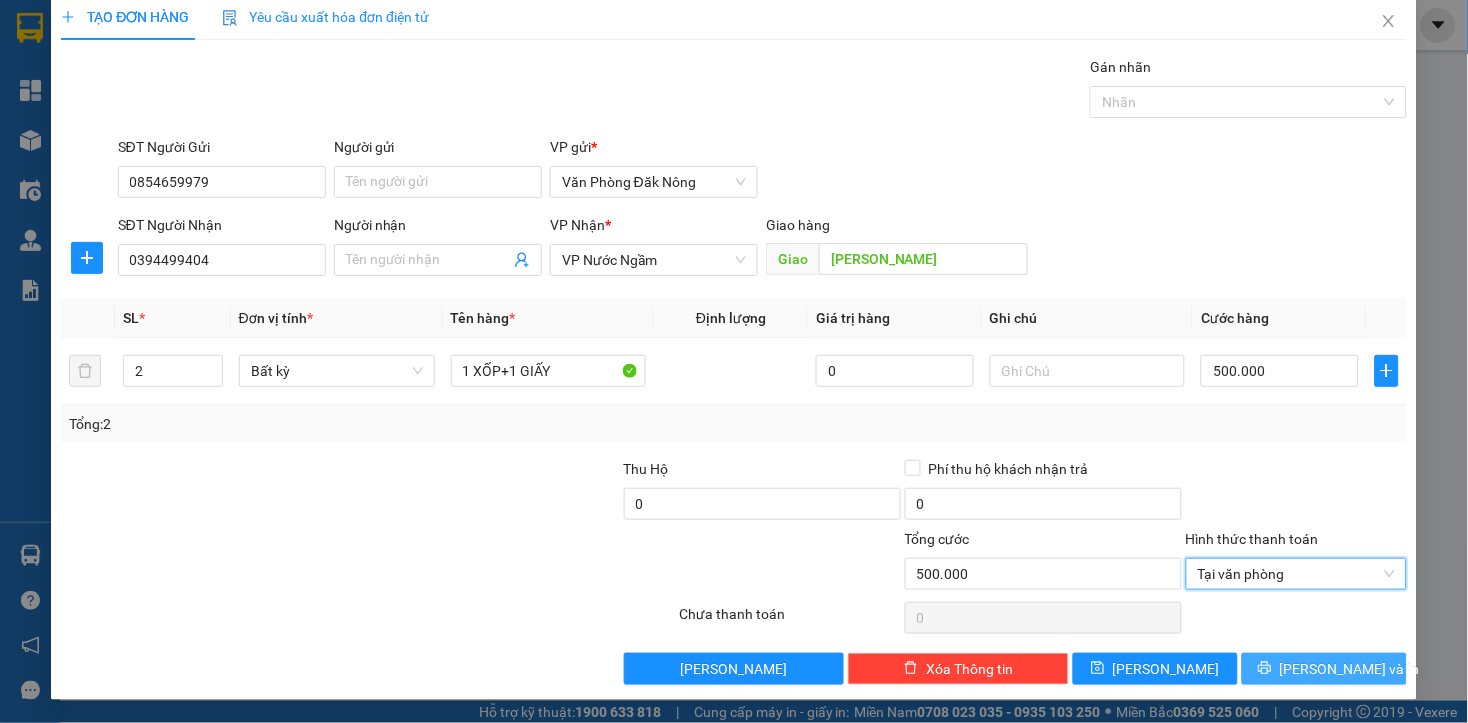 click on "[PERSON_NAME] và In" at bounding box center [1350, 669] 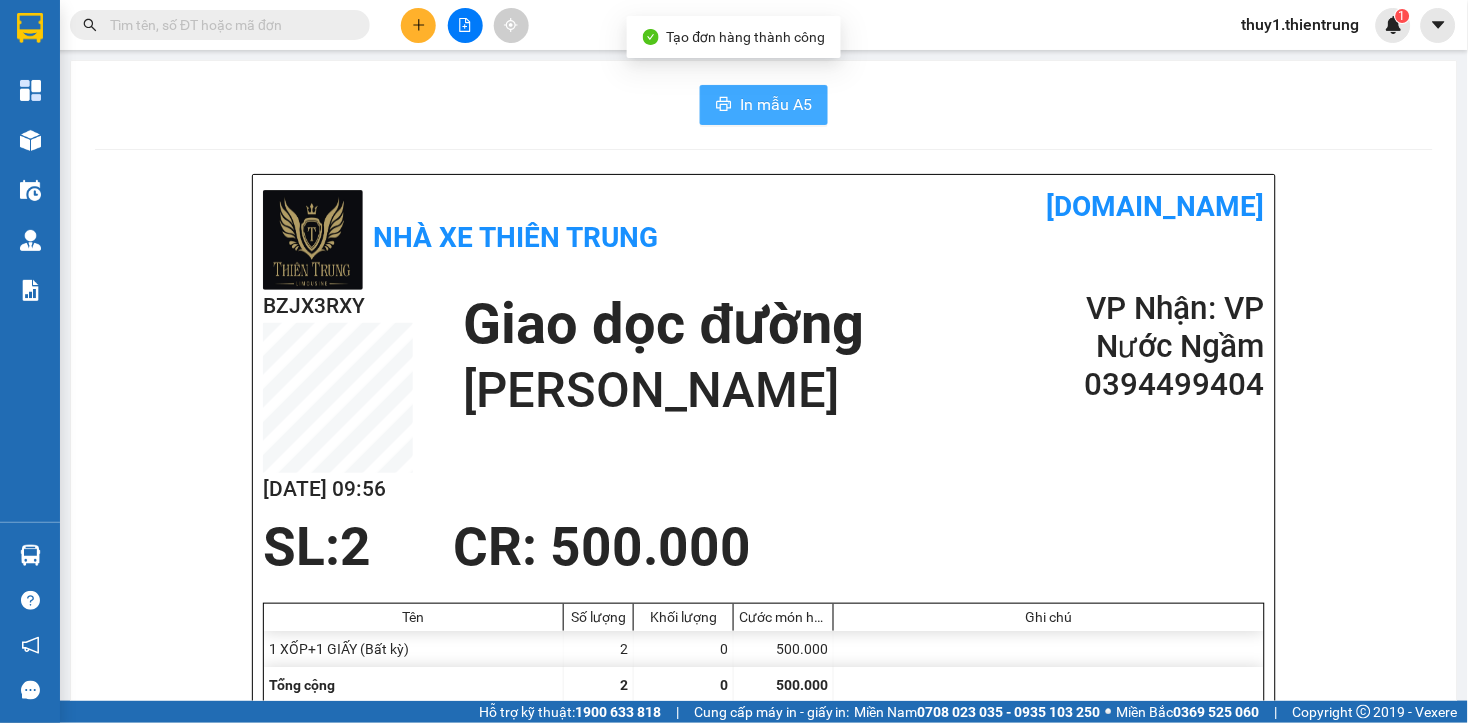 drag, startPoint x: 770, startPoint y: 105, endPoint x: 981, endPoint y: 208, distance: 234.79779 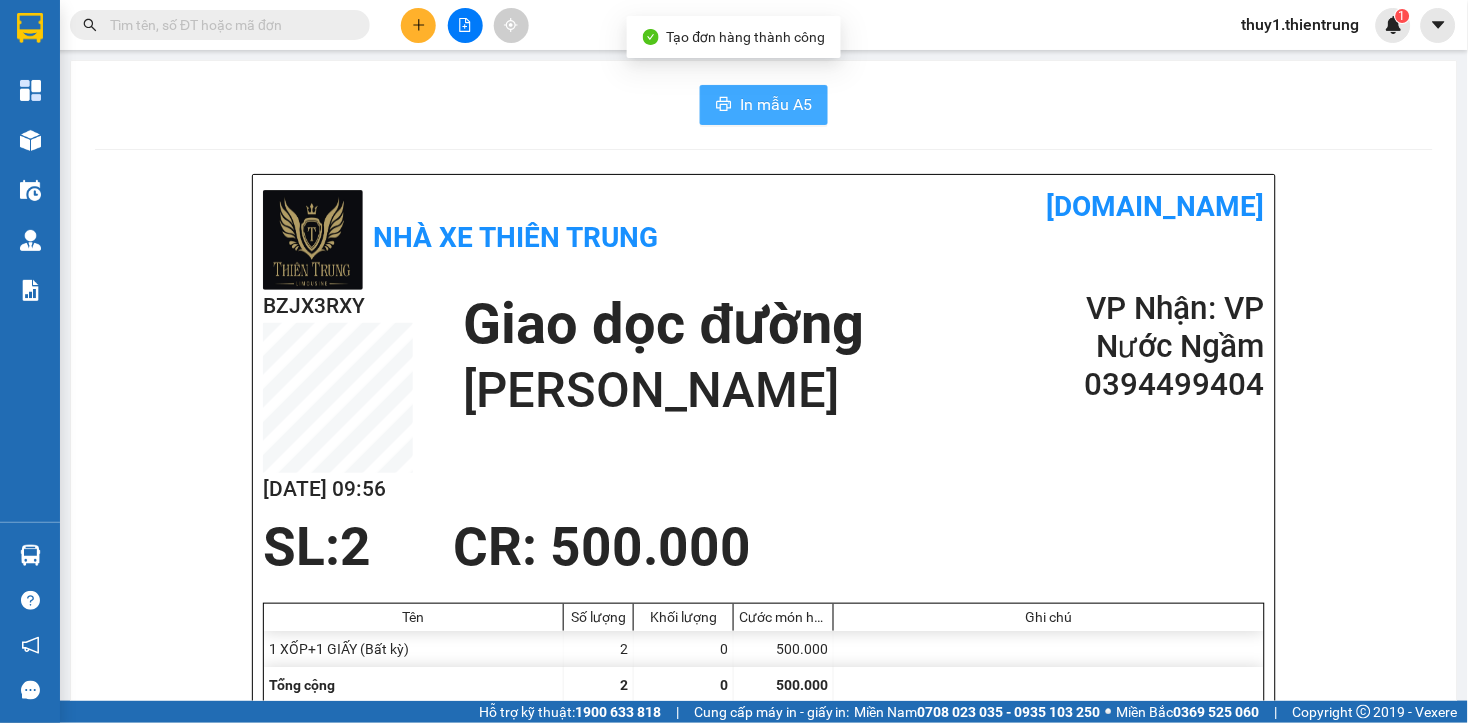 scroll, scrollTop: 0, scrollLeft: 0, axis: both 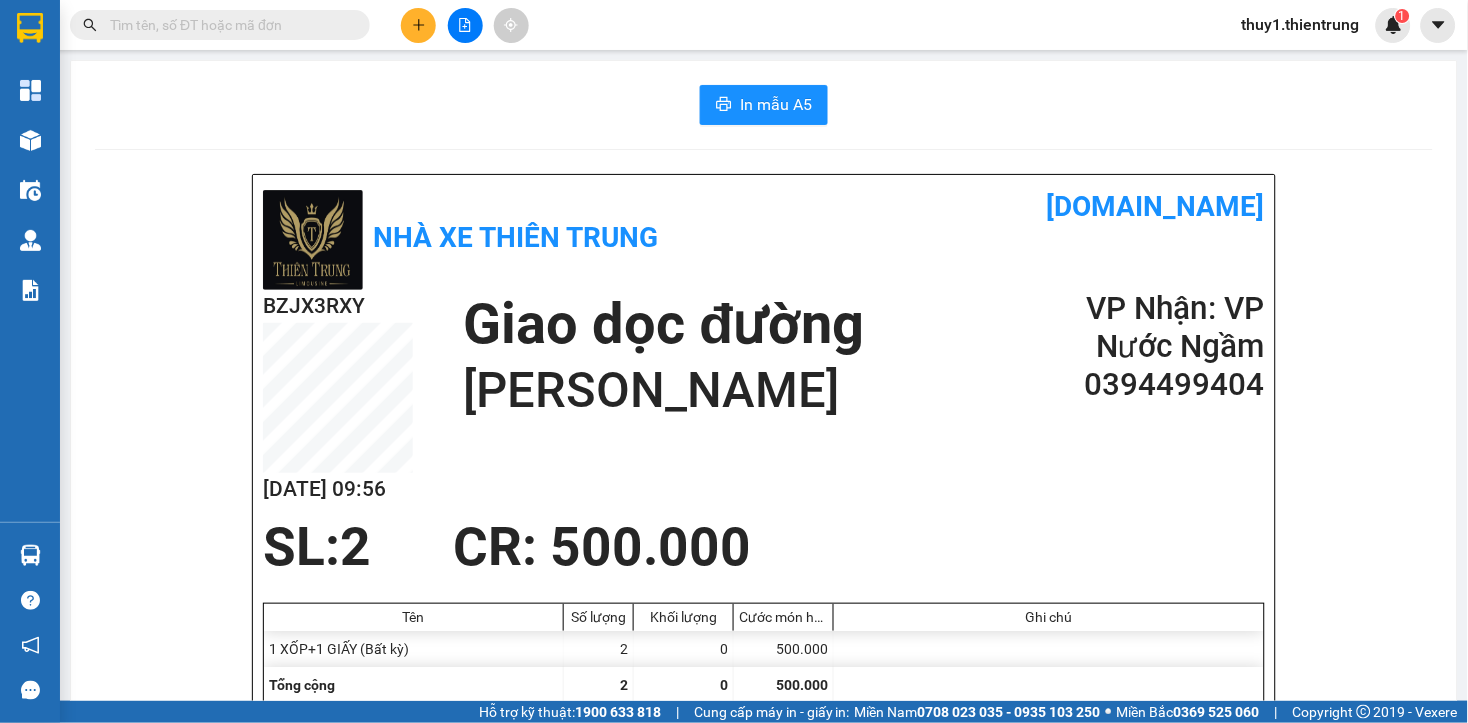 click on "BZJX3RXY [DATE] 09:56 Giao dọc đường   ĐỖ XÁ VP Nhận:   VP Nước Ngầm 0394499404" at bounding box center [764, 403] 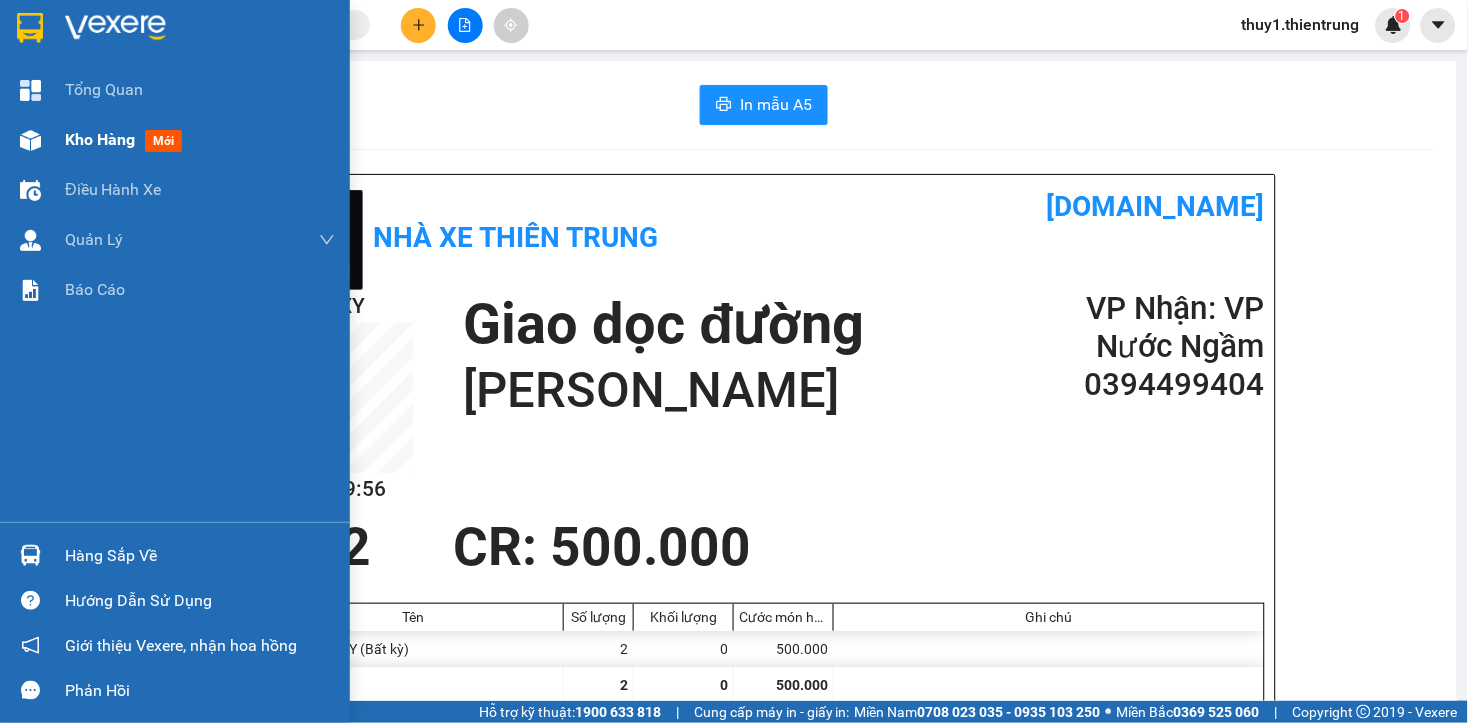 click at bounding box center [30, 140] 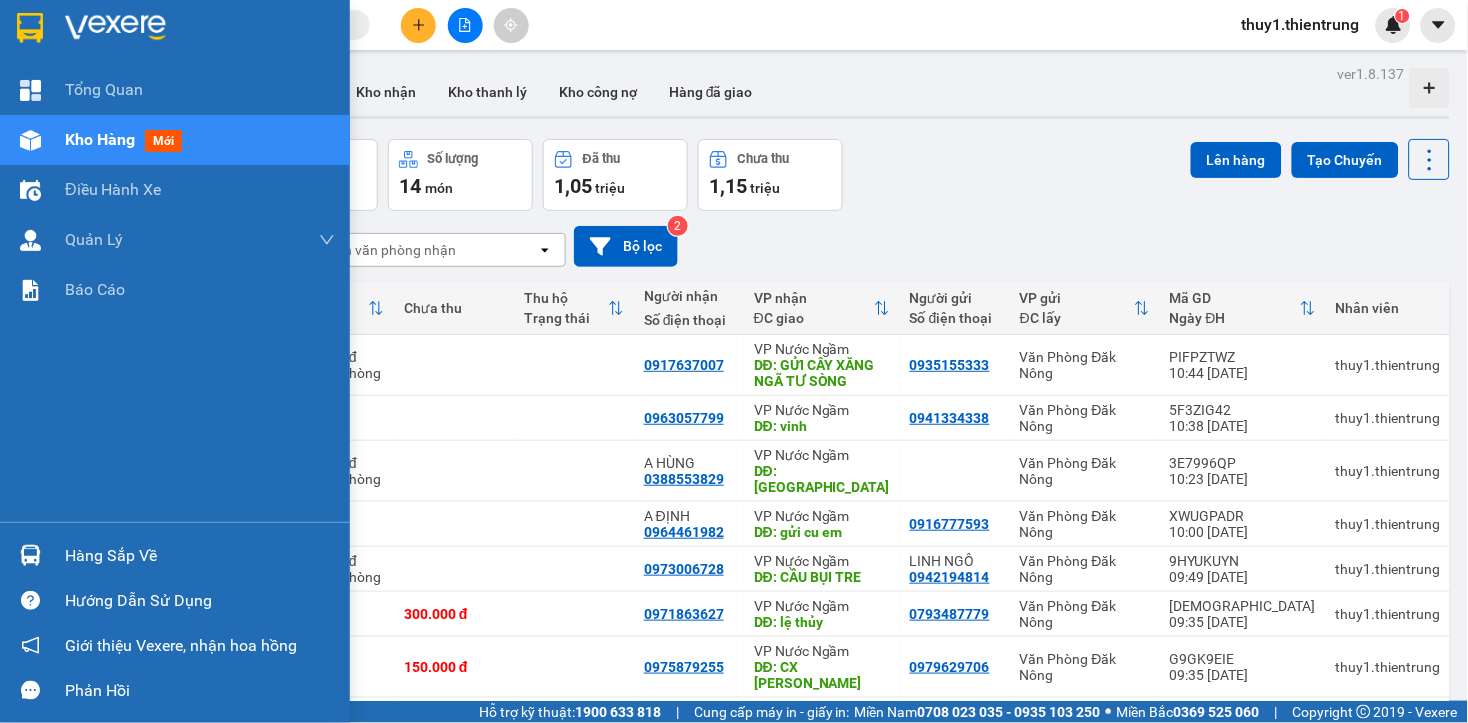 click on "Kho hàng mới" at bounding box center [175, 140] 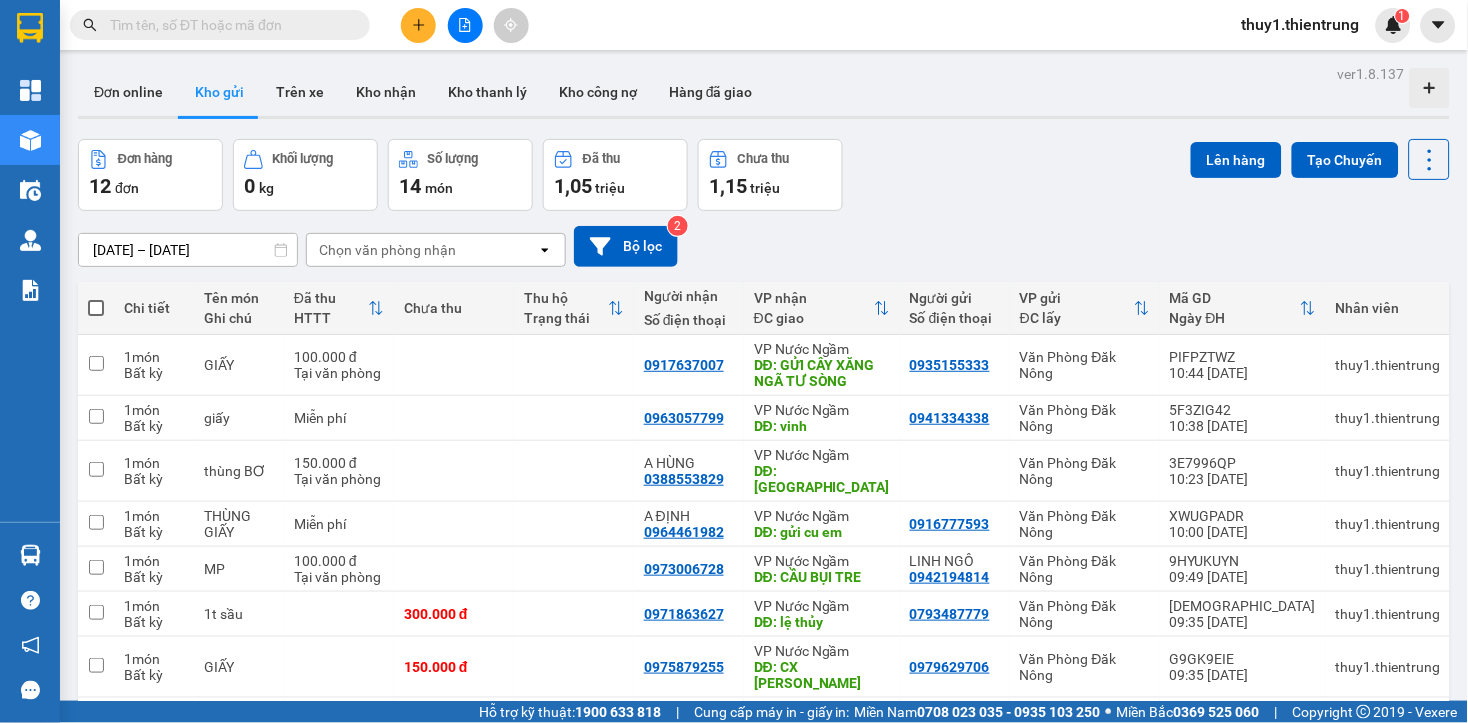 click on "Đơn hàng 12 đơn Khối lượng 0 kg Số lượng 14 món Đã thu 1,05   triệu Chưa thu 1,15   triệu Lên hàng Tạo Chuyến" at bounding box center (764, 175) 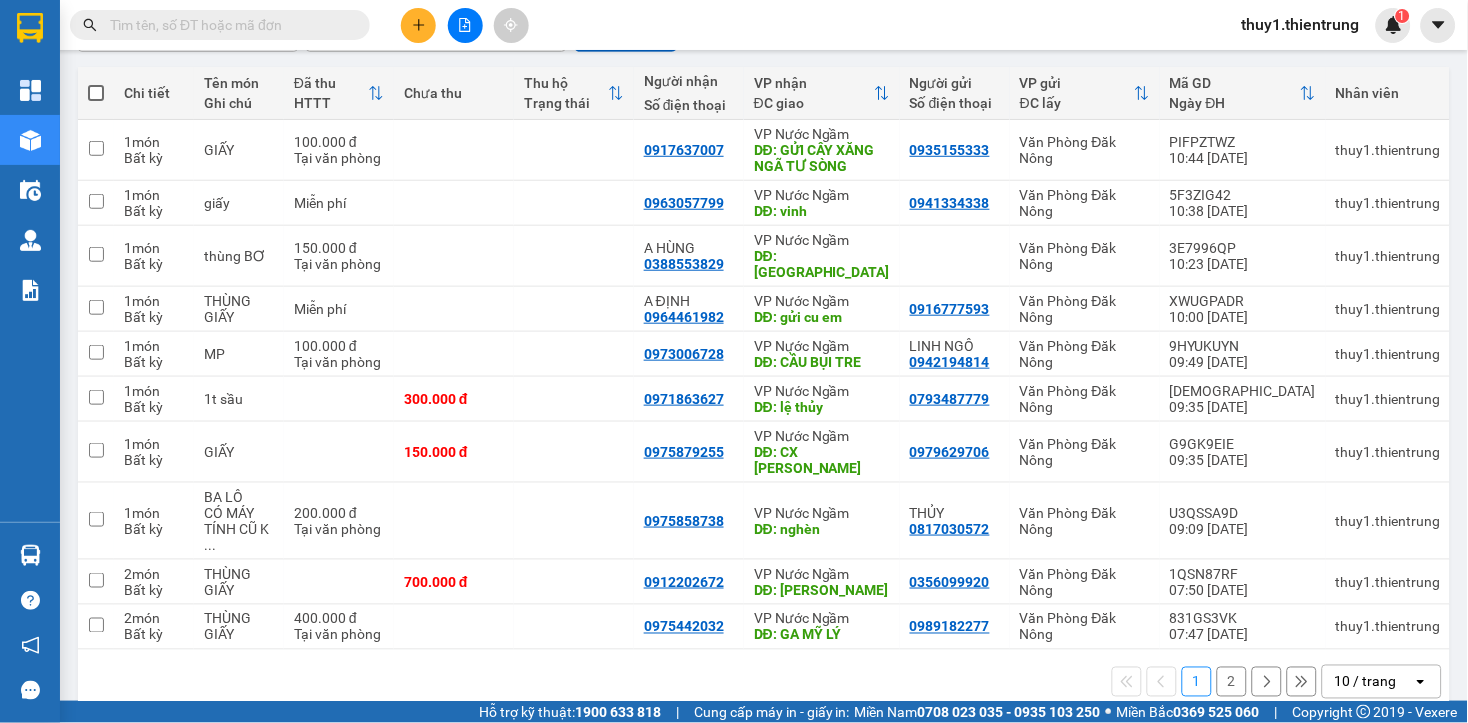 click on "10 / trang" at bounding box center [1366, 682] 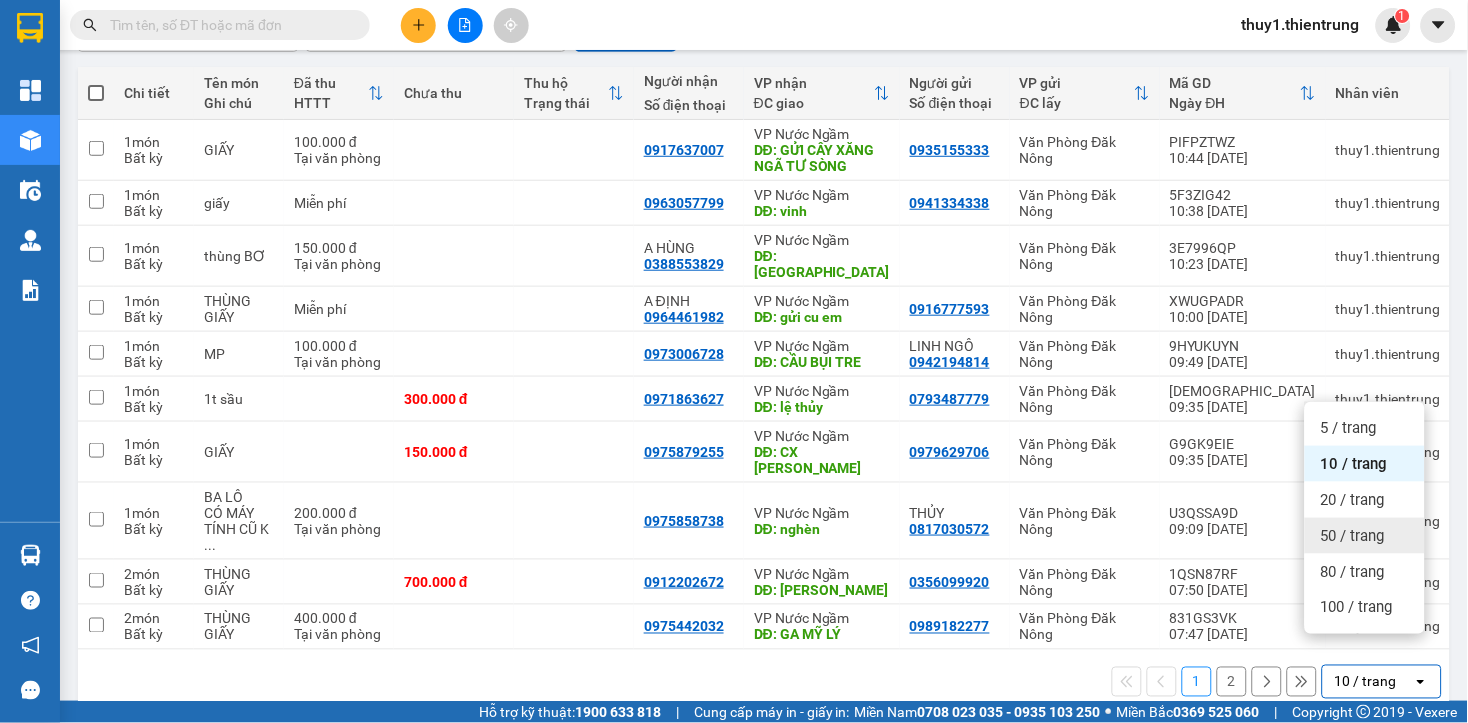 click on "50 / trang" at bounding box center [1353, 536] 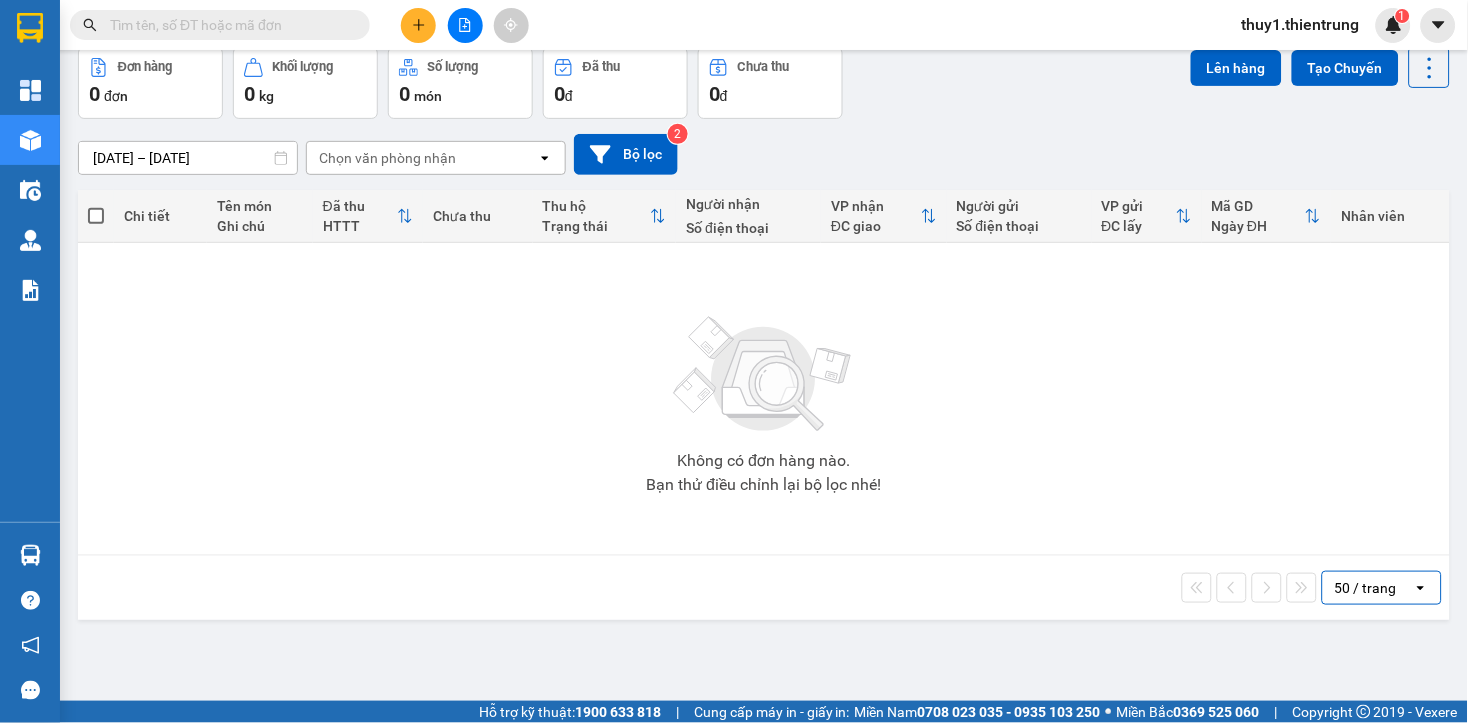 scroll, scrollTop: 0, scrollLeft: 0, axis: both 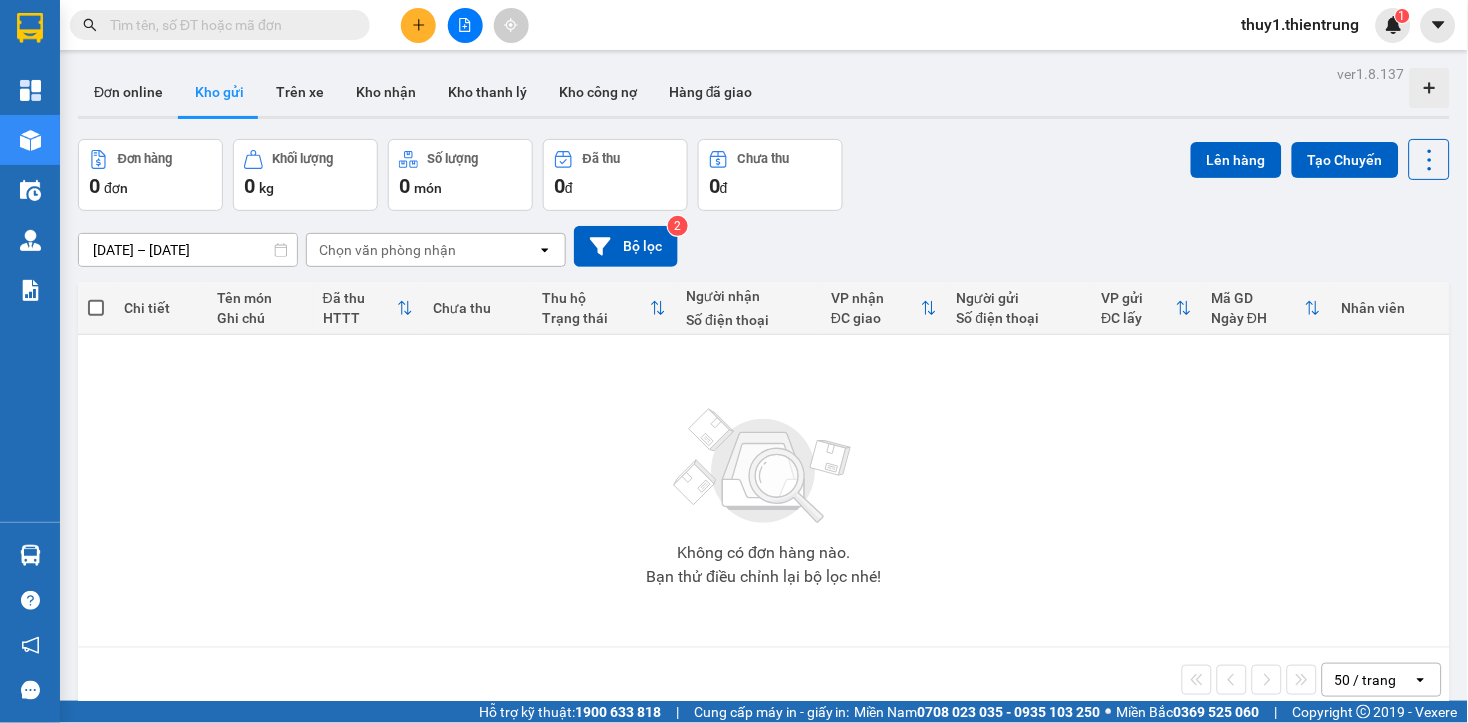 click on "Kho gửi" at bounding box center [219, 92] 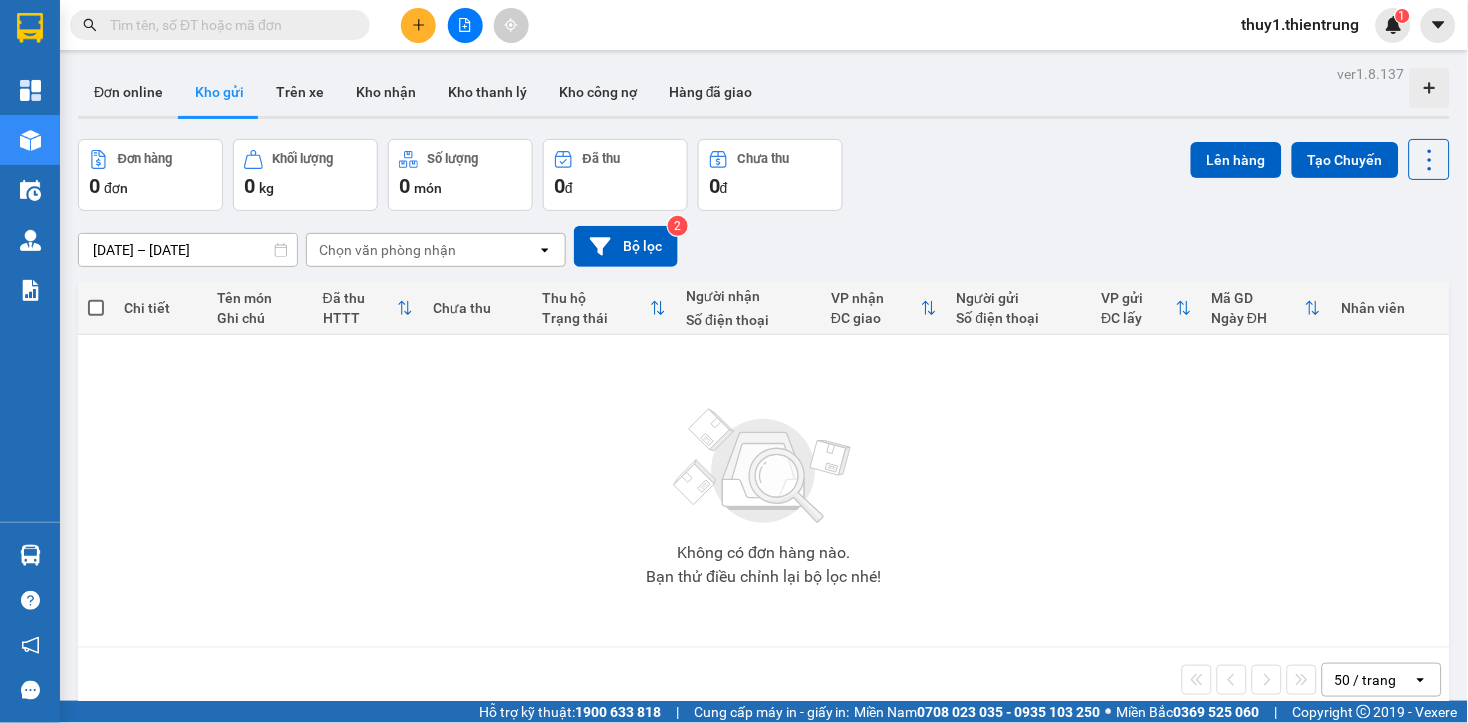 click on "Không có đơn hàng nào. Bạn thử điều chỉnh lại bộ lọc nhé!" at bounding box center (764, 491) 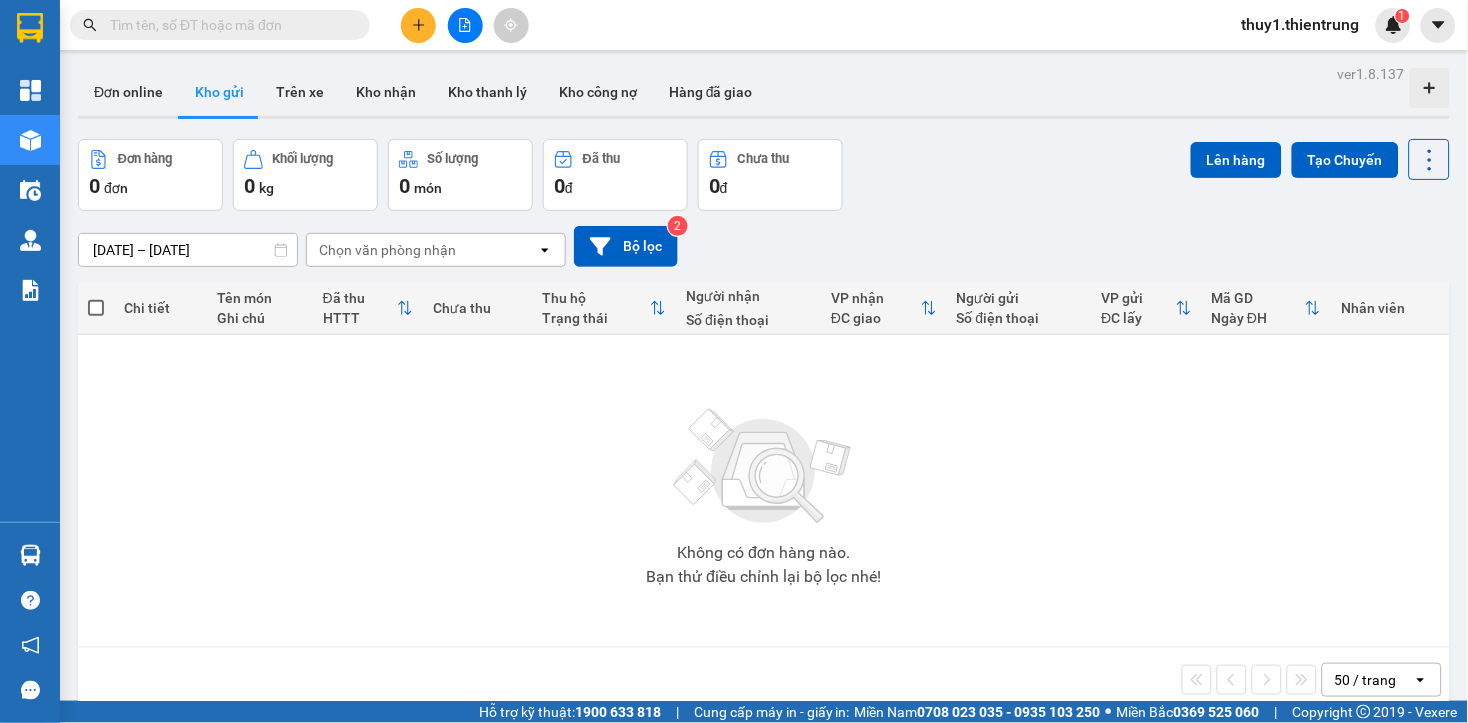 click 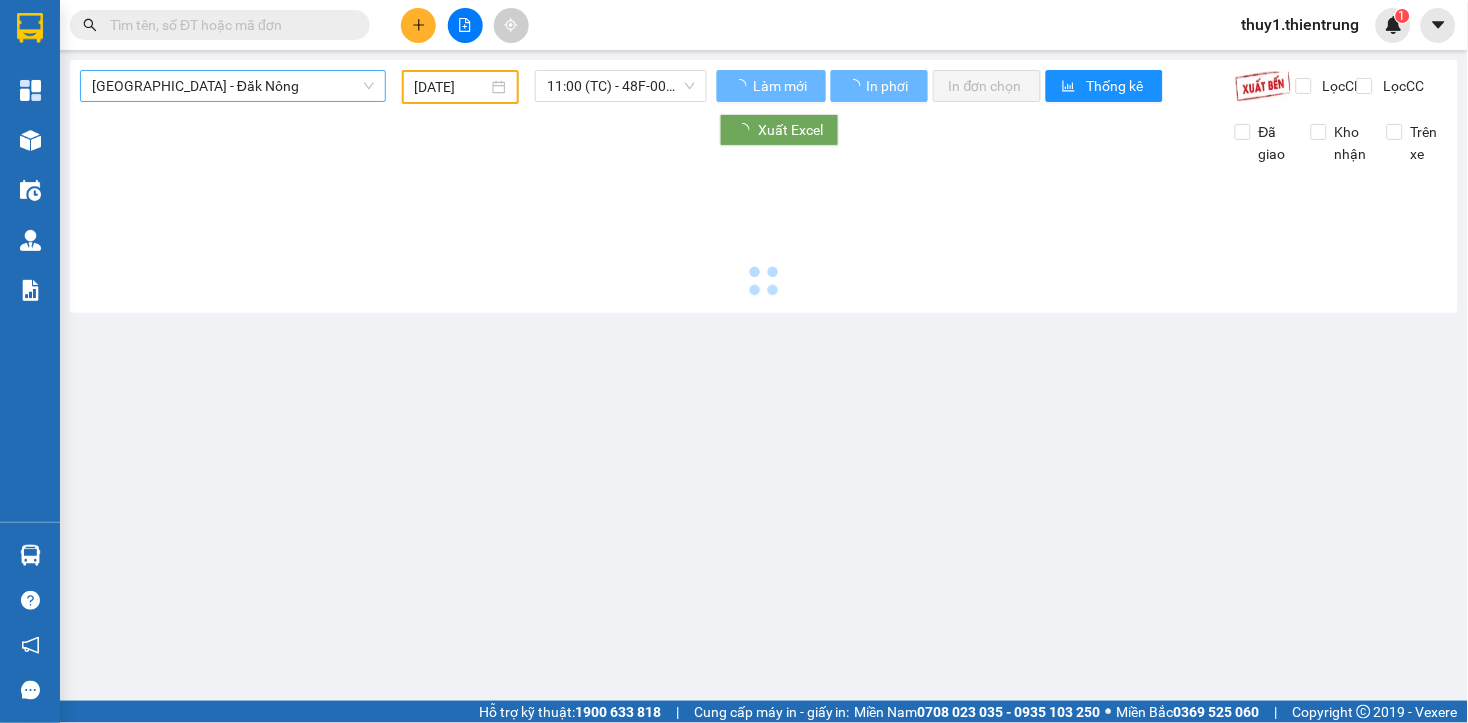 type on "[DATE]" 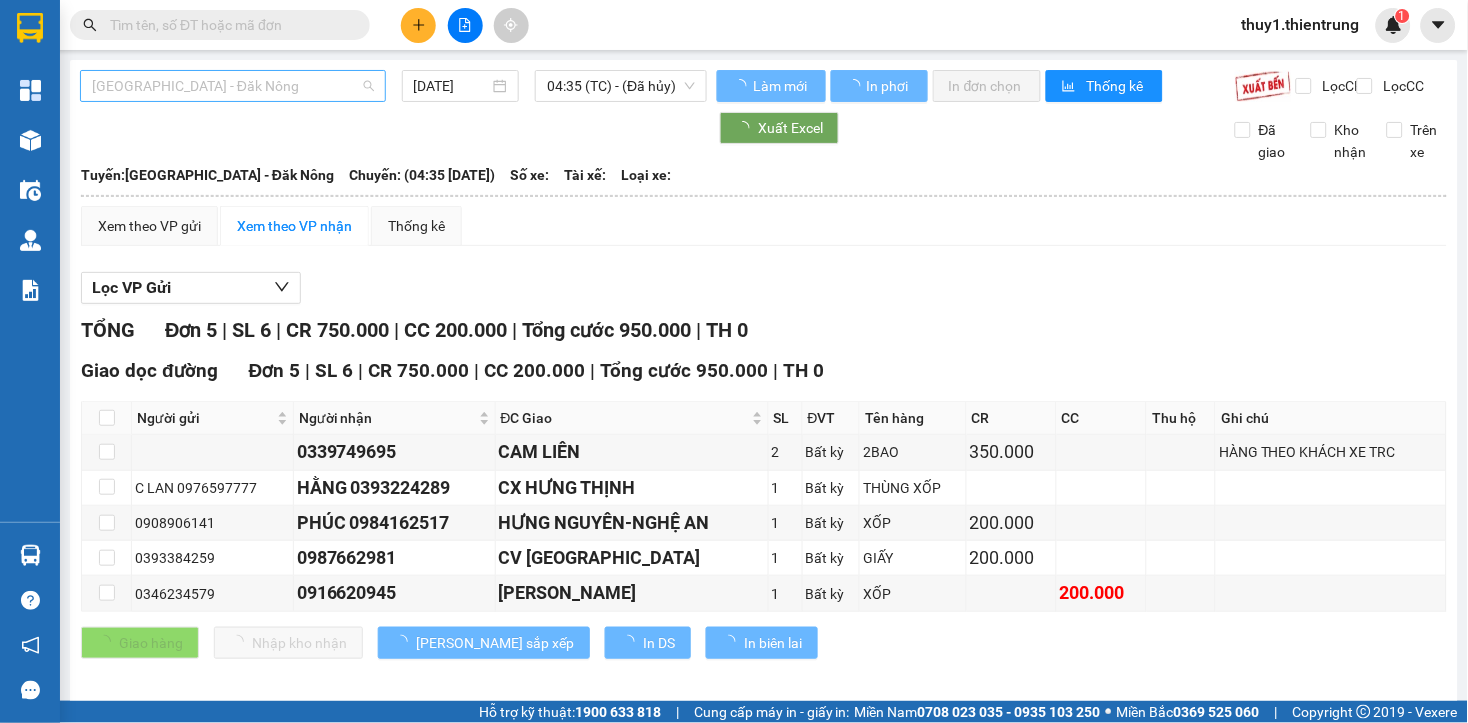 click on "[GEOGRAPHIC_DATA] - Đăk Nông" at bounding box center [233, 86] 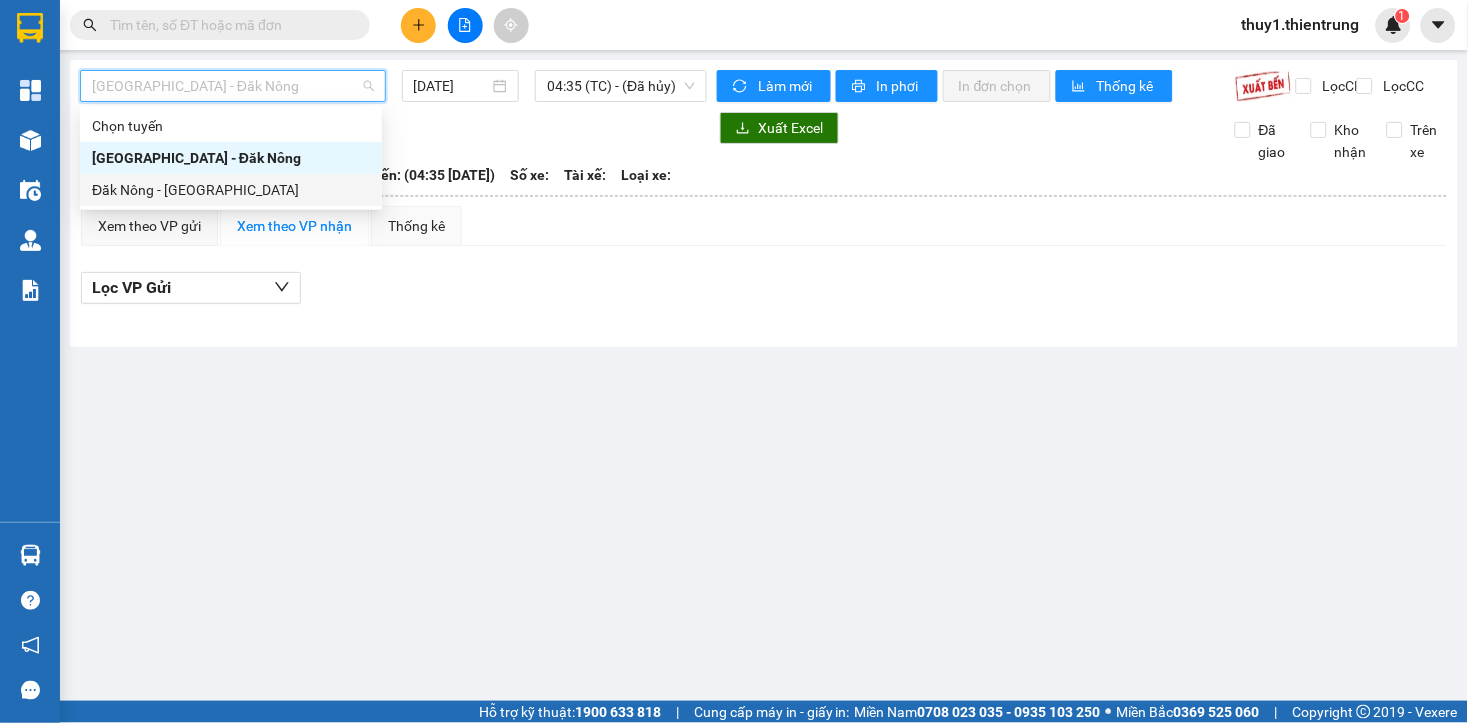 drag, startPoint x: 240, startPoint y: 191, endPoint x: 562, endPoint y: 148, distance: 324.85843 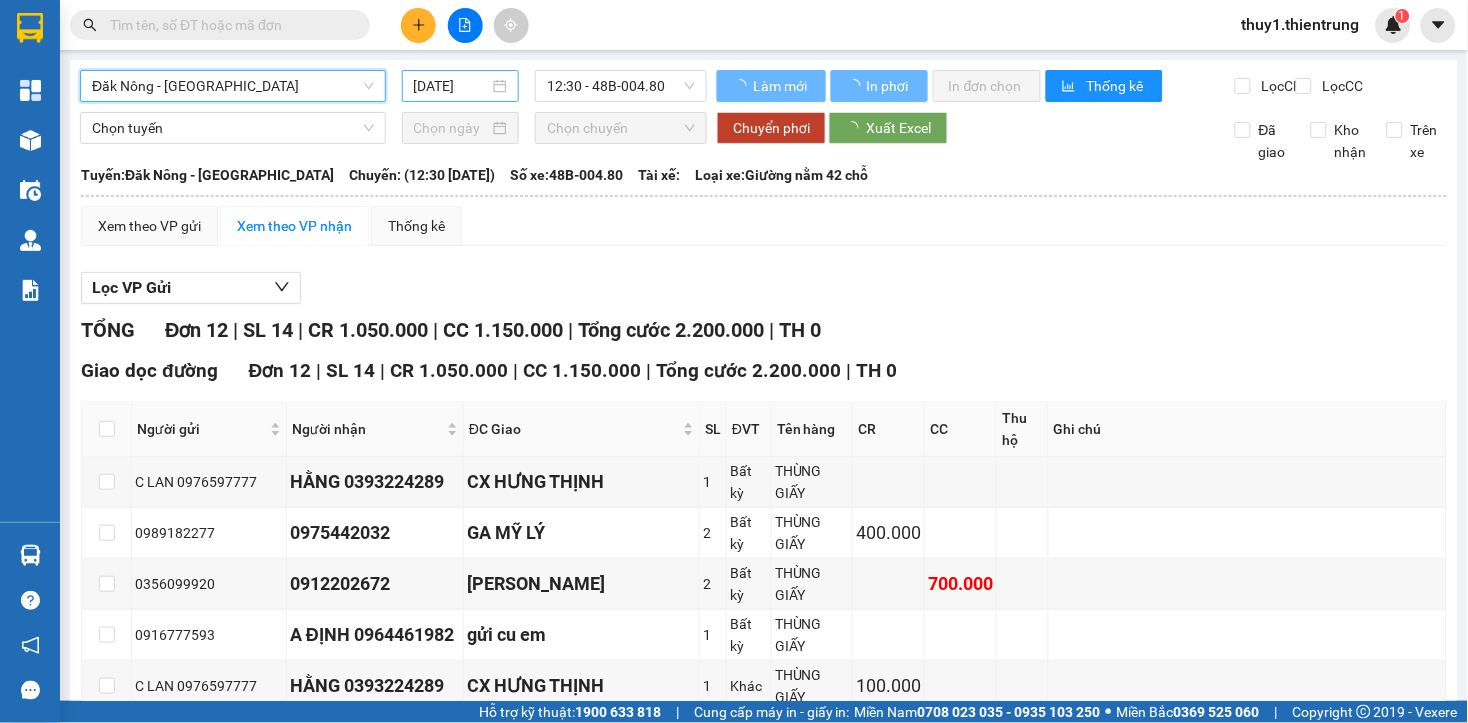 click on "[DATE]" at bounding box center (452, 86) 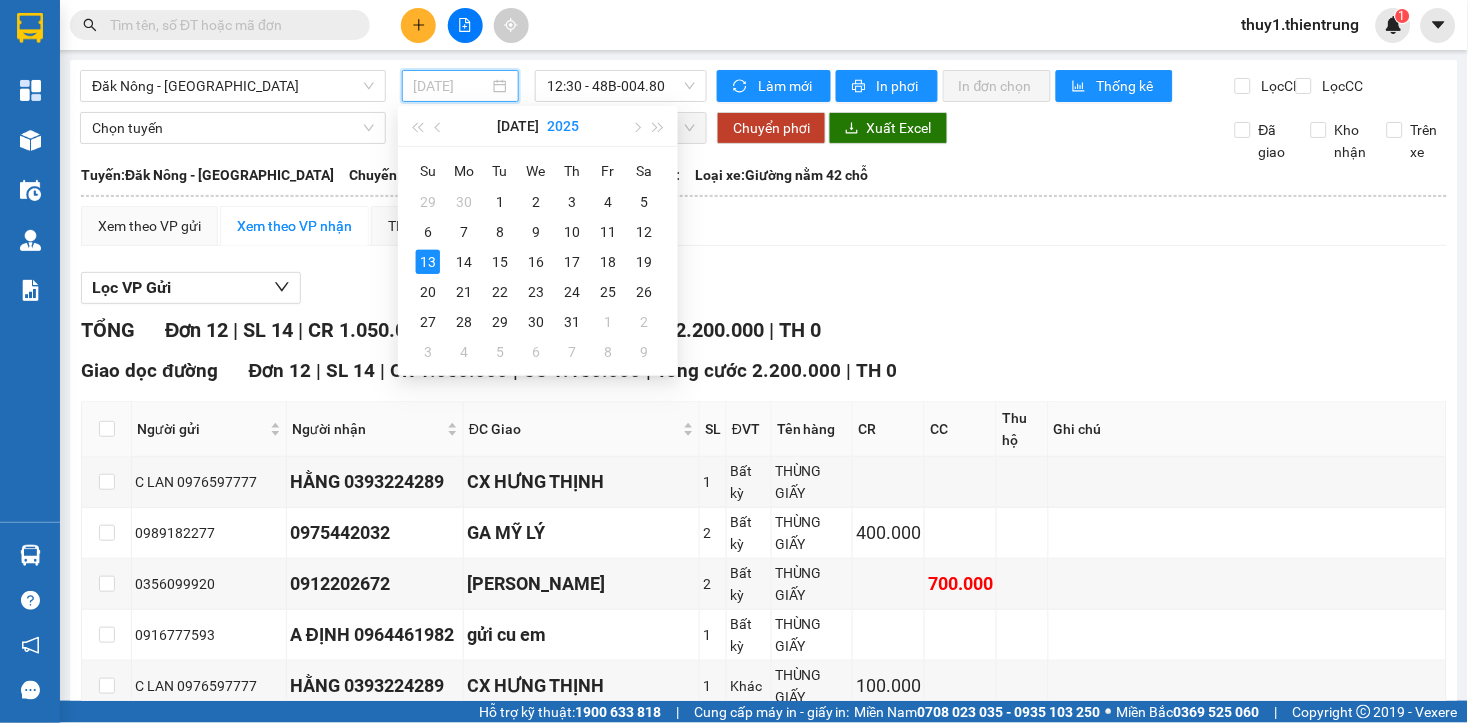 type on "[DATE]" 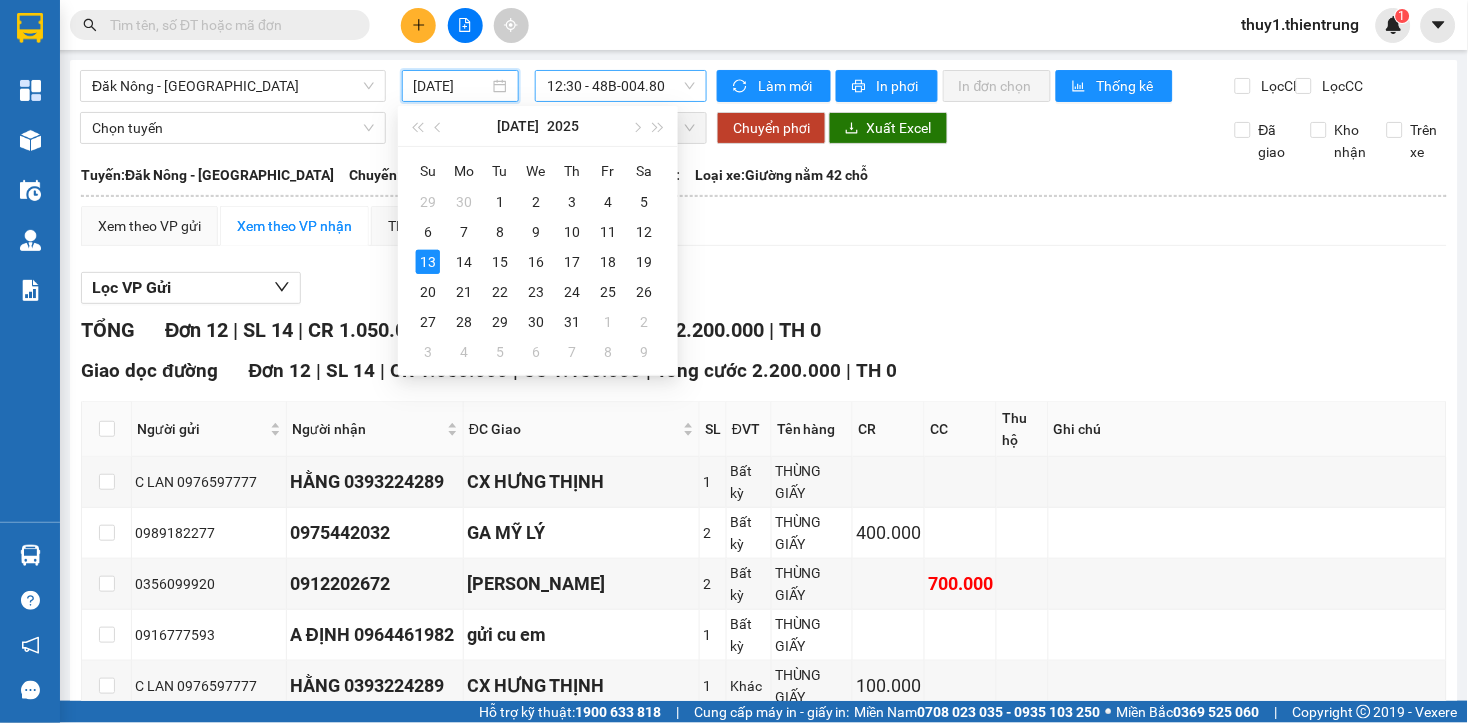 click on "12:30     - 48B-004.80" at bounding box center (621, 86) 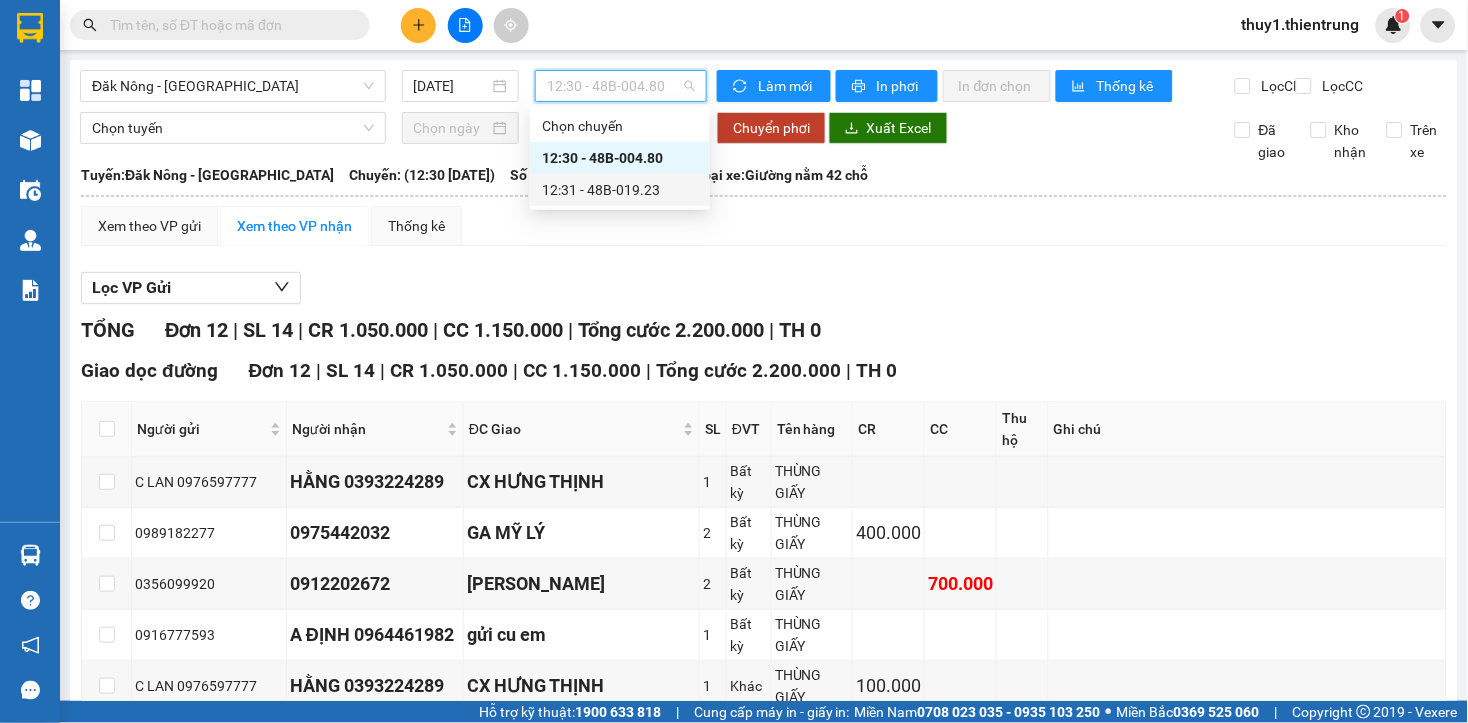 click on "12:31     - 48B-019.23" at bounding box center (620, 190) 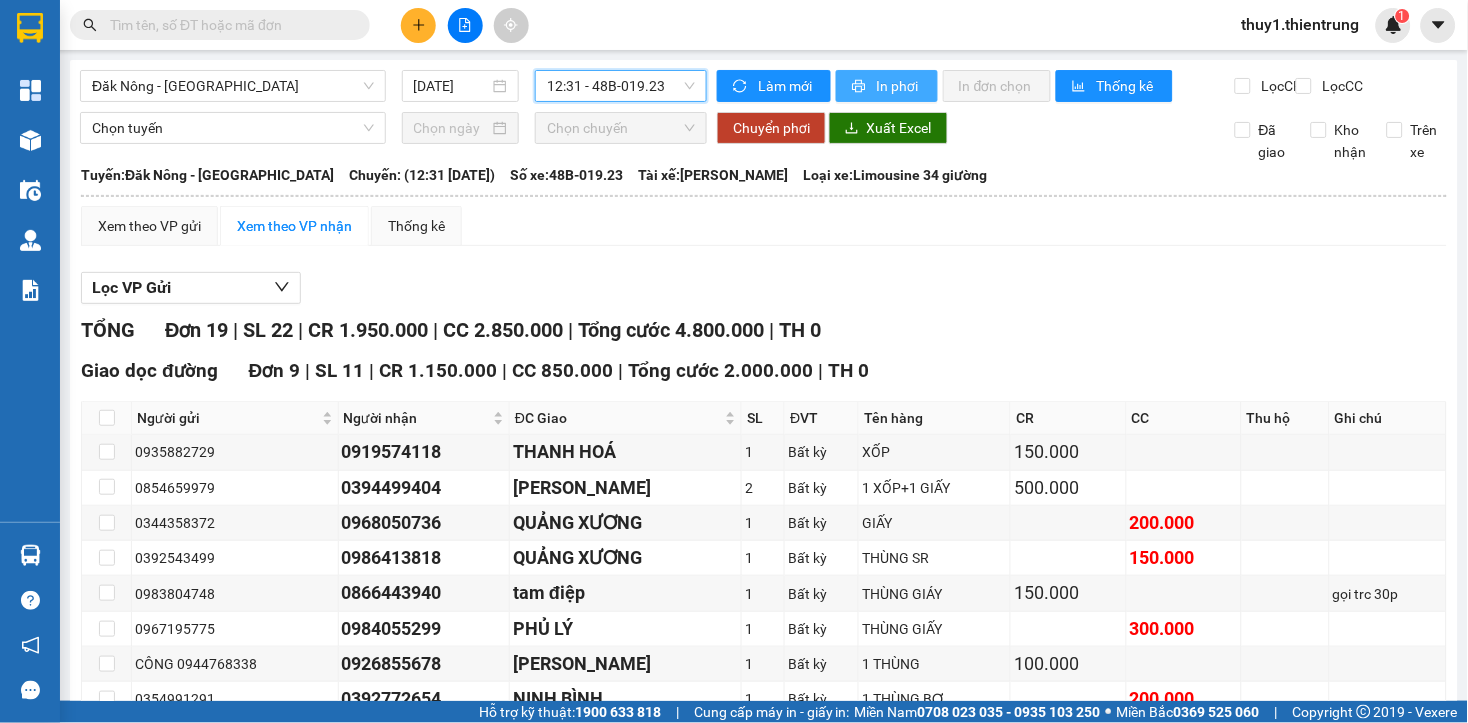 click on "In phơi" at bounding box center (899, 86) 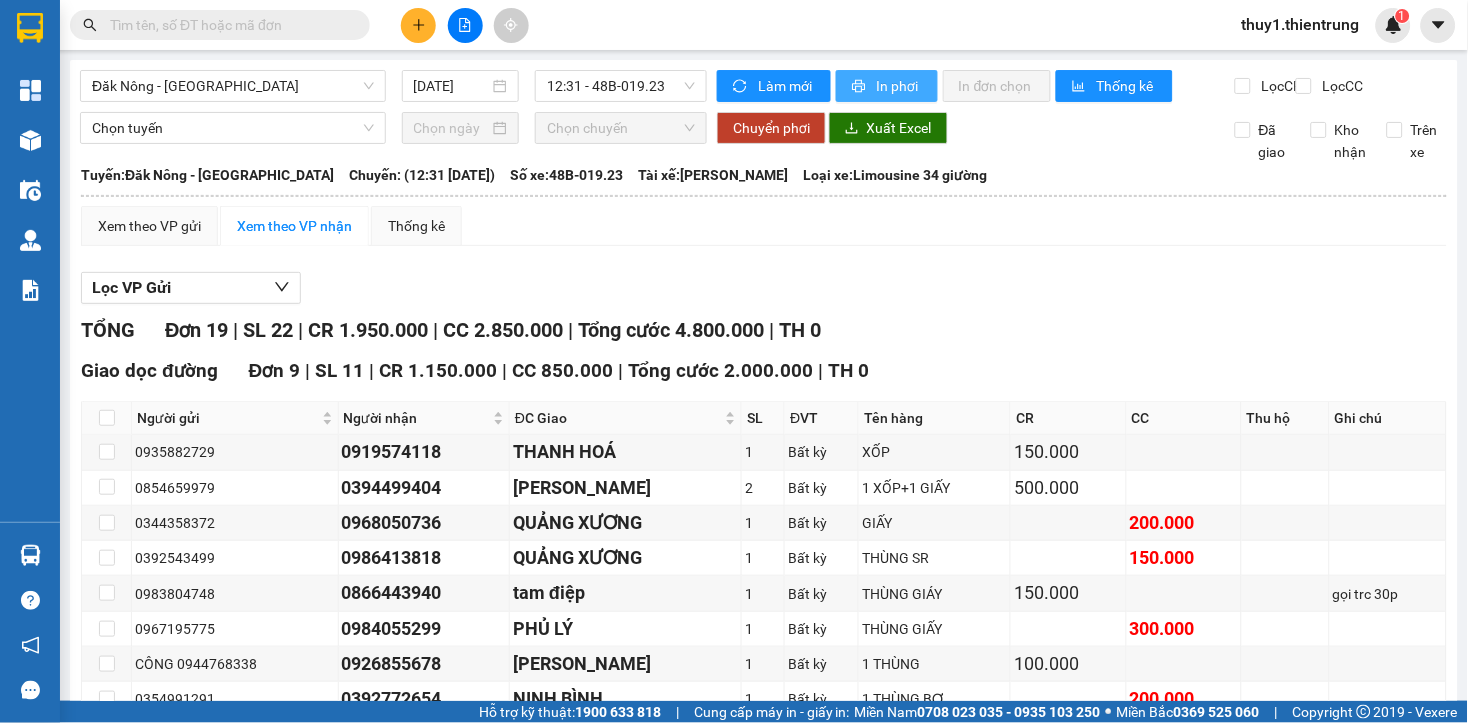 scroll, scrollTop: 0, scrollLeft: 0, axis: both 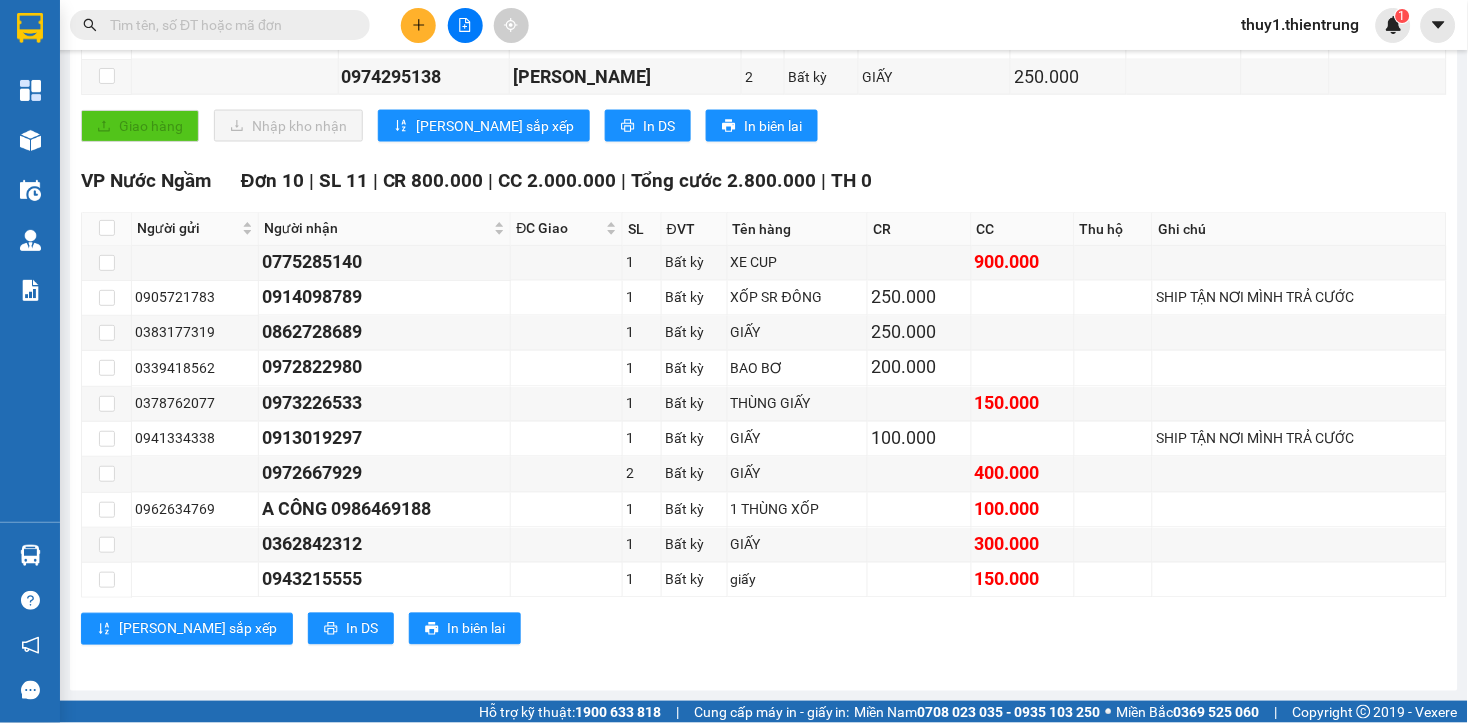 click on "VP Nước Ngầm Đơn   10 | SL   11 | CR   800.000 | CC   2.000.000 | Tổng cước   2.800.000 | TH   0 Người gửi Người nhận ĐC Giao SL ĐVT Tên hàng CR CC Thu hộ Ghi chú Ký nhận                            0775285140 1 Bất kỳ XE CUP 900.000  0905721783  0914098789 1 Bất kỳ XỐP SR ĐÔNG 250.000 SHIP TẬN NƠI MÌNH TRẢ CƯỚC  0383177319  0862728689 1 Bất kỳ GIẤY 250.000  0339418562  0972822980 1 Bất kỳ BAO BƠ  200.000  0378762077  0973226533 1 Bất kỳ THÙNG GIẤY 150.000  0941334338  0913019297 1 Bất kỳ GIẤY 100.000 SHIP TẬN NƠI MÌNH TRẢ CƯỚC    0972667929 2 Bất kỳ GIẤY 400.000  0962634769 A CÔNG 0986469188 1 Bất kỳ 1 THÙNG XỐP  100.000    0362842312 1 Bất kỳ GIẤY 300.000    0943215555 1 Bất kỳ giấy 150.000 Lưu sắp xếp In DS In biên lai [GEOGRAPHIC_DATA]   0961 210 210   Số 24, [GEOGRAPHIC_DATA]  -  10:54 [DATE] Tuyến:  [GEOGRAPHIC_DATA] - [GEOGRAPHIC_DATA]       SL" at bounding box center [764, 414] 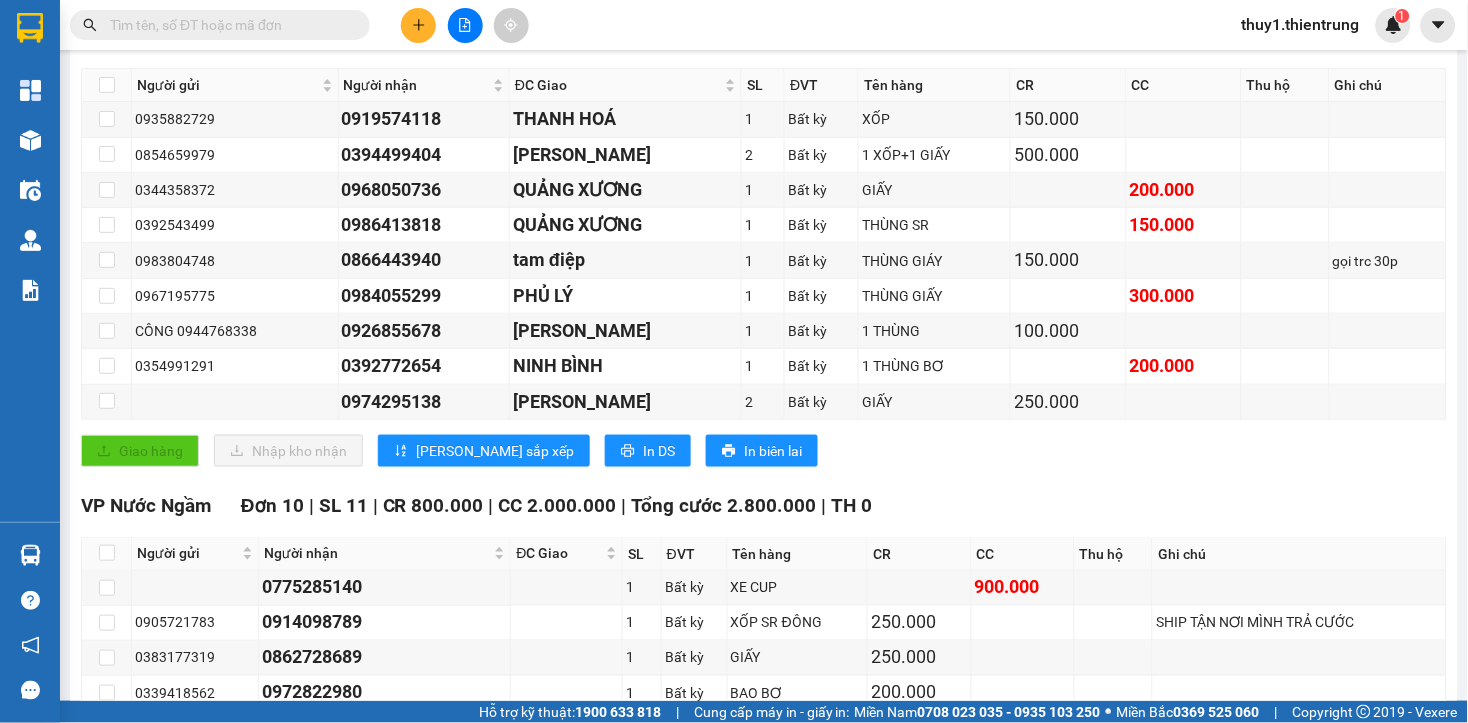 scroll, scrollTop: 0, scrollLeft: 0, axis: both 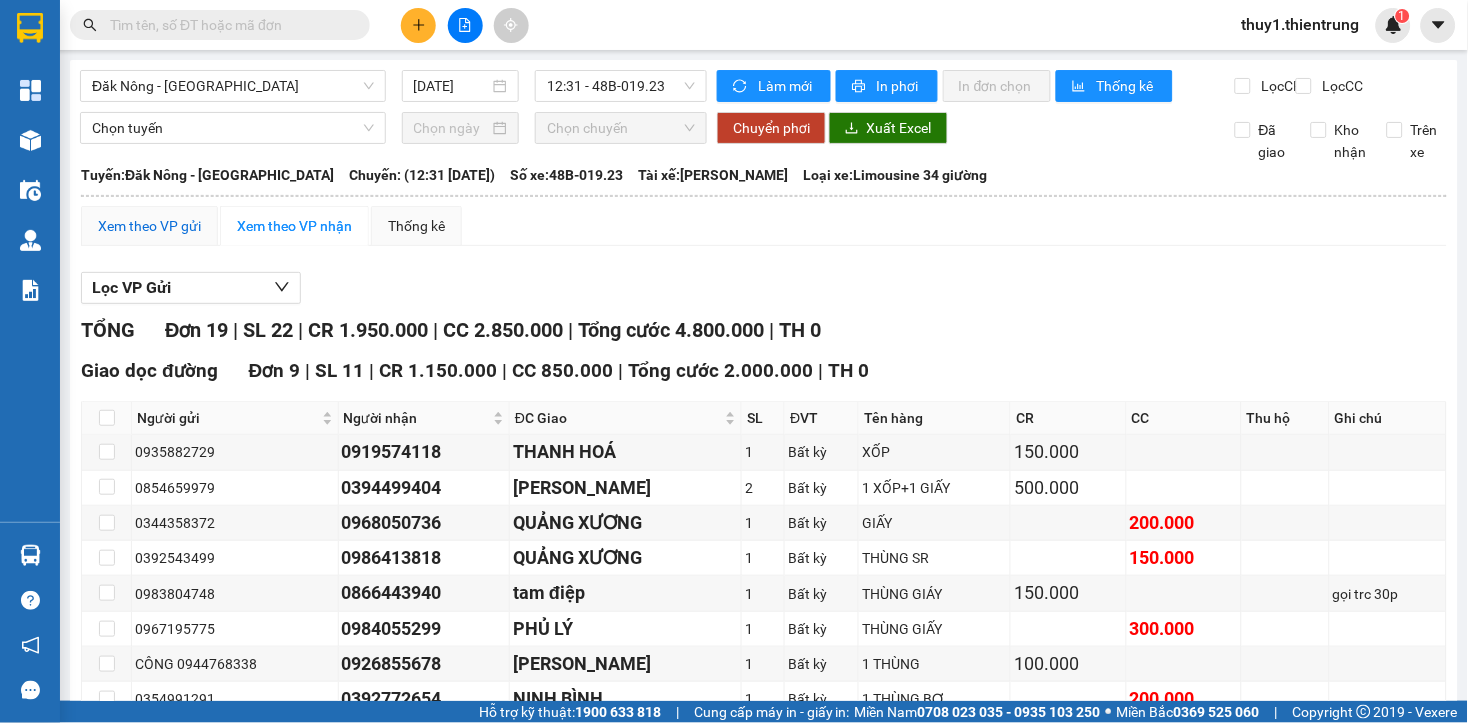 click on "Xem theo VP gửi" at bounding box center (149, 226) 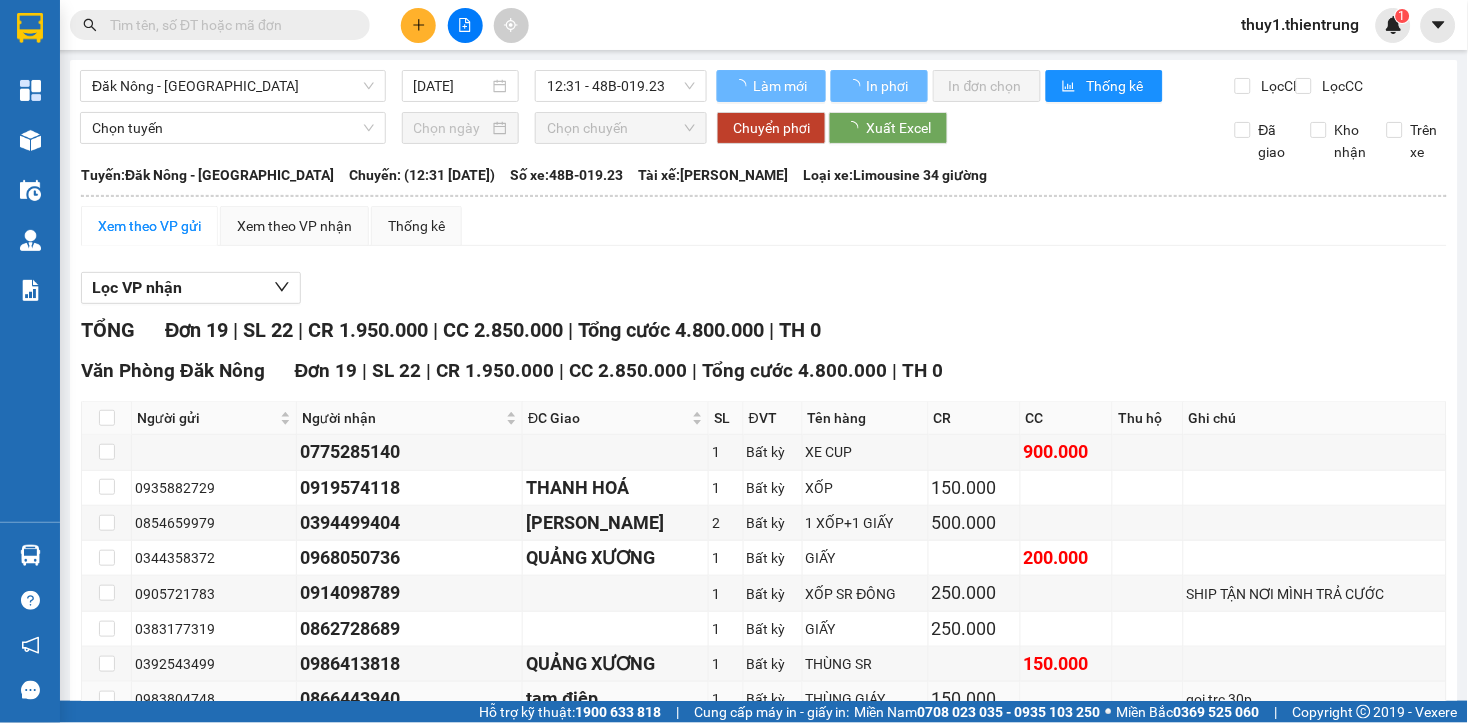 scroll, scrollTop: 208, scrollLeft: 0, axis: vertical 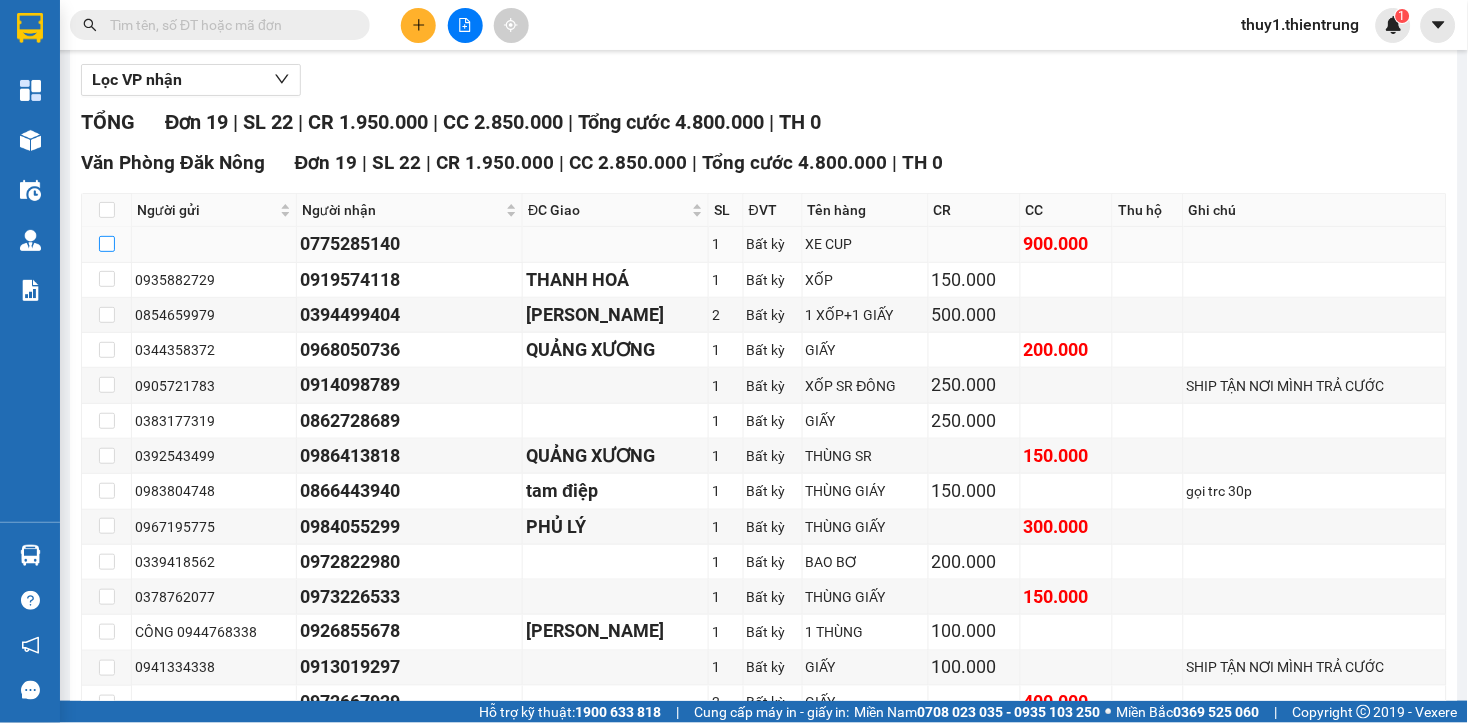 click at bounding box center (107, 244) 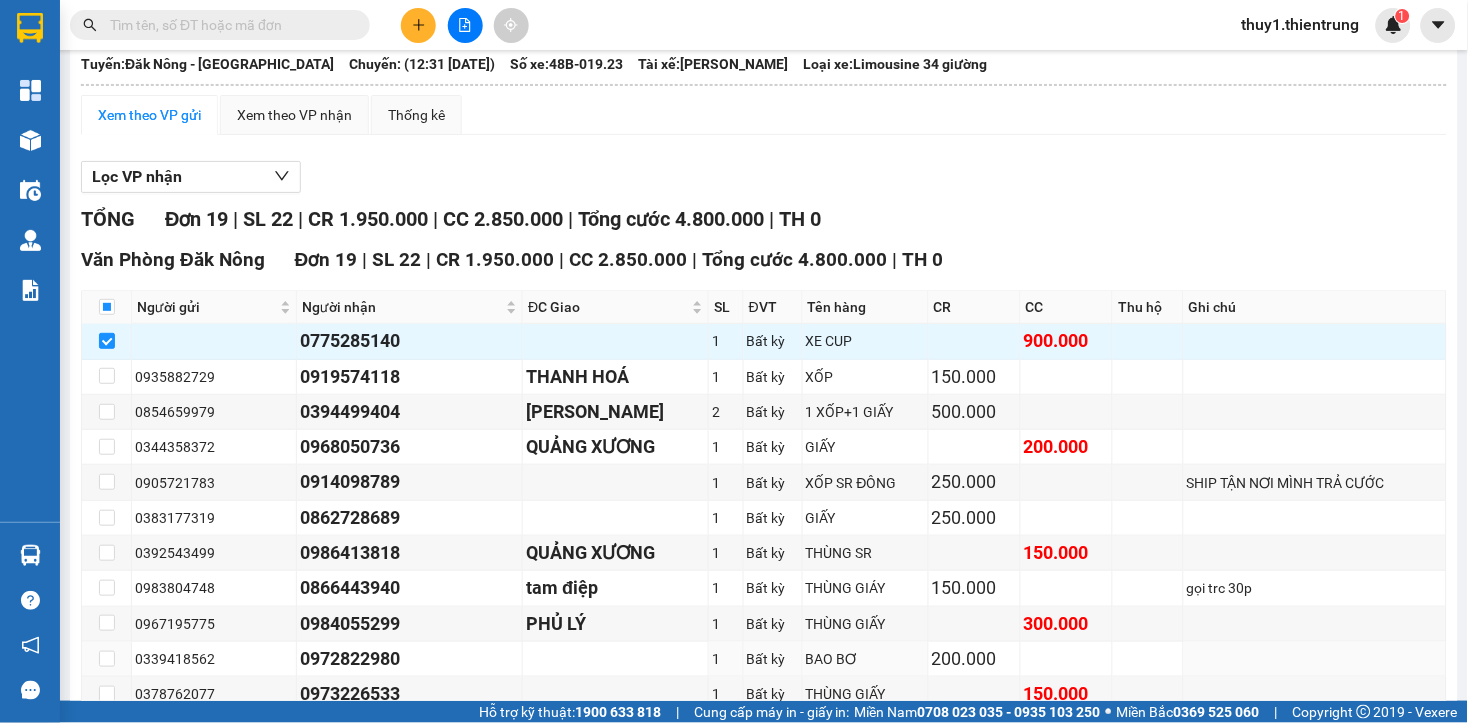 scroll, scrollTop: 526, scrollLeft: 0, axis: vertical 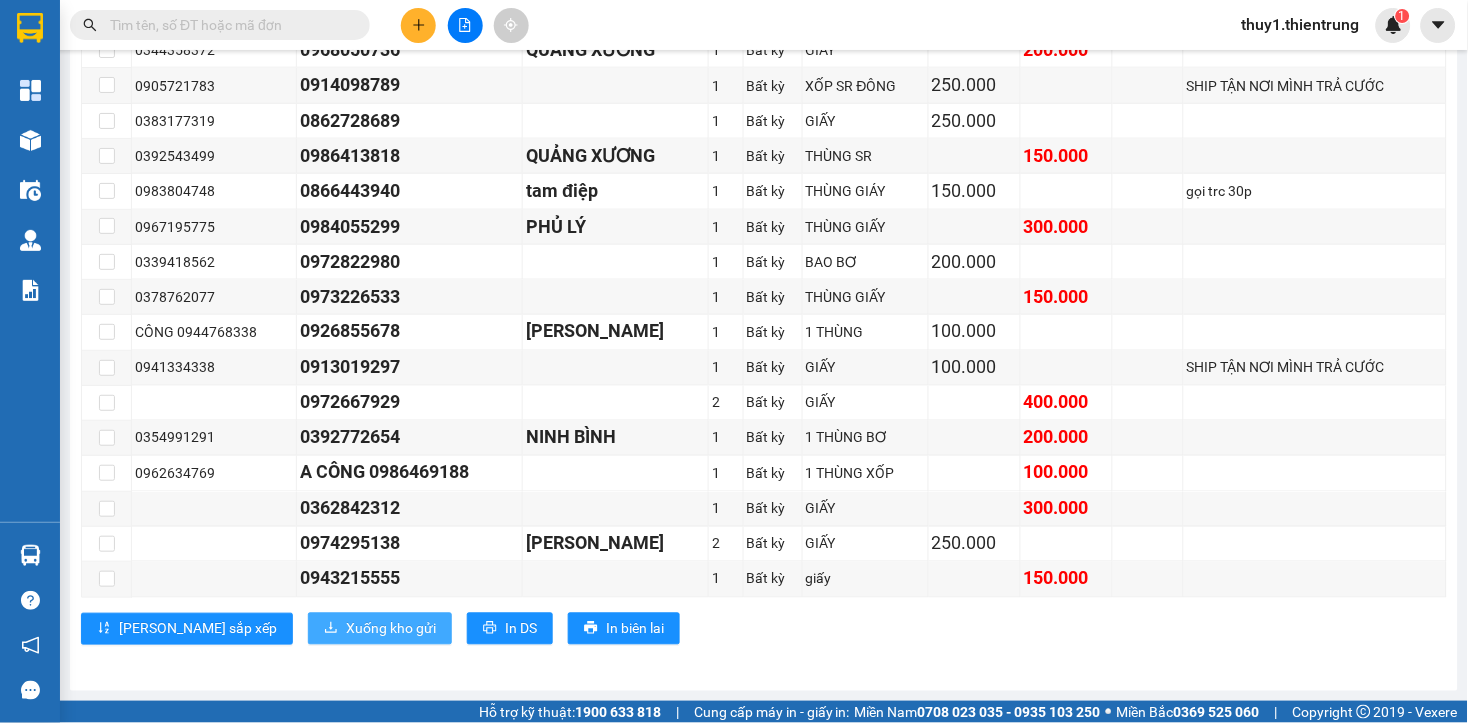 click on "Xuống kho gửi" at bounding box center (391, 629) 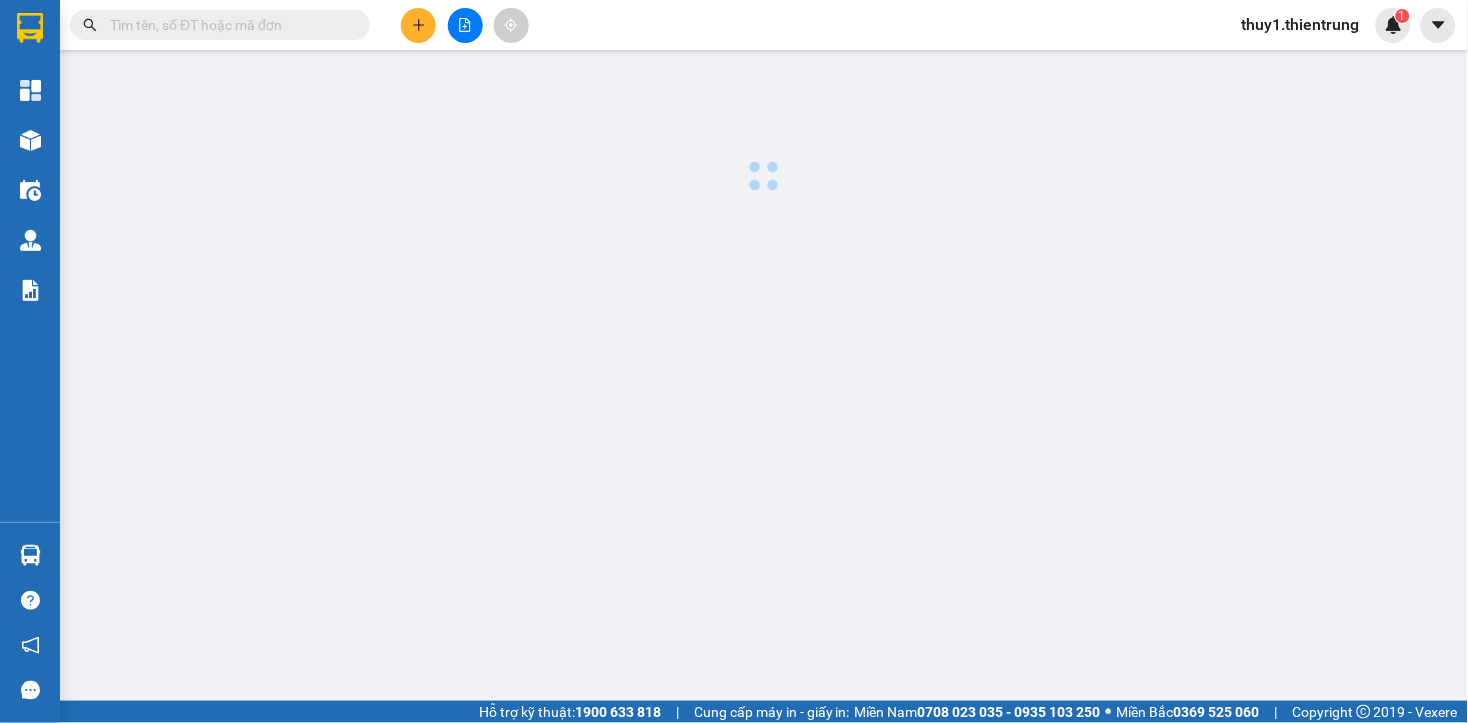 scroll, scrollTop: 0, scrollLeft: 0, axis: both 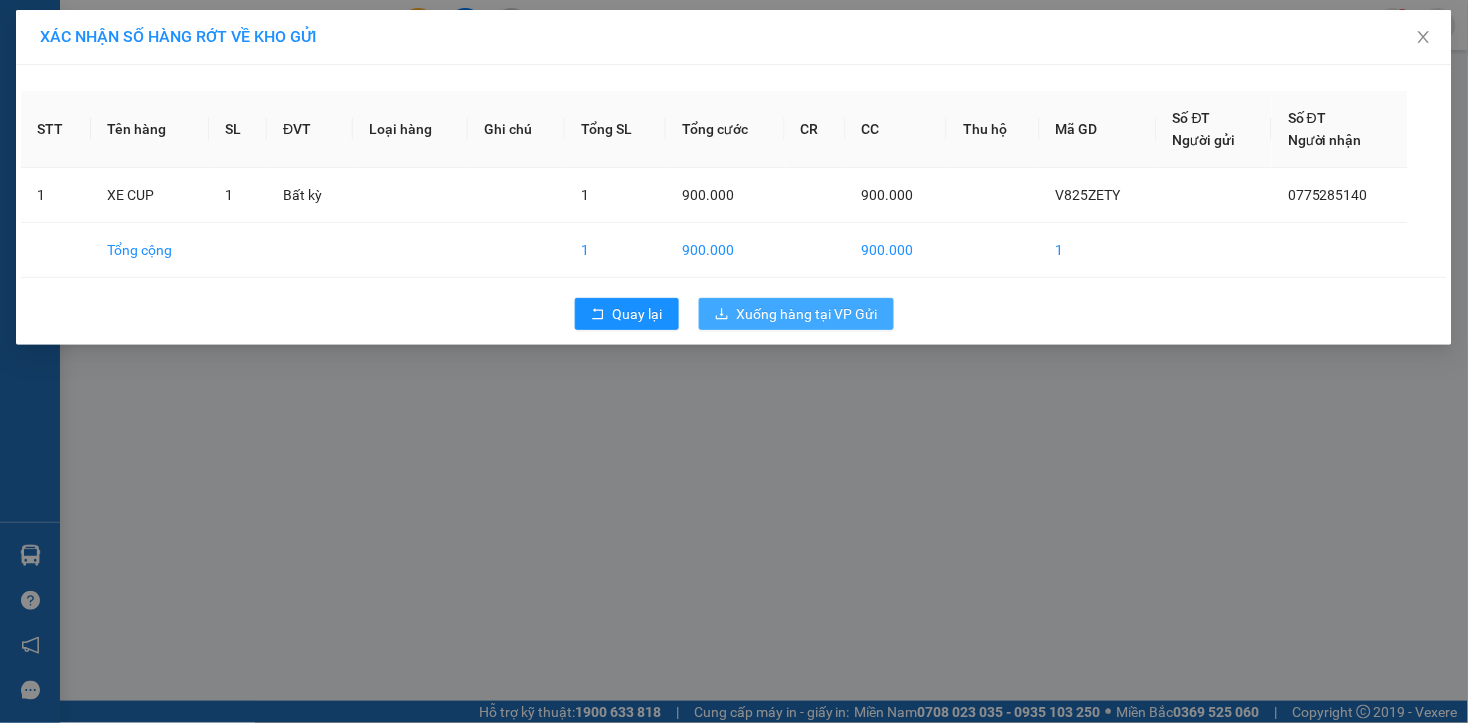 click on "Xuống hàng tại VP Gửi" at bounding box center [807, 314] 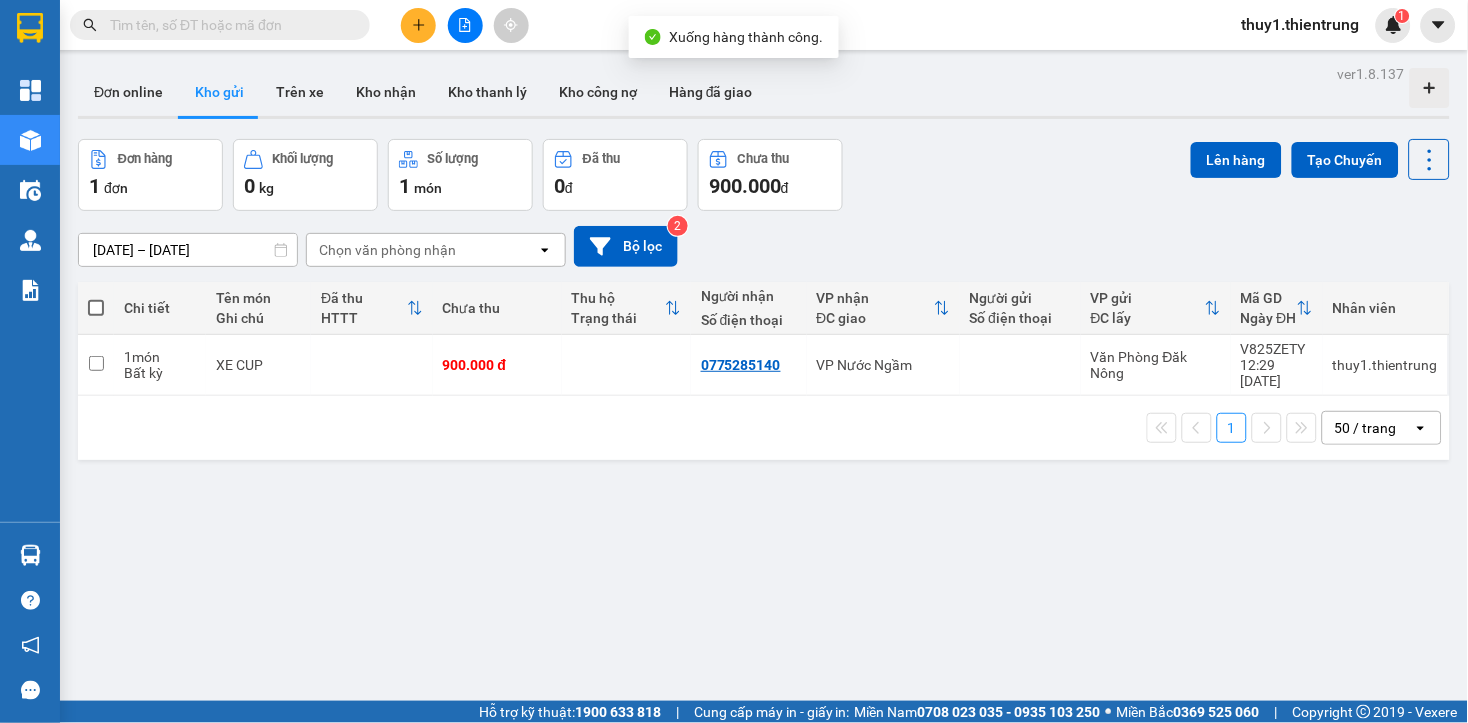 drag, startPoint x: 594, startPoint y: 533, endPoint x: 554, endPoint y: 480, distance: 66.4003 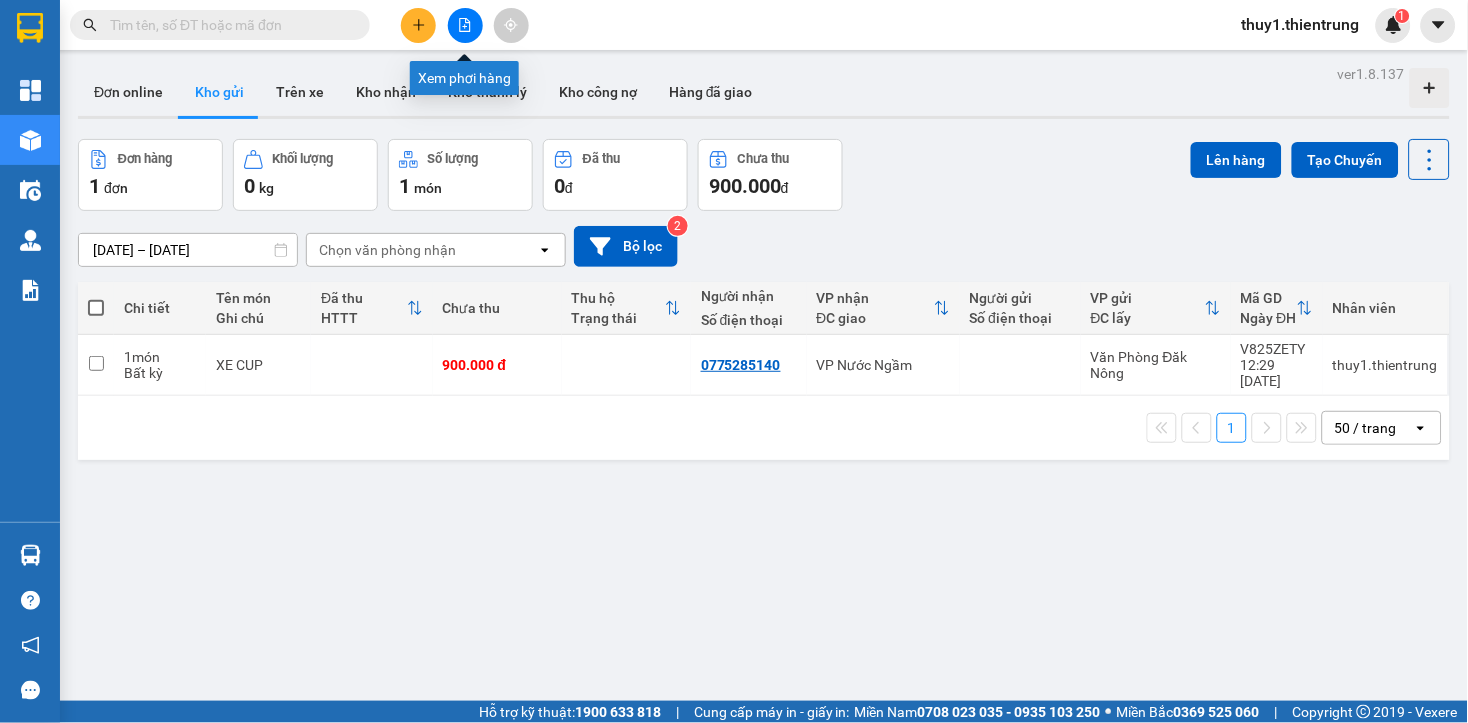 click 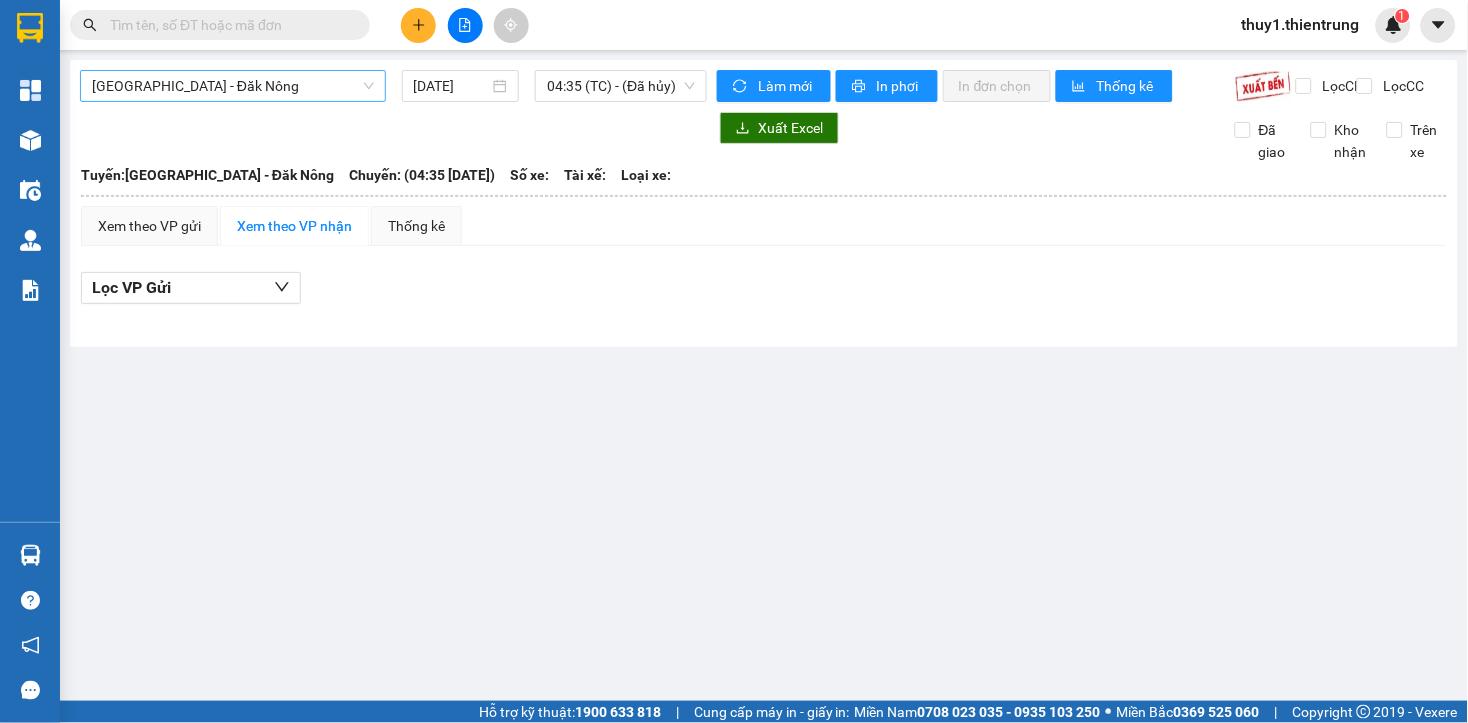 click on "[GEOGRAPHIC_DATA] - Đăk Nông" at bounding box center [233, 86] 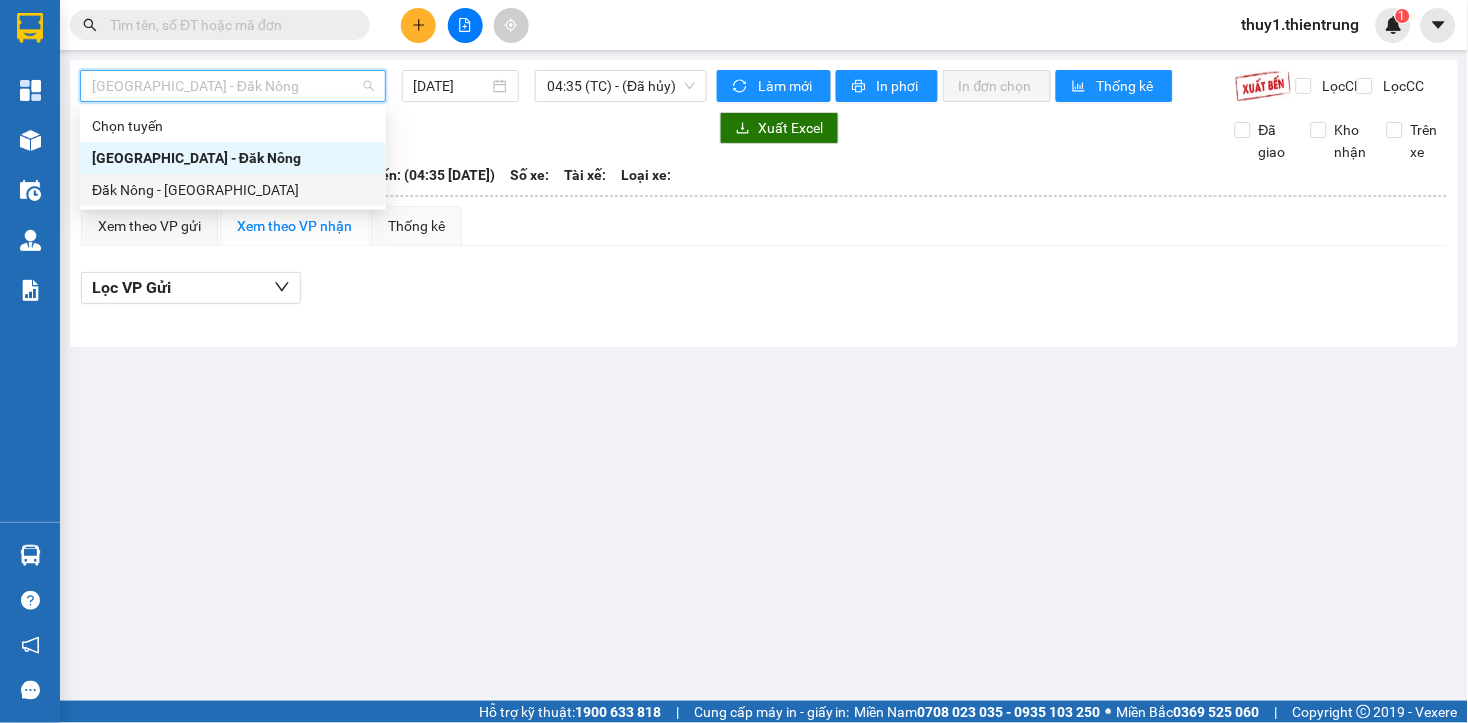 click on "Đăk Nông - [GEOGRAPHIC_DATA]" at bounding box center [233, 190] 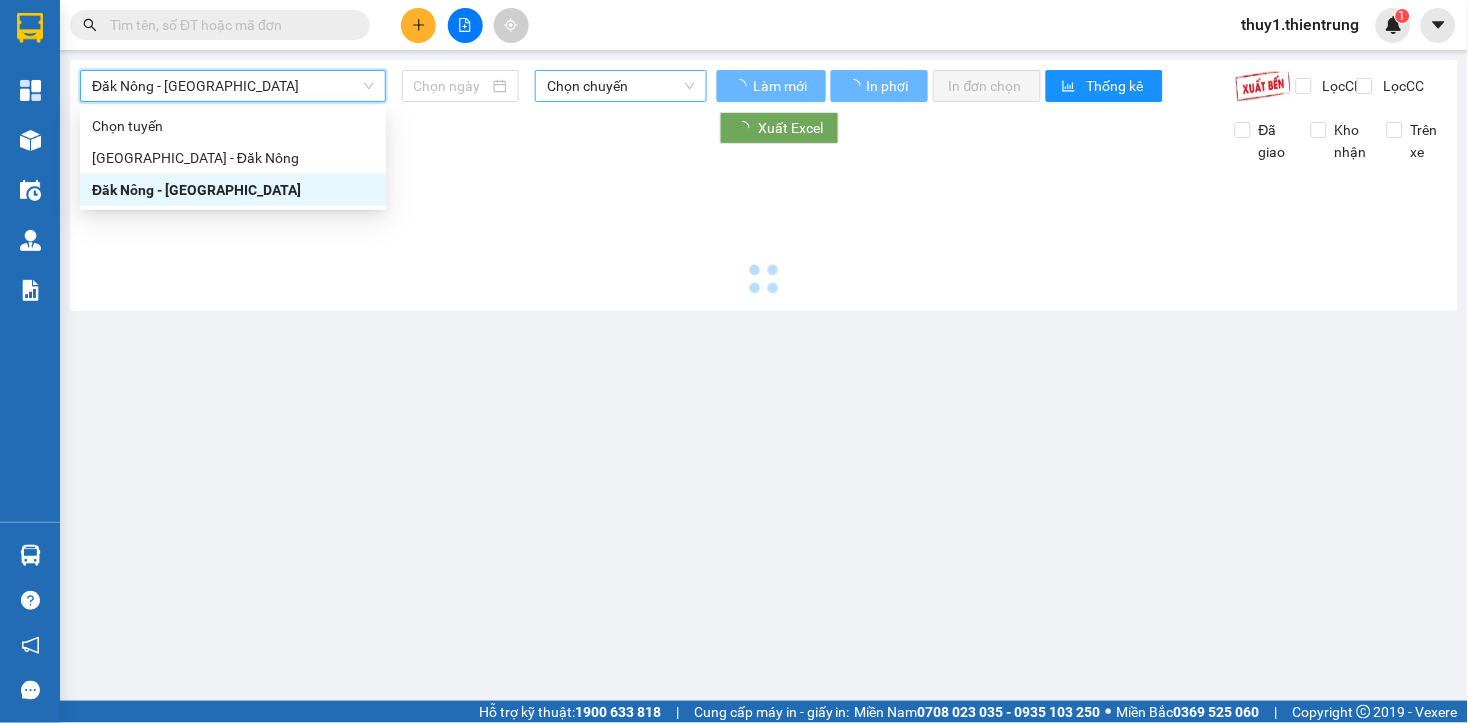 type on "[DATE]" 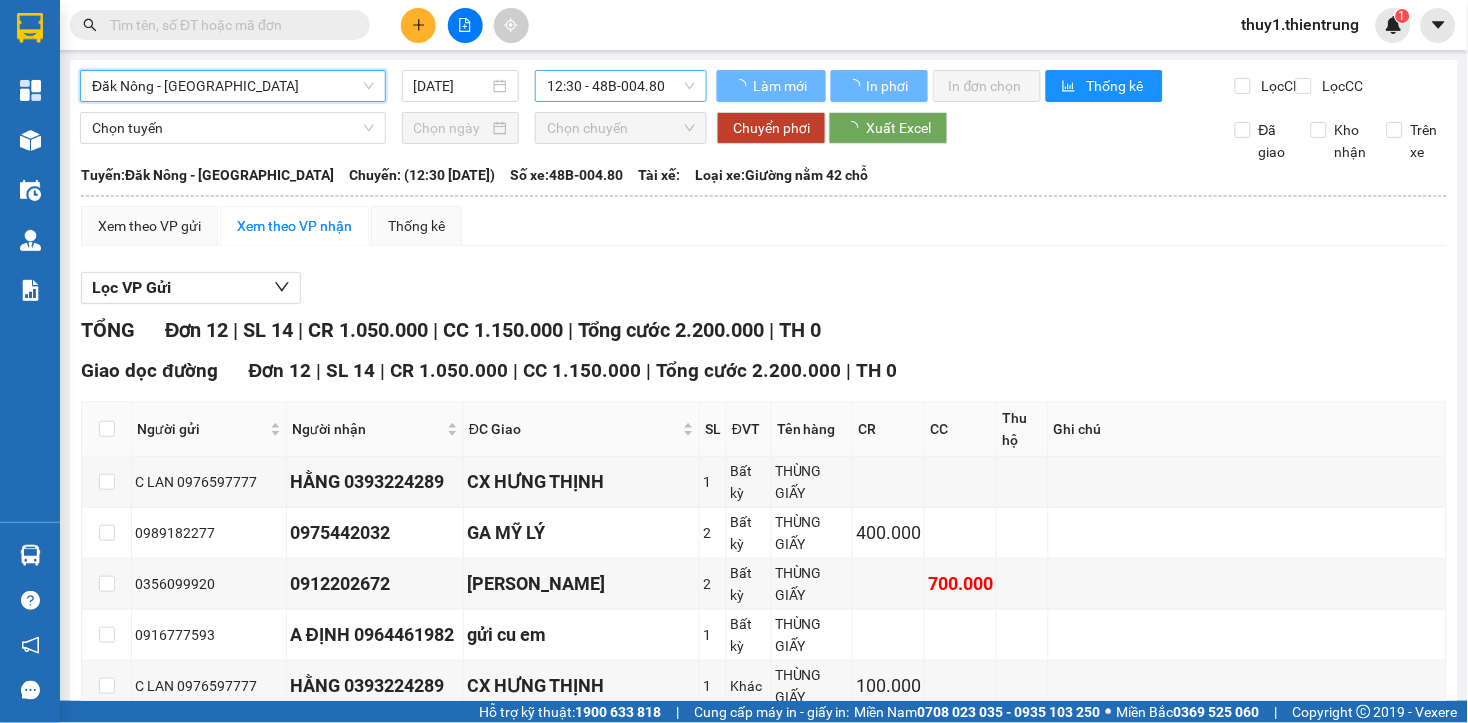 click on "12:30     - 48B-004.80" at bounding box center [621, 86] 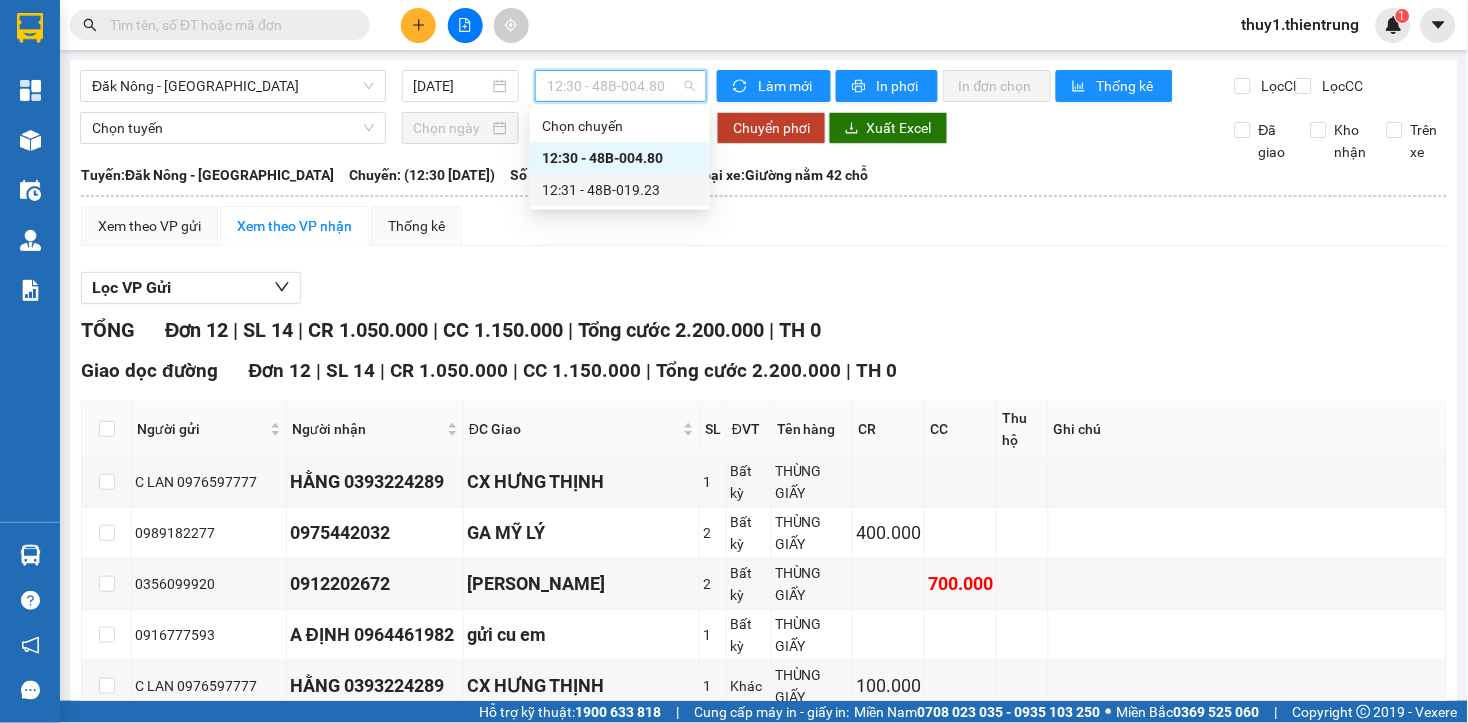 click on "12:31     - 48B-019.23" at bounding box center [620, 190] 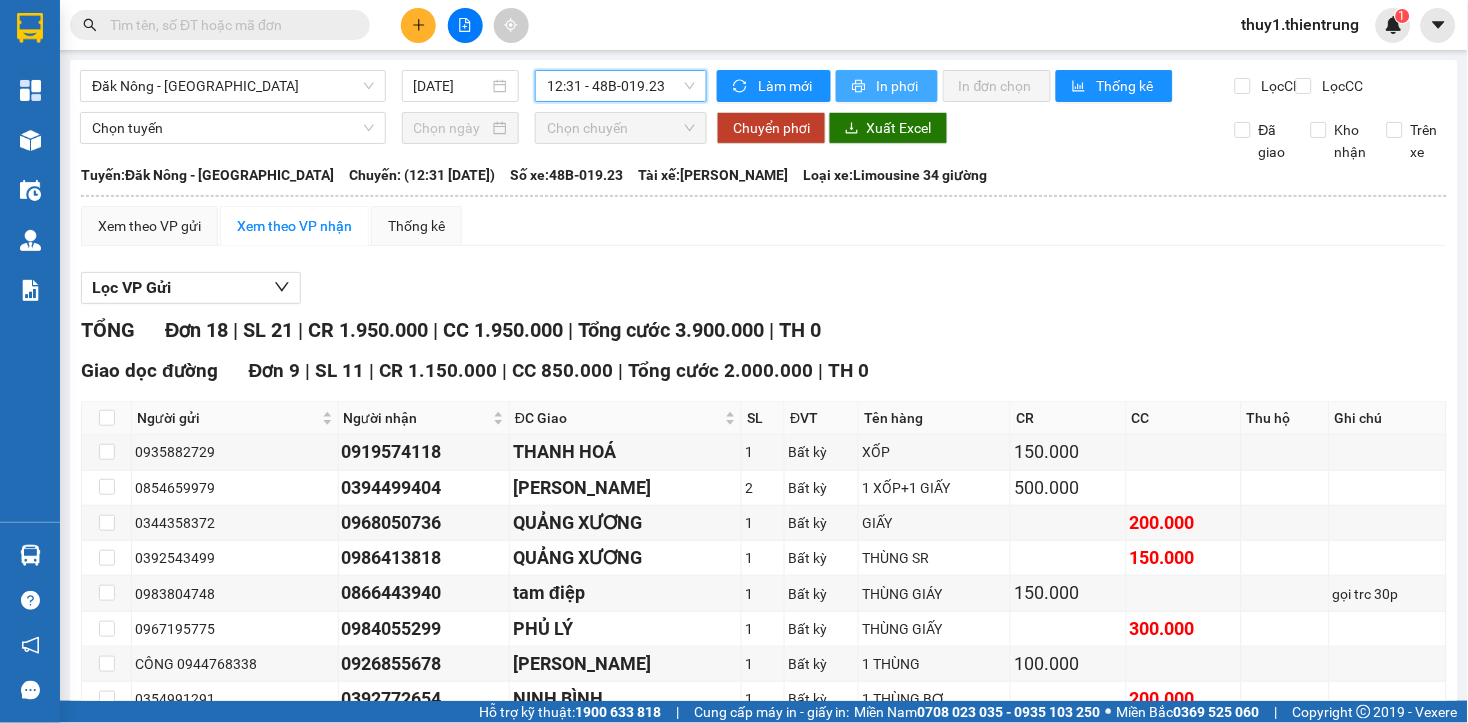 click 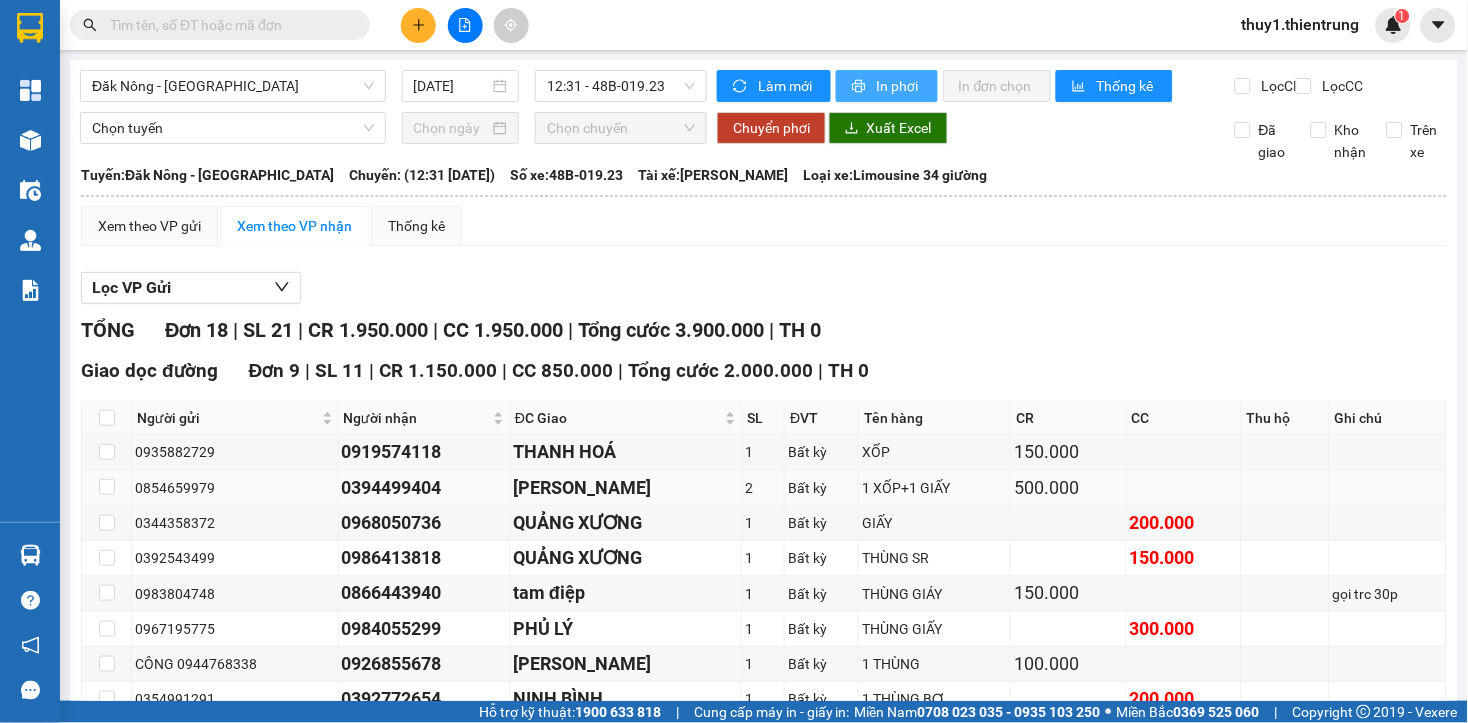 scroll, scrollTop: 0, scrollLeft: 0, axis: both 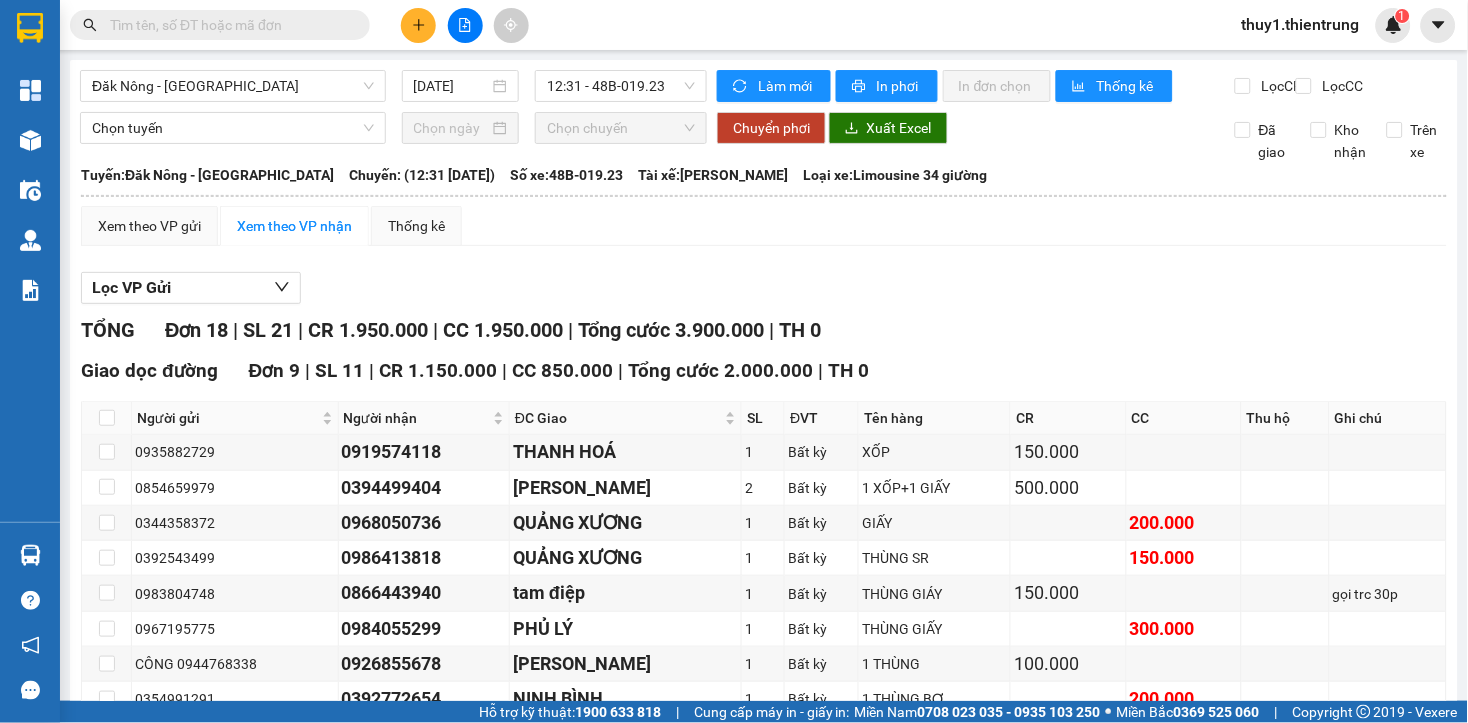 click on "Lọc VP Gửi" at bounding box center [764, 288] 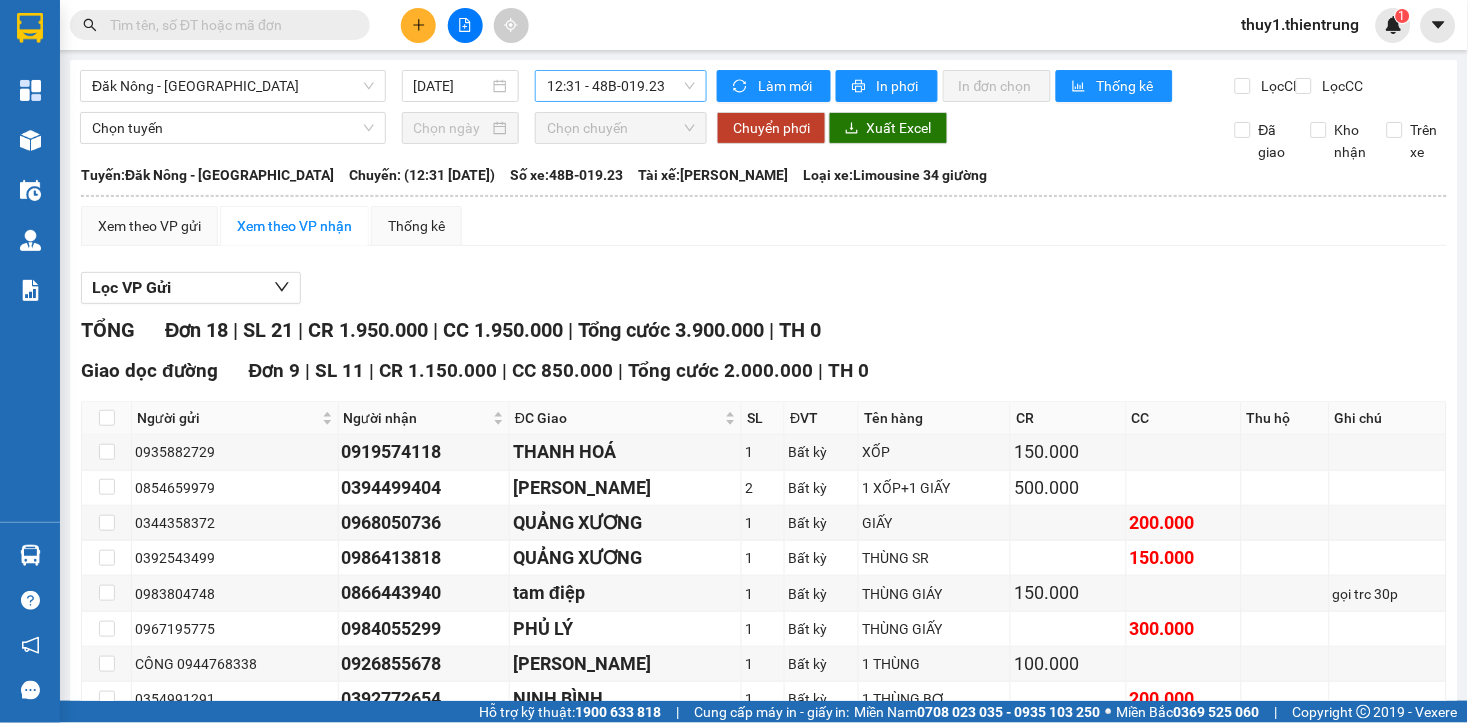 click on "12:31     - 48B-019.23" at bounding box center (621, 86) 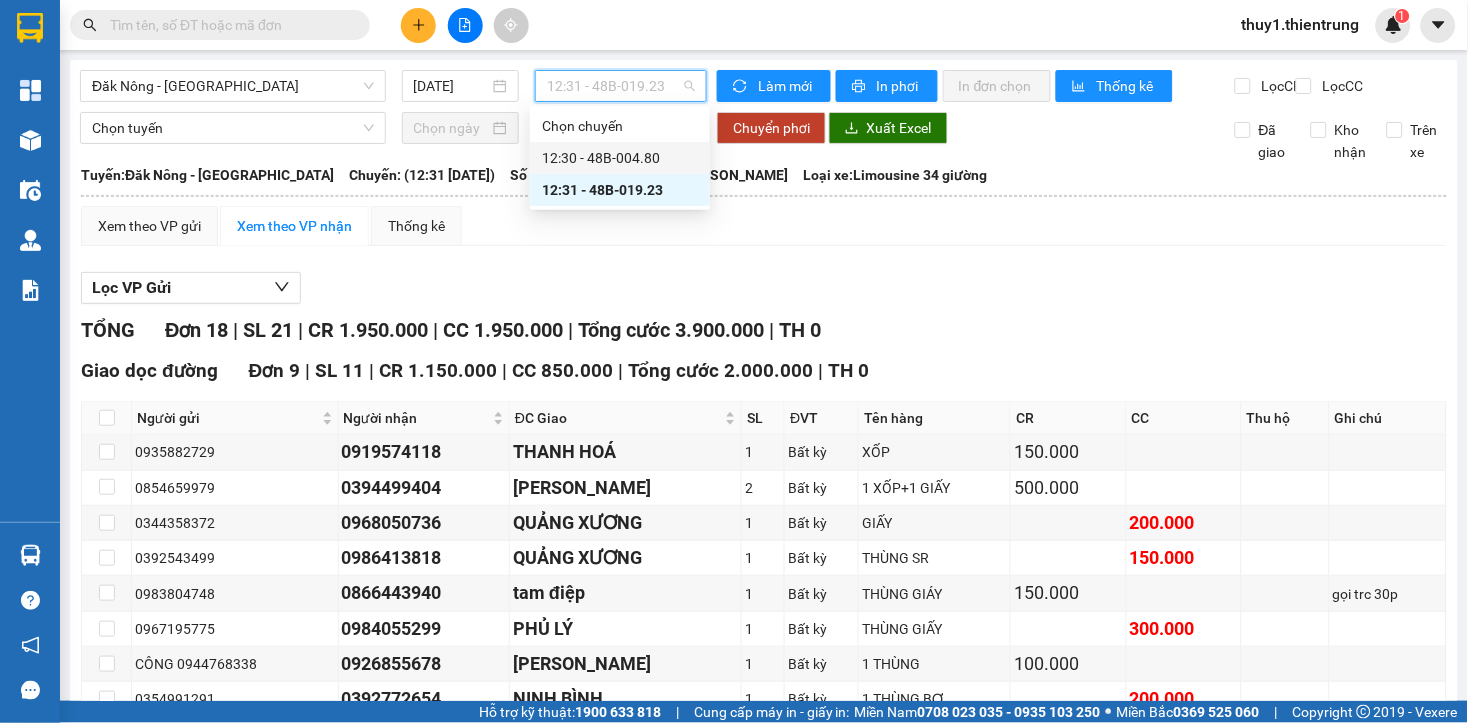 click on "12:30     - 48B-004.80" at bounding box center [620, 158] 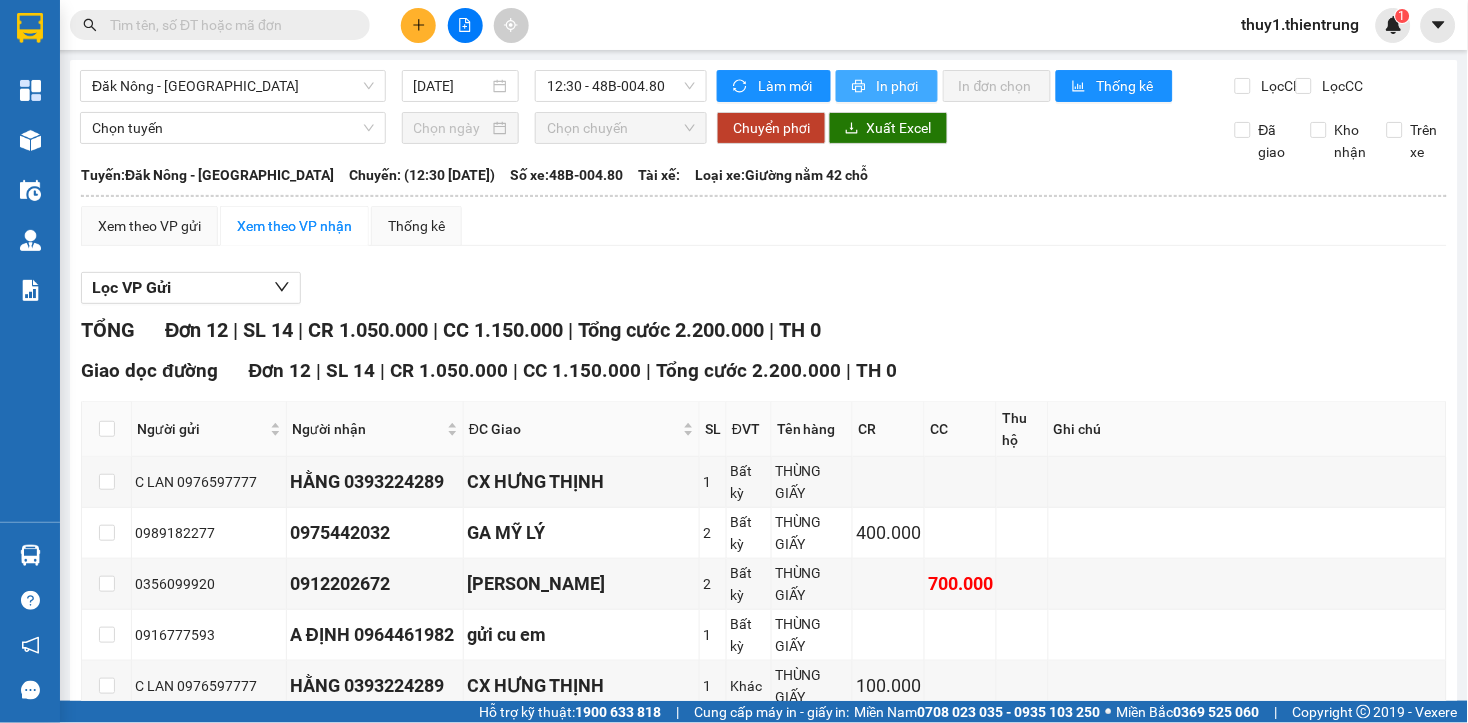 click on "In phơi" at bounding box center (899, 86) 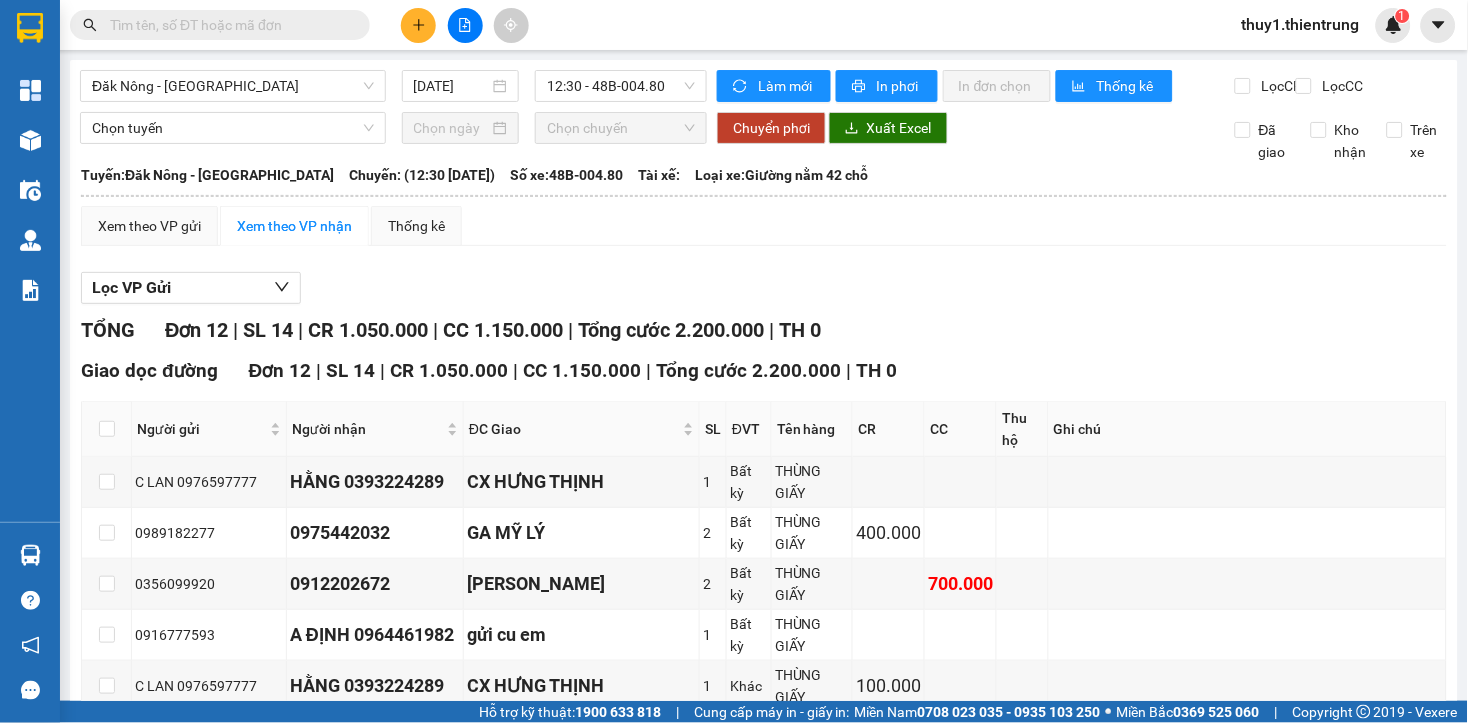 click at bounding box center (228, 25) 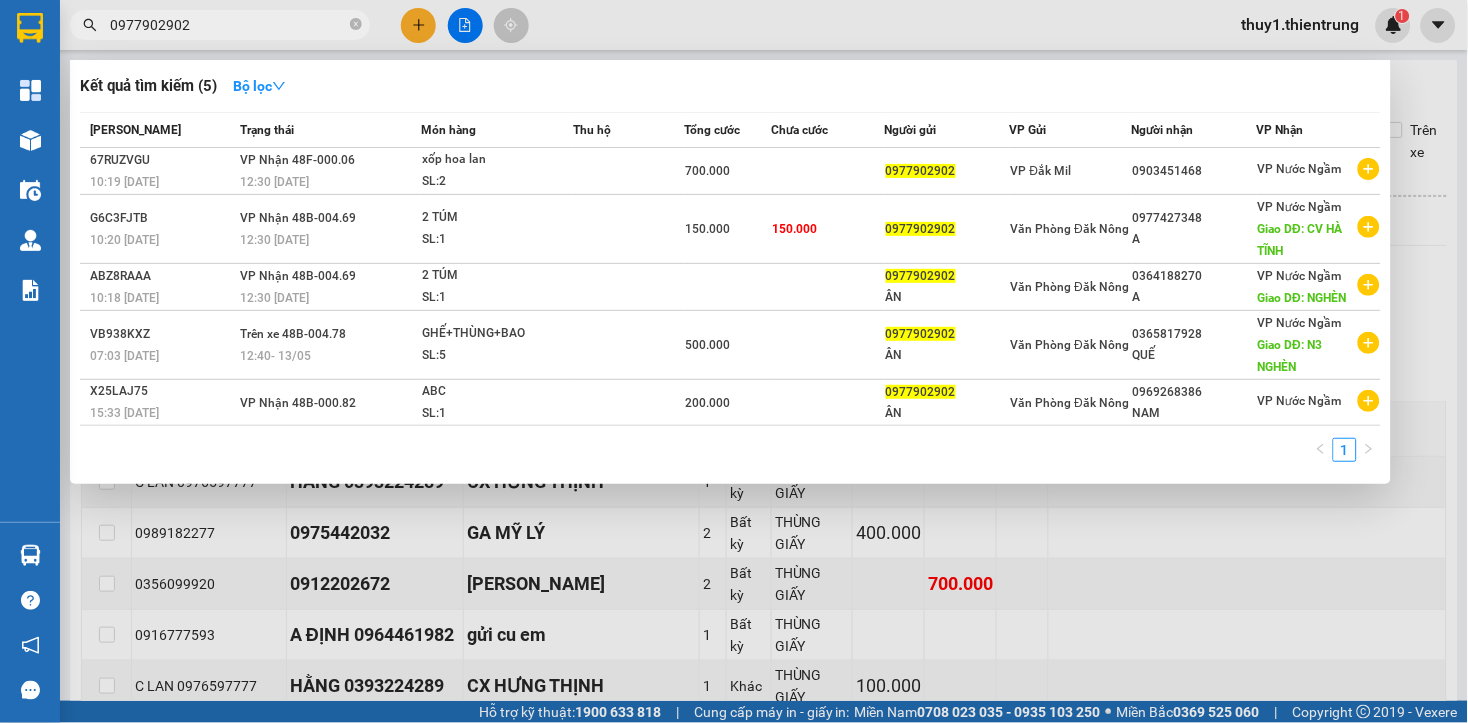drag, startPoint x: 276, startPoint y: 27, endPoint x: -31, endPoint y: 45, distance: 307.52722 